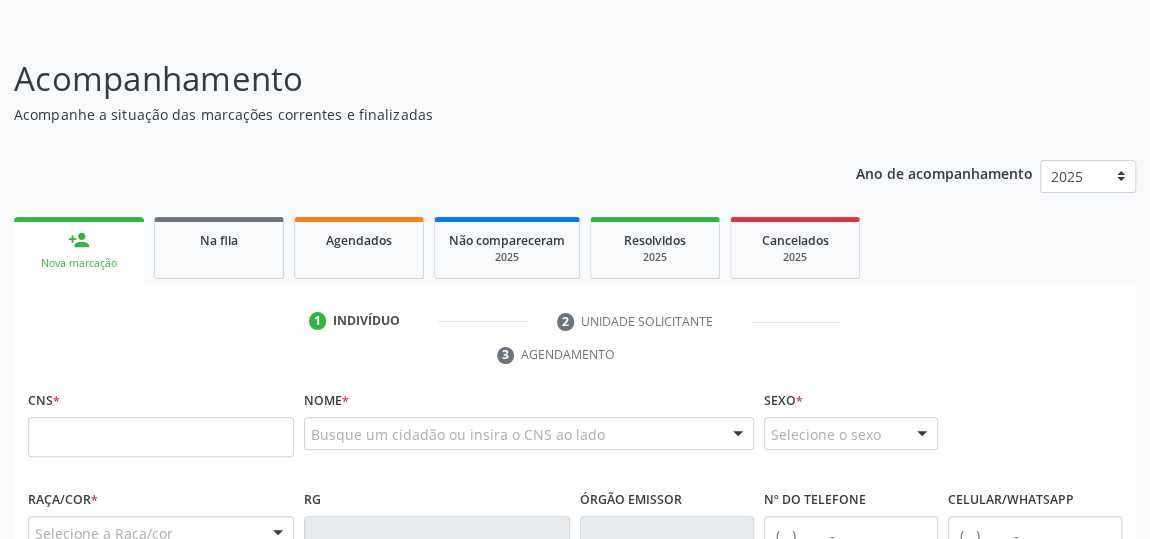 scroll, scrollTop: 73, scrollLeft: 0, axis: vertical 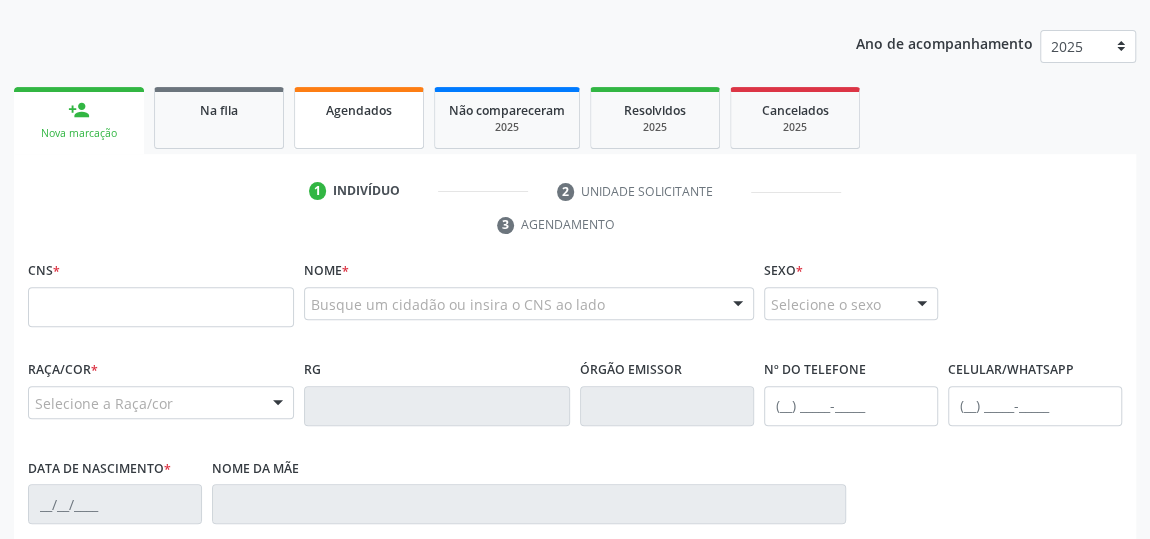 click on "Agendados" at bounding box center (359, 110) 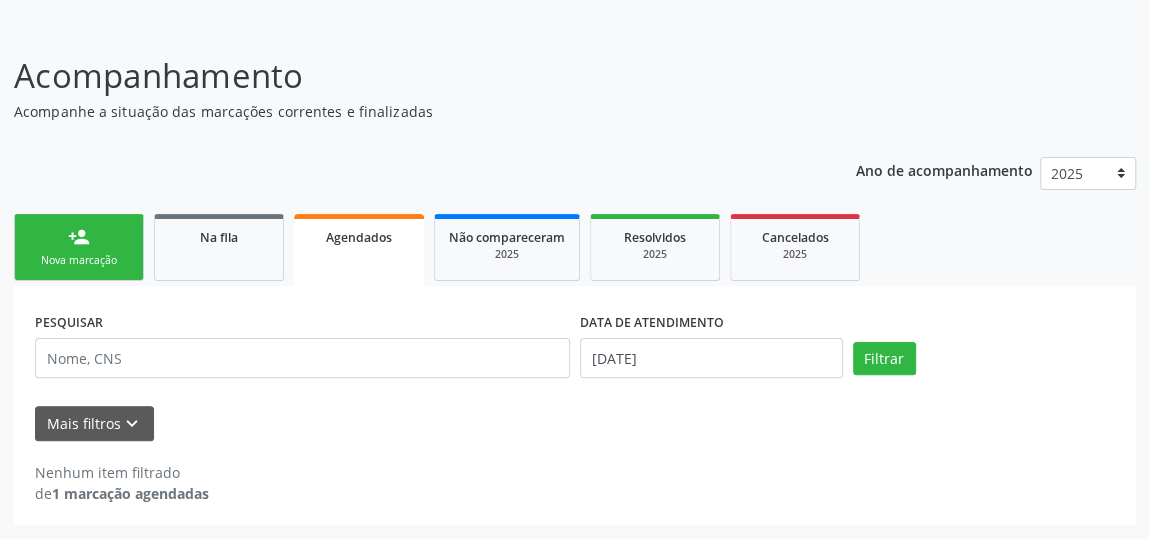 scroll, scrollTop: 110, scrollLeft: 0, axis: vertical 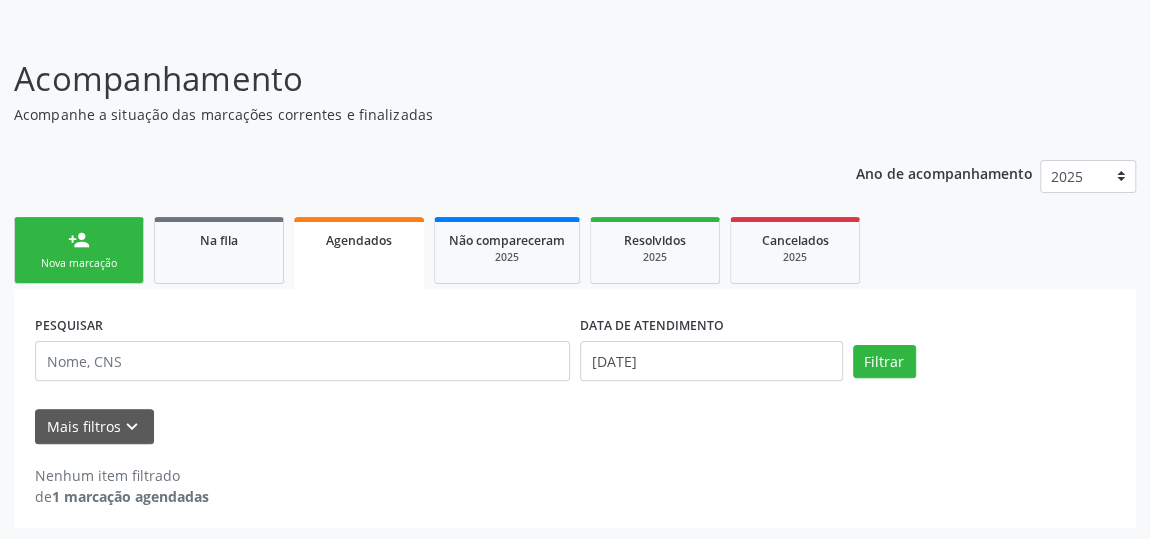 click on "1 marcação agendadas" at bounding box center [130, 496] 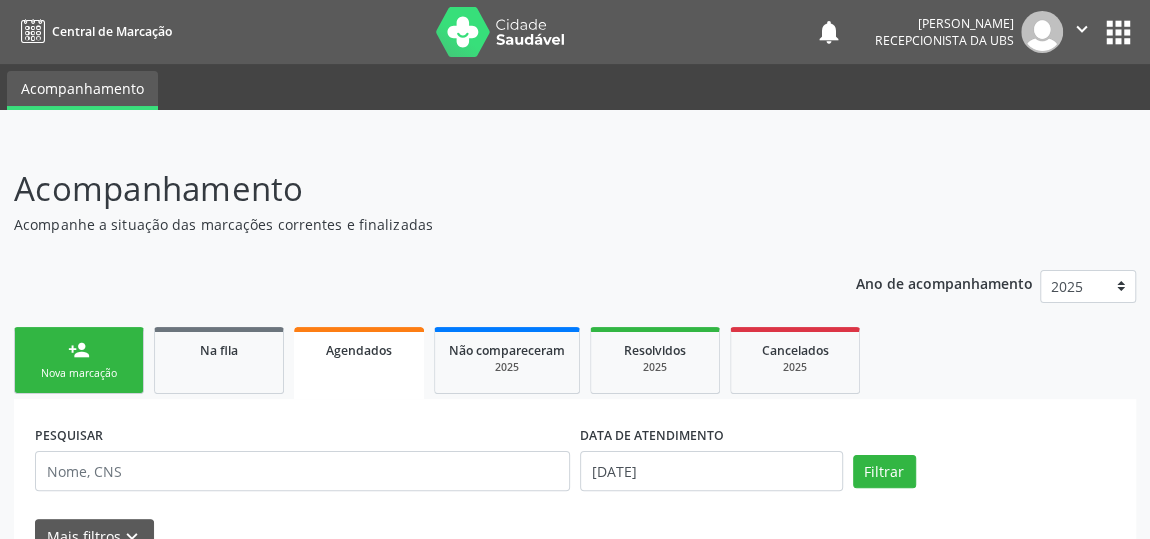 scroll, scrollTop: 110, scrollLeft: 0, axis: vertical 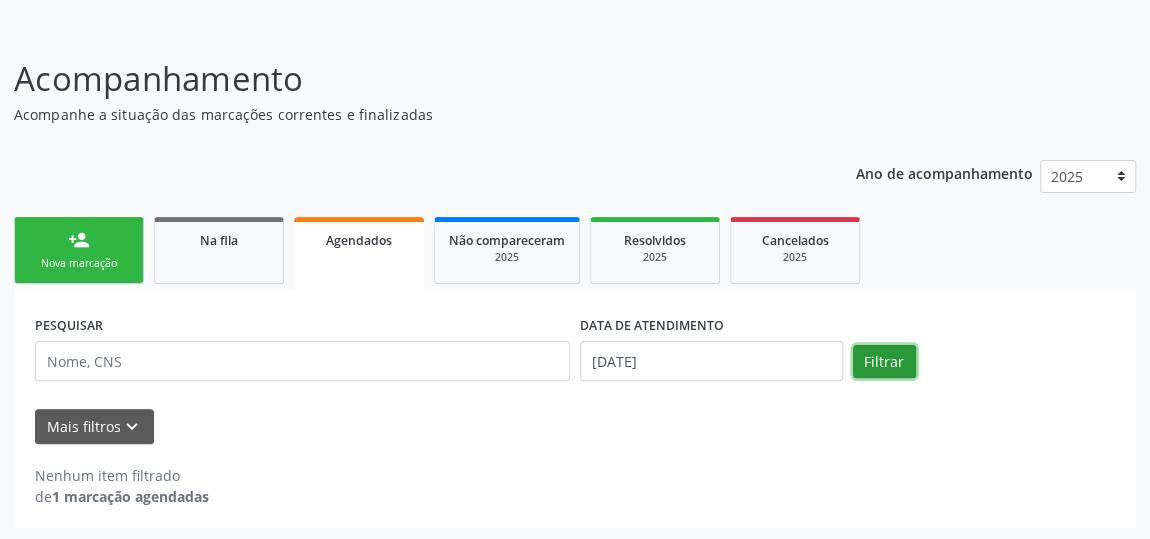 click on "Filtrar" at bounding box center [884, 362] 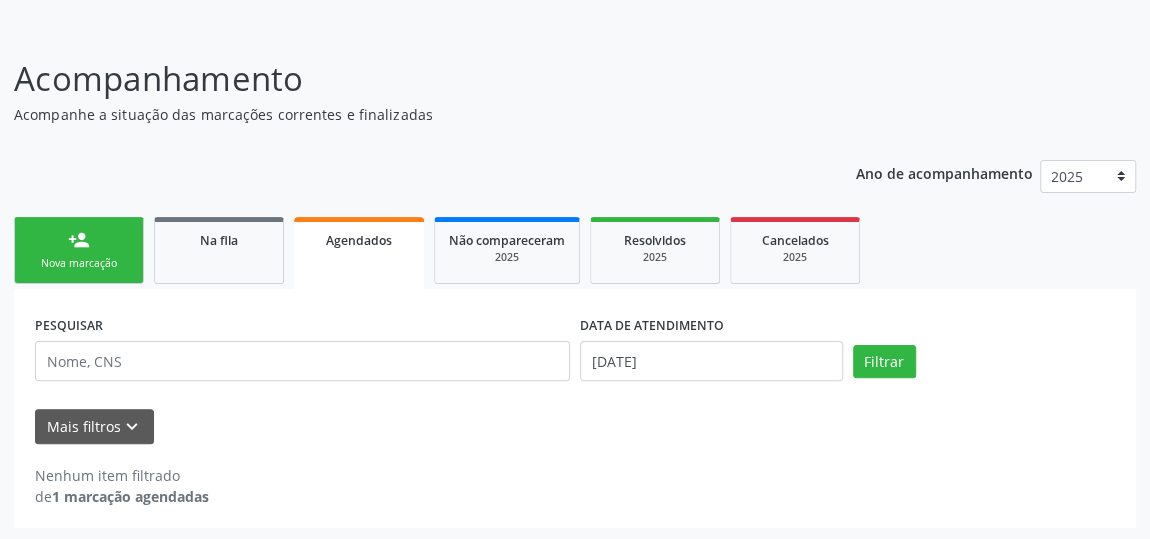 click on "1 marcação agendadas" at bounding box center (130, 496) 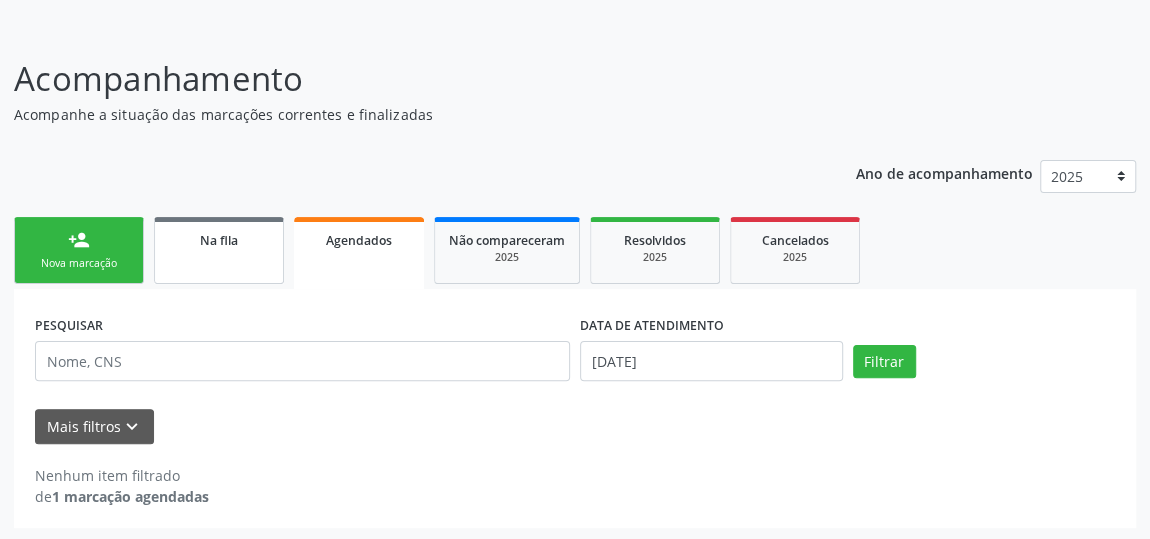 click on "Na fila" at bounding box center (219, 240) 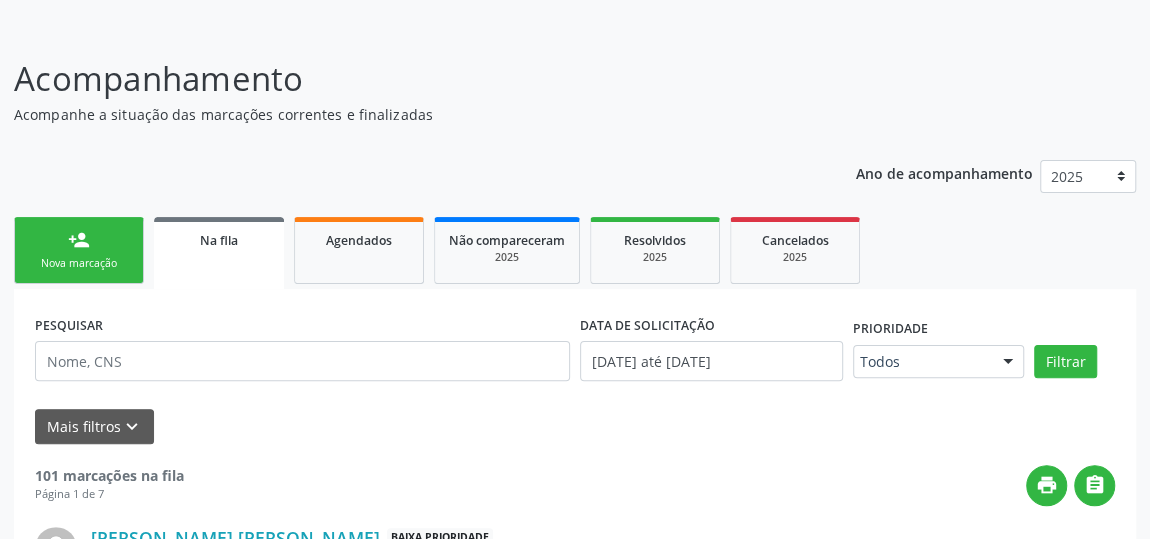 click on "Na fila" at bounding box center (219, 253) 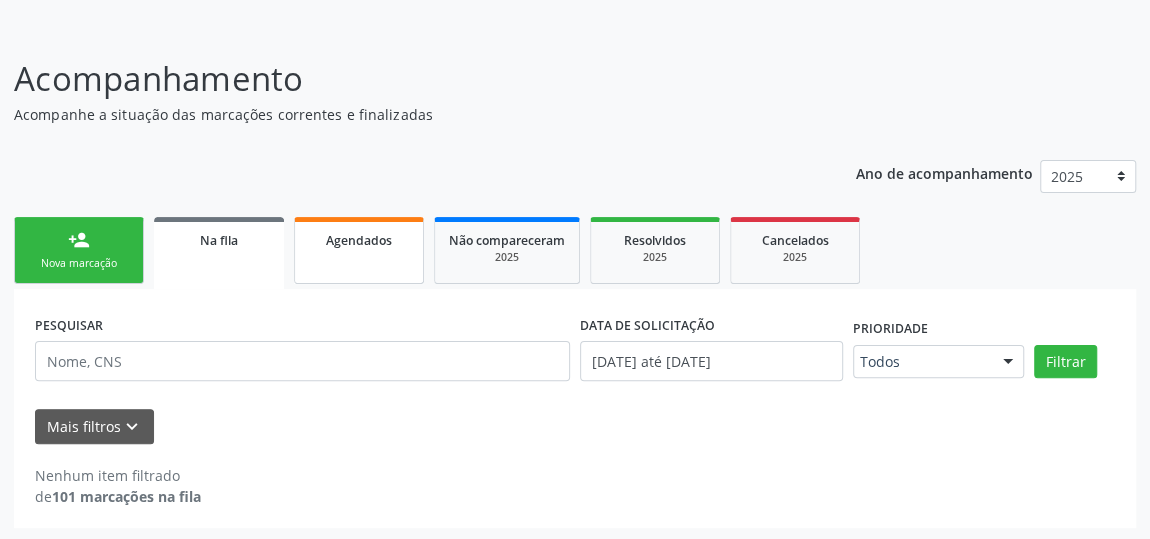 click on "Agendados" at bounding box center [359, 250] 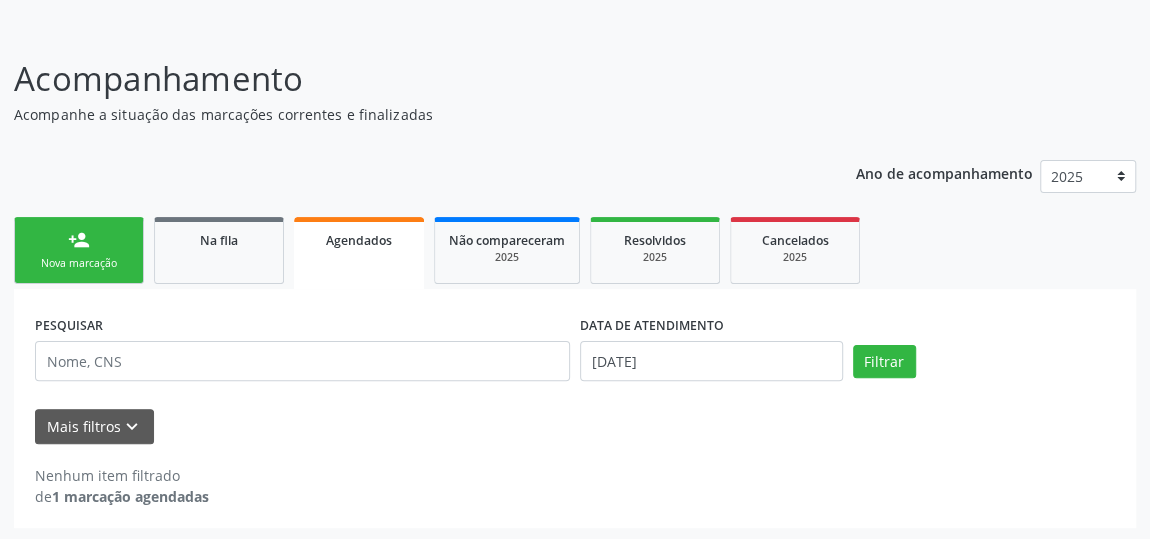click on "Nenhum item filtrado" at bounding box center [122, 475] 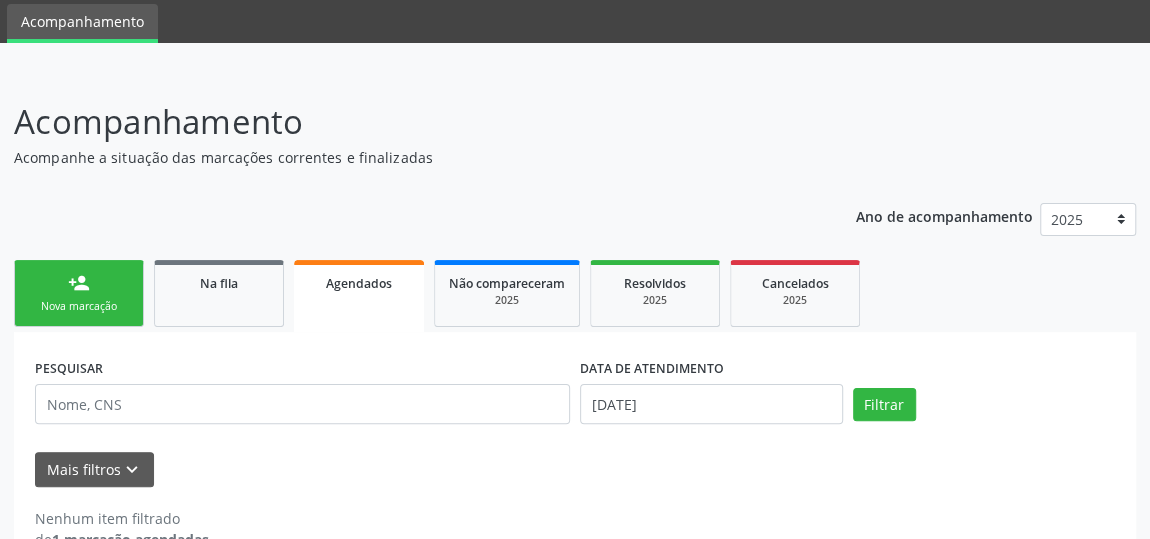scroll, scrollTop: 110, scrollLeft: 0, axis: vertical 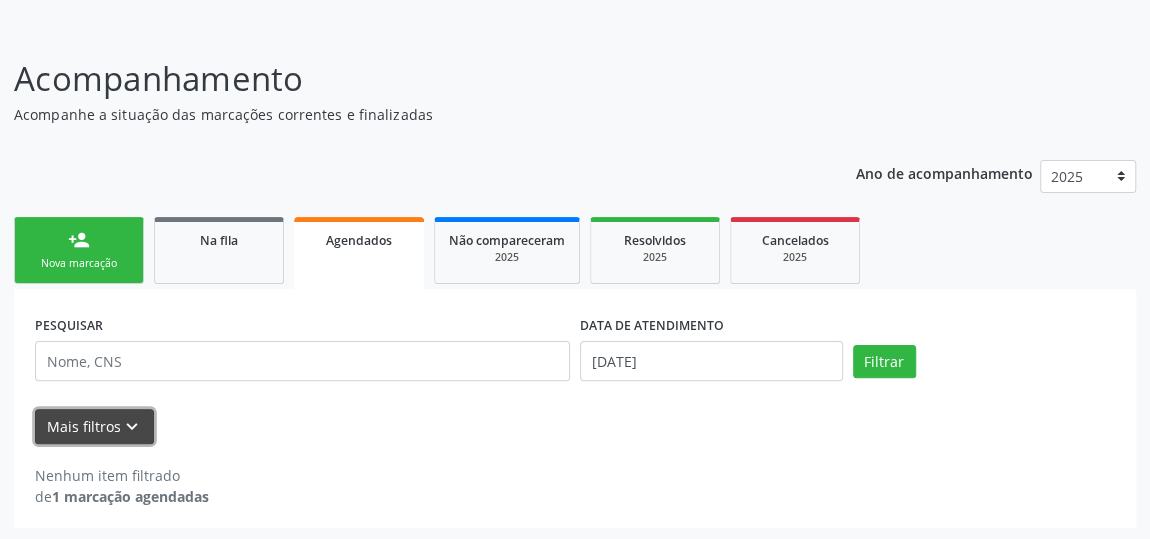 click on "keyboard_arrow_down" at bounding box center (132, 427) 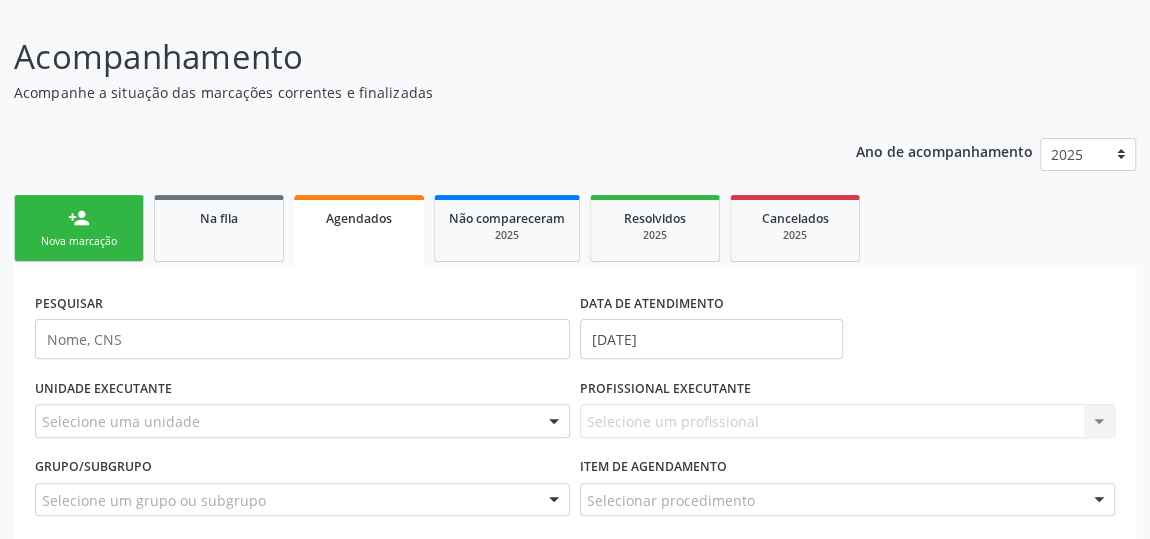scroll, scrollTop: 313, scrollLeft: 0, axis: vertical 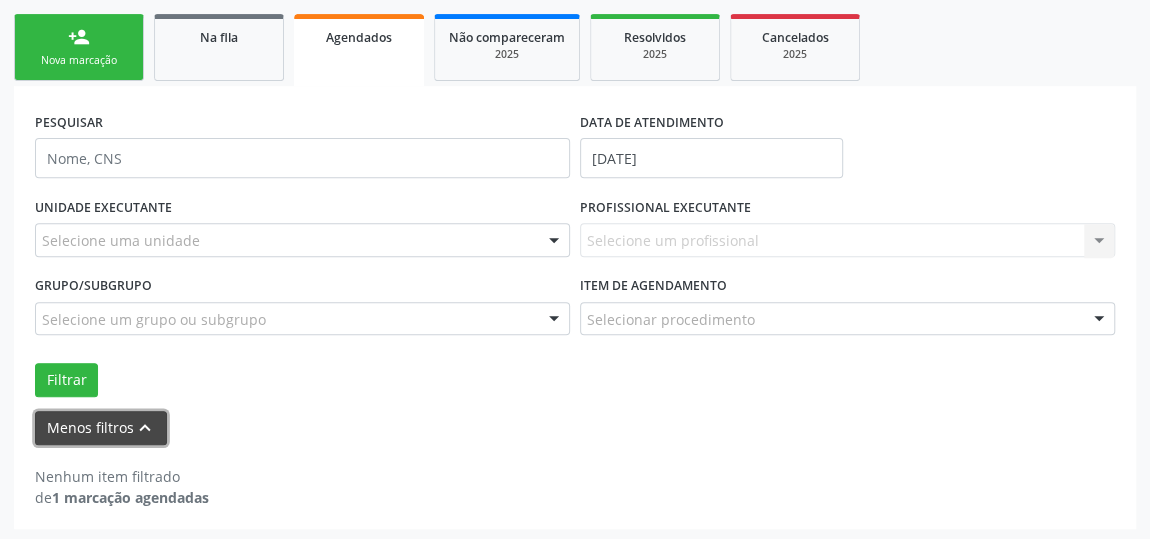 click on "keyboard_arrow_up" at bounding box center [145, 428] 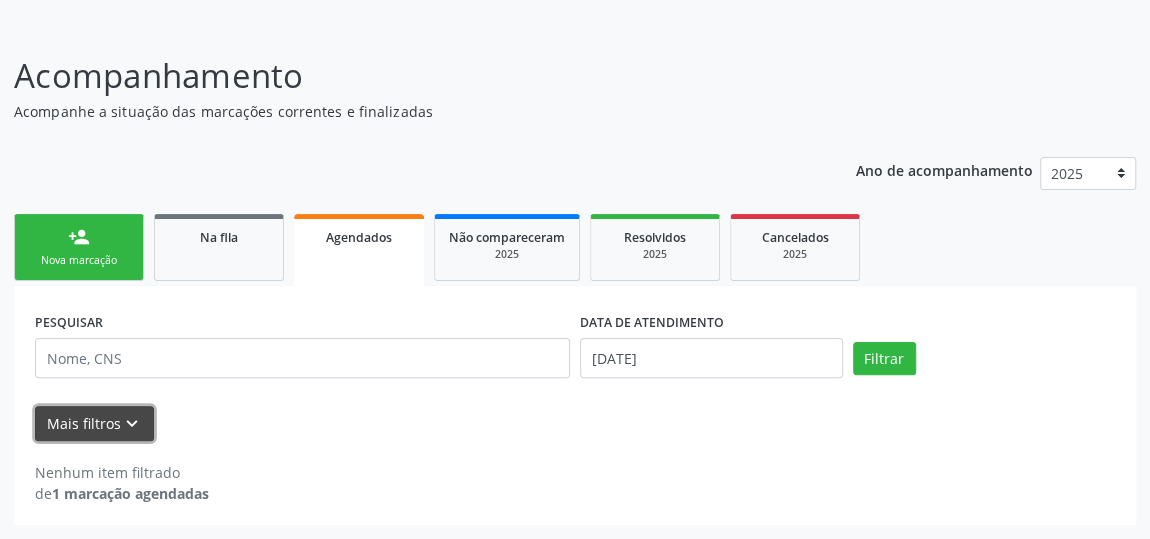scroll, scrollTop: 110, scrollLeft: 0, axis: vertical 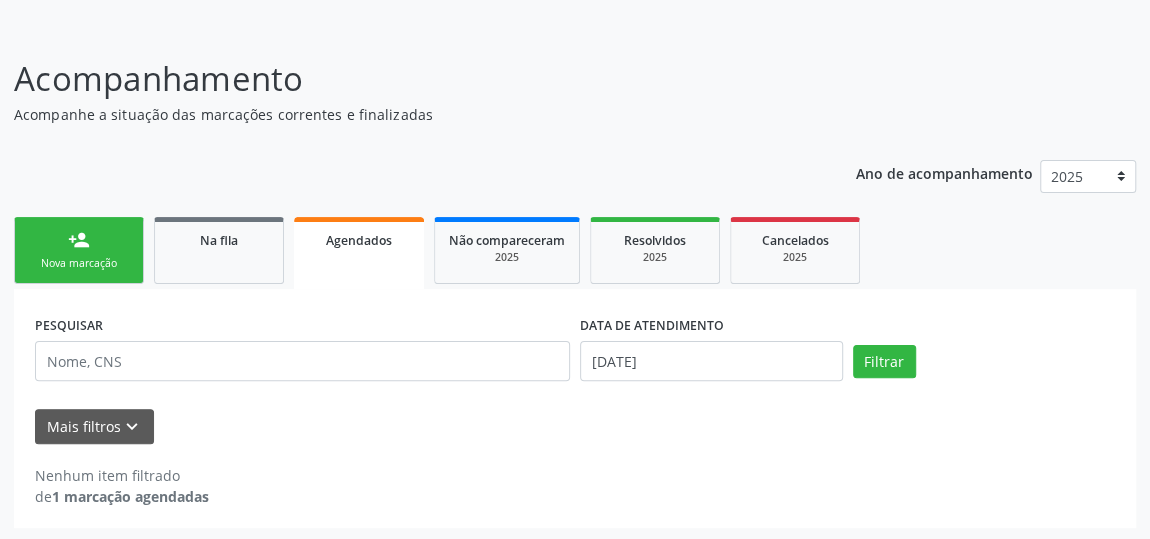 click on "Agendados" at bounding box center [359, 239] 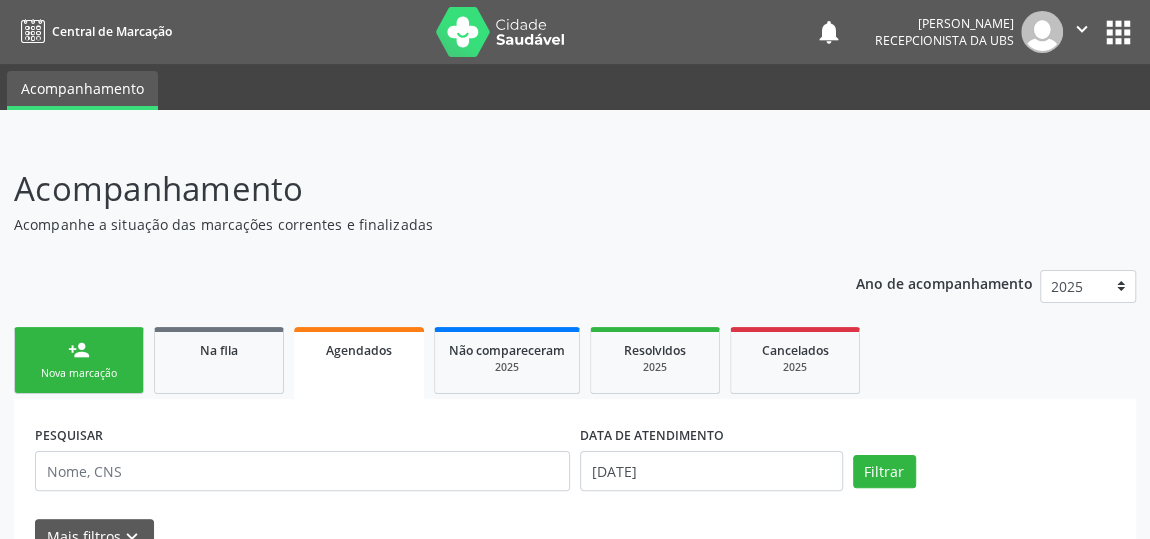 scroll, scrollTop: 110, scrollLeft: 0, axis: vertical 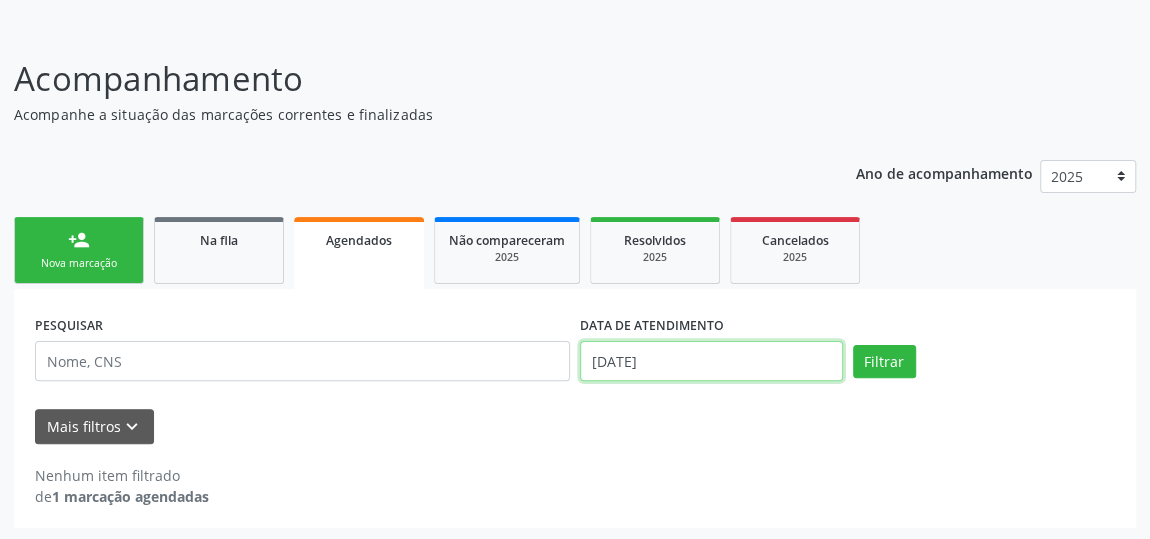 click on "[DATE]" at bounding box center [711, 361] 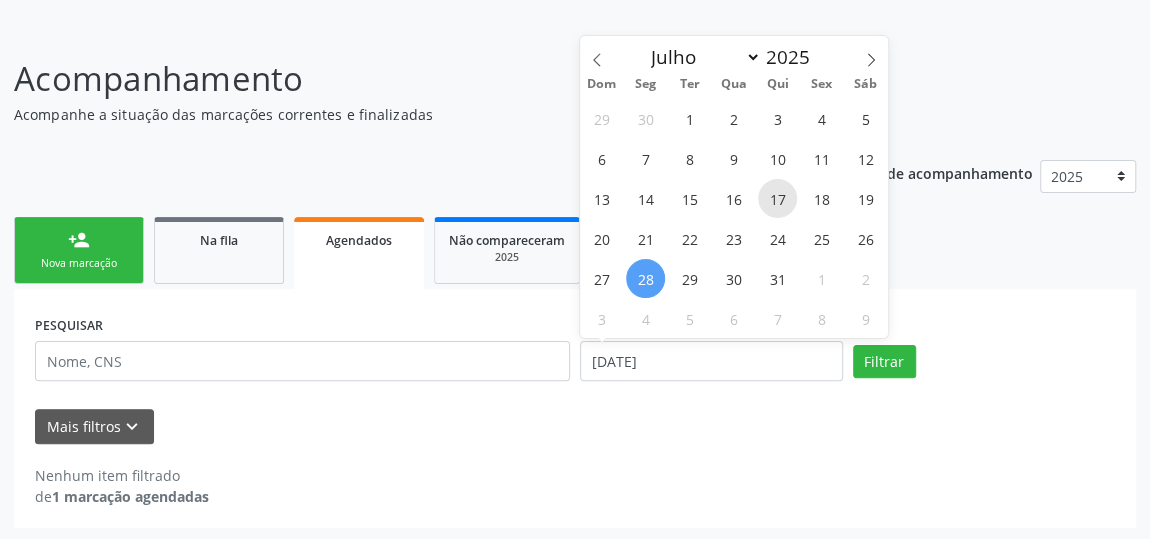 click on "17" at bounding box center (777, 198) 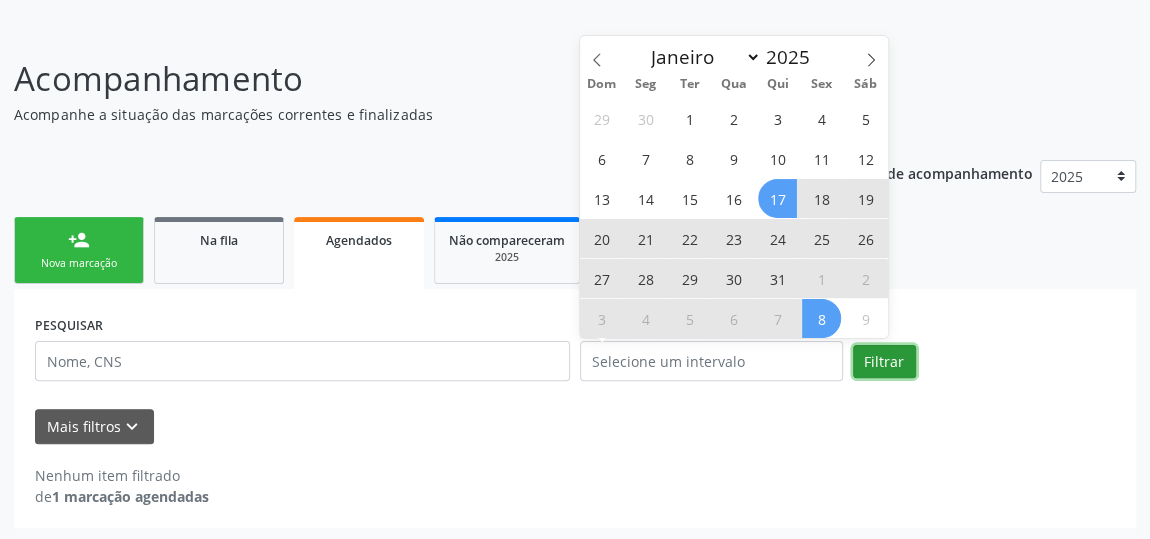 click on "Filtrar" at bounding box center [884, 362] 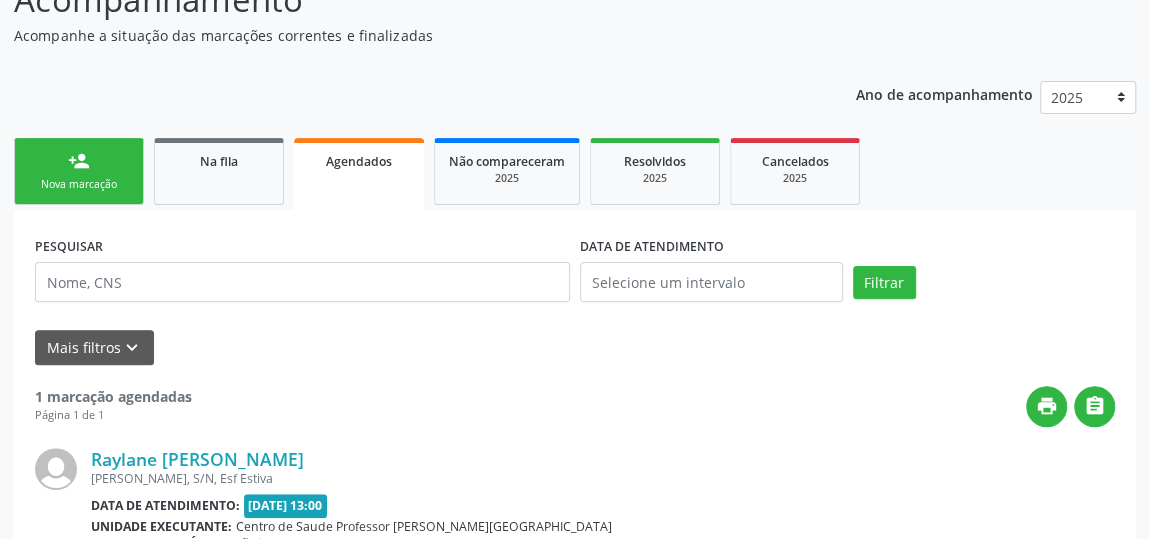 scroll, scrollTop: 269, scrollLeft: 0, axis: vertical 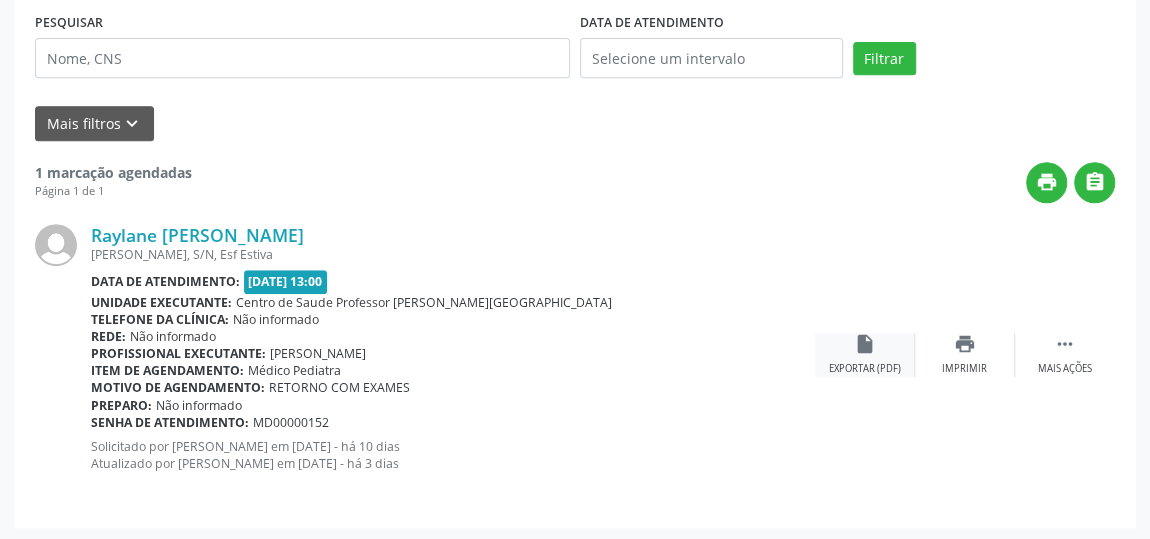 click on "insert_drive_file
Exportar (PDF)" at bounding box center [865, 354] 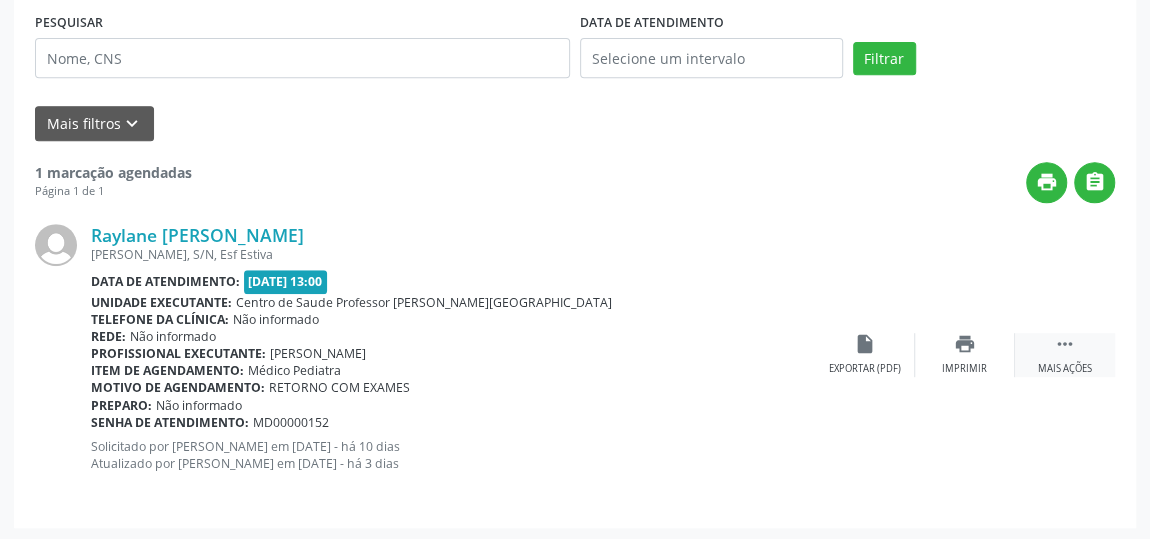 click on "
Mais ações" at bounding box center [1065, 354] 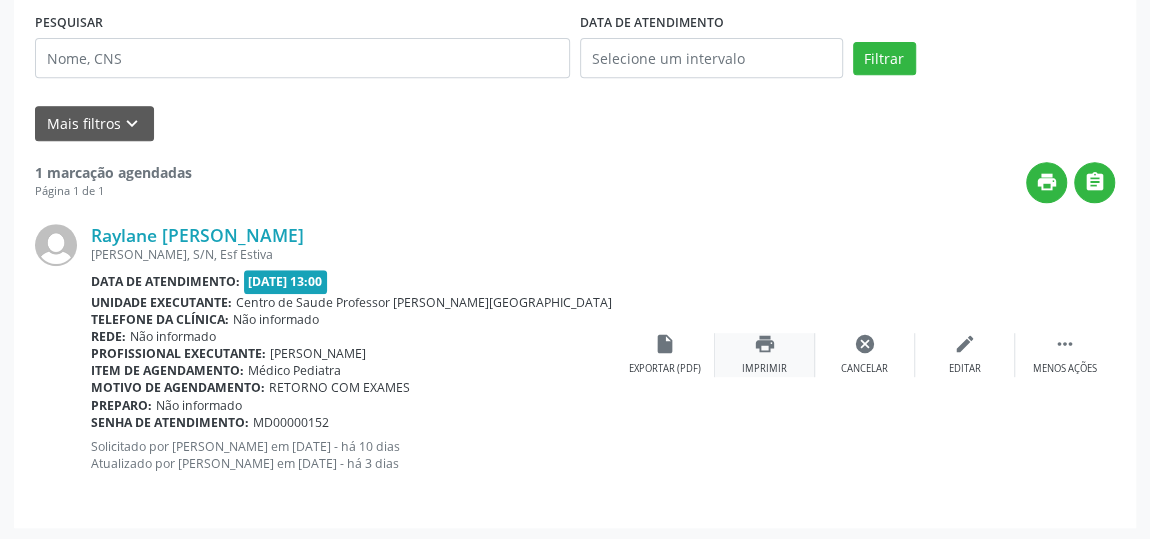 click on "print" at bounding box center (765, 344) 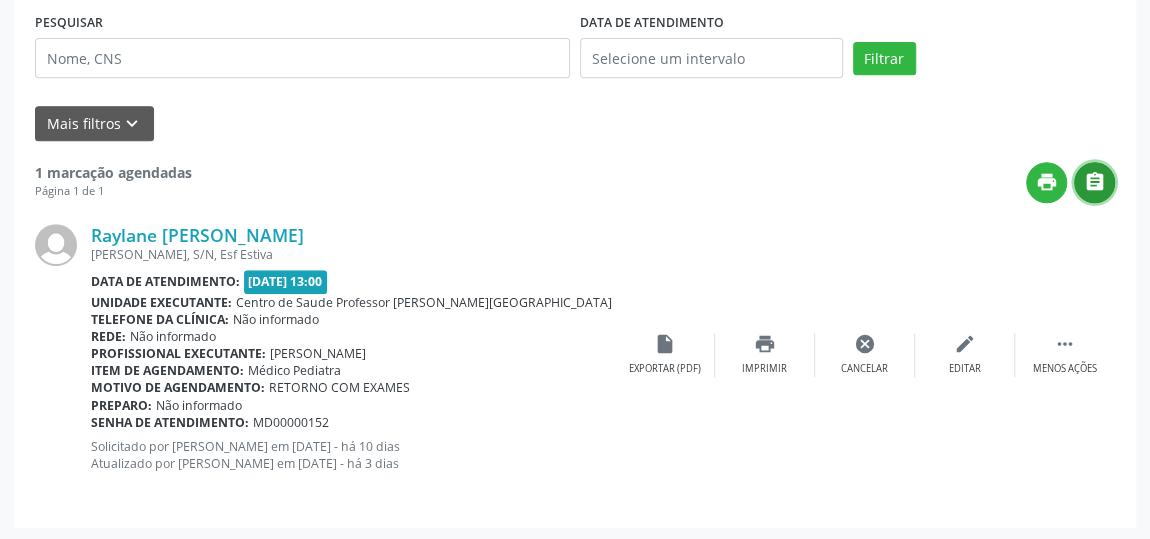 click on "" at bounding box center [1095, 182] 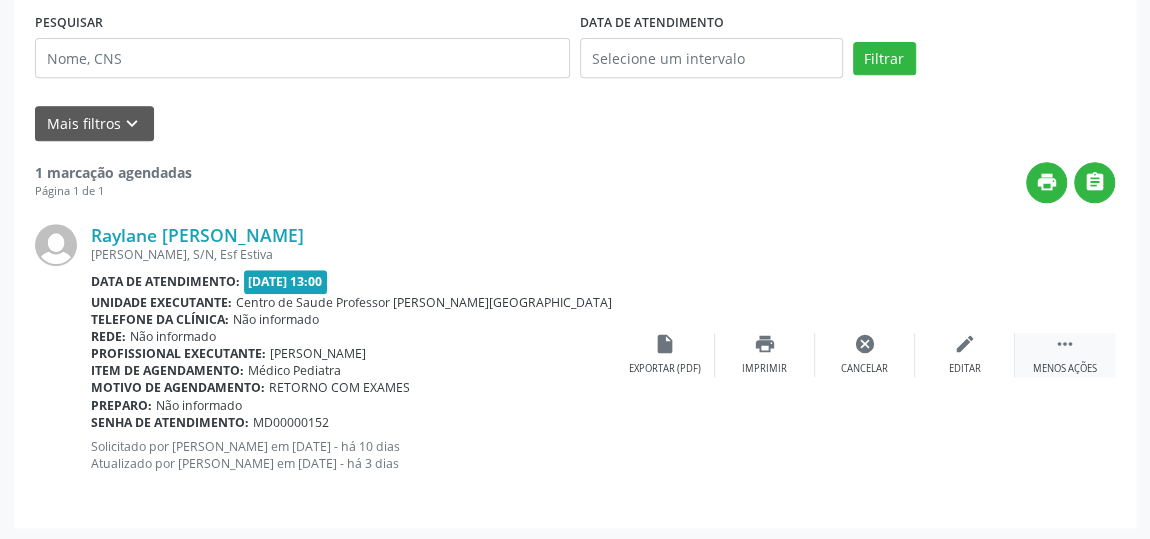 click on "
Menos ações" at bounding box center (1065, 354) 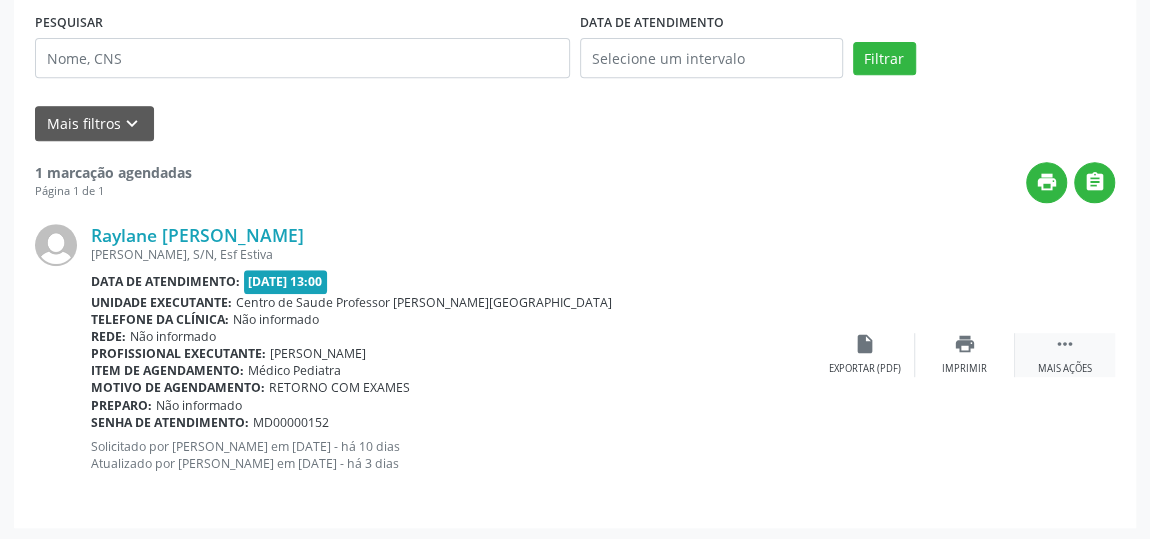 click on "
Mais ações" at bounding box center [1065, 354] 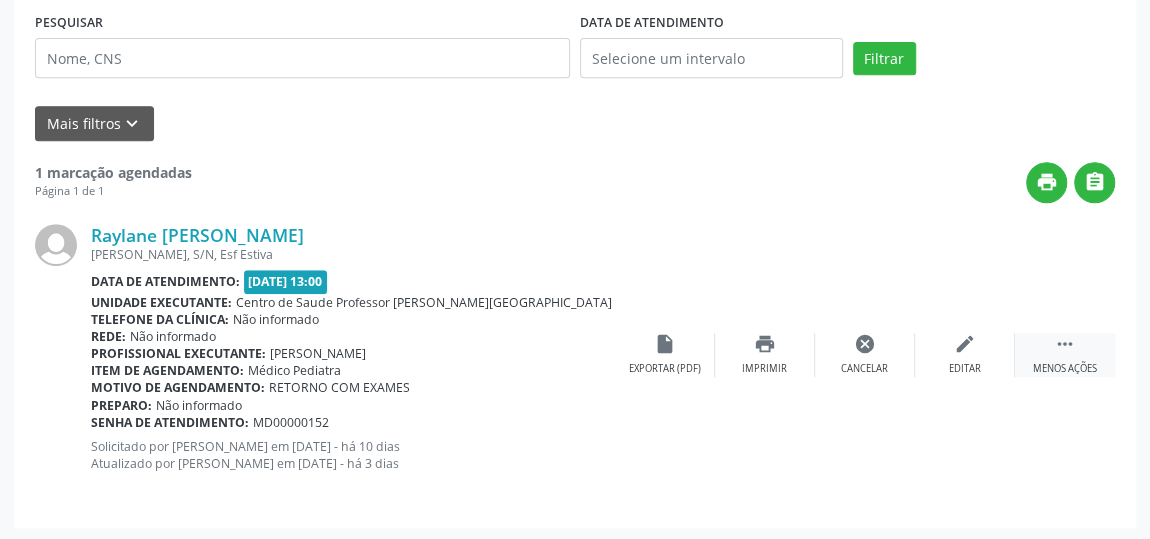 click on "
Menos ações" at bounding box center (1065, 354) 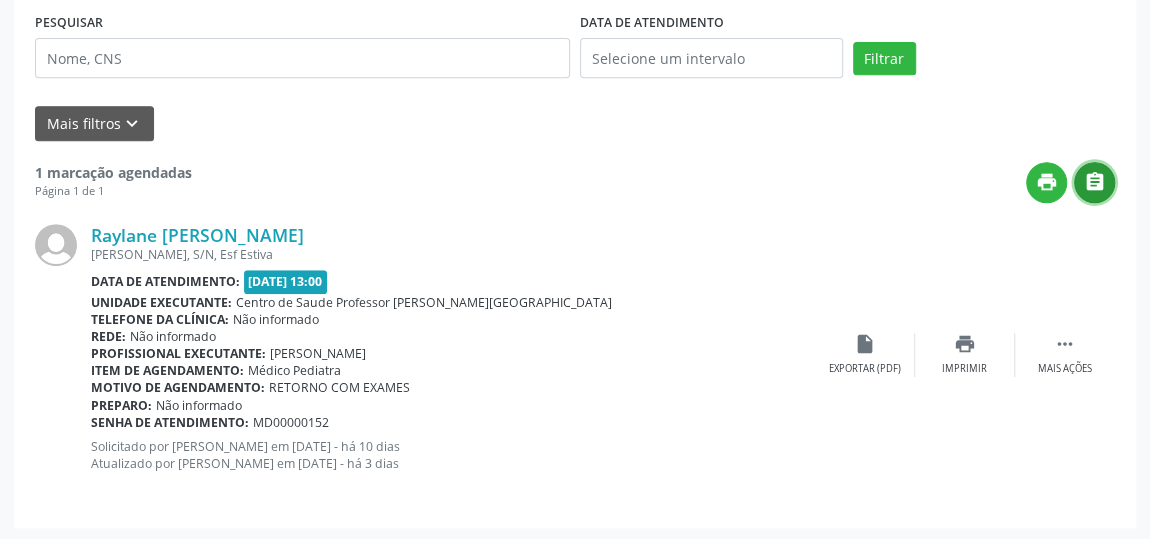 click on "" at bounding box center (1094, 182) 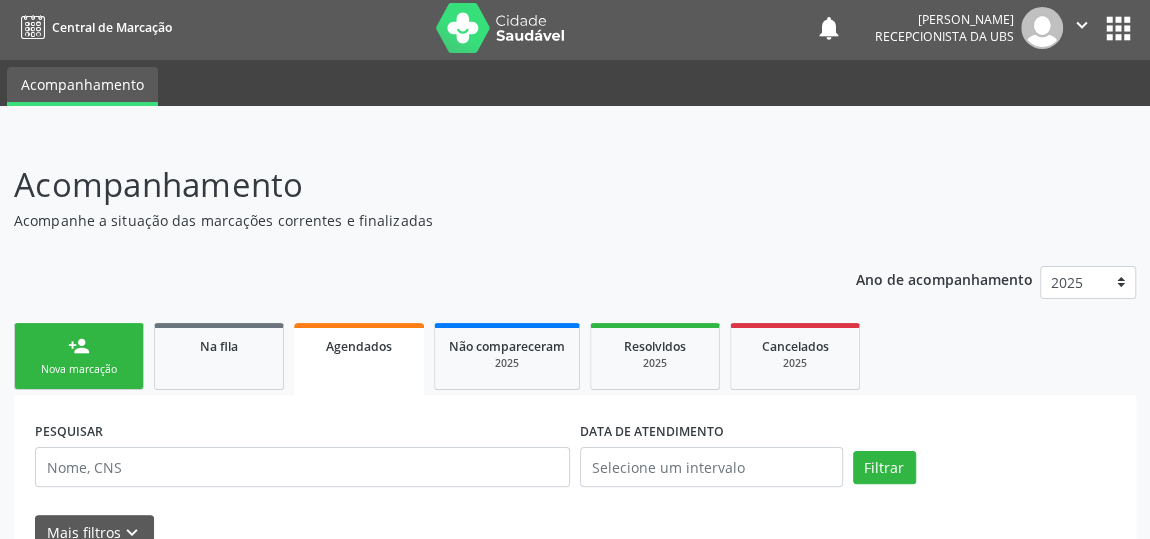 scroll, scrollTop: 0, scrollLeft: 0, axis: both 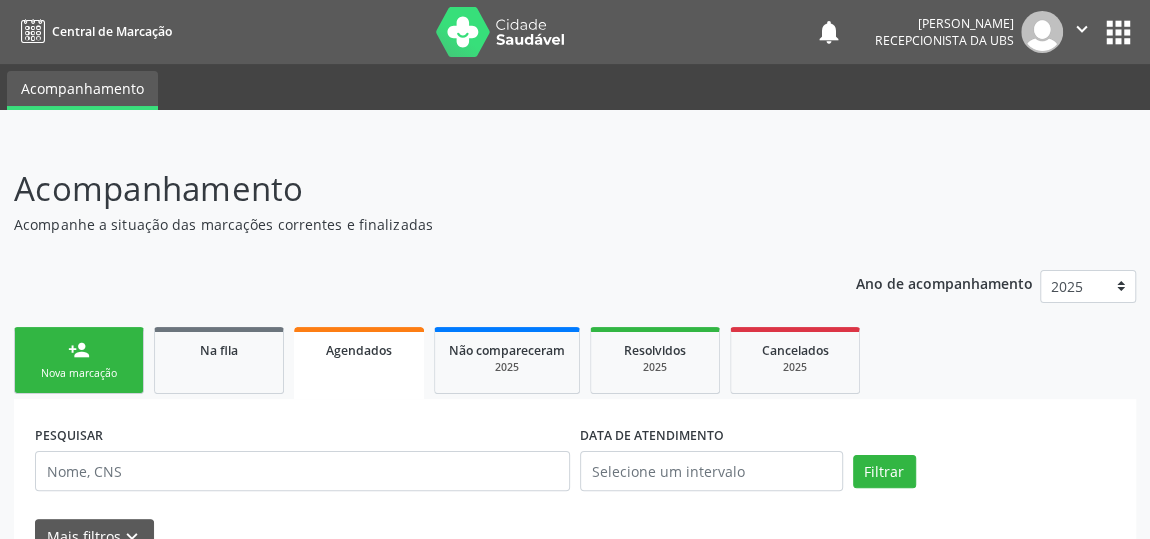 click on "Agendados" at bounding box center [359, 350] 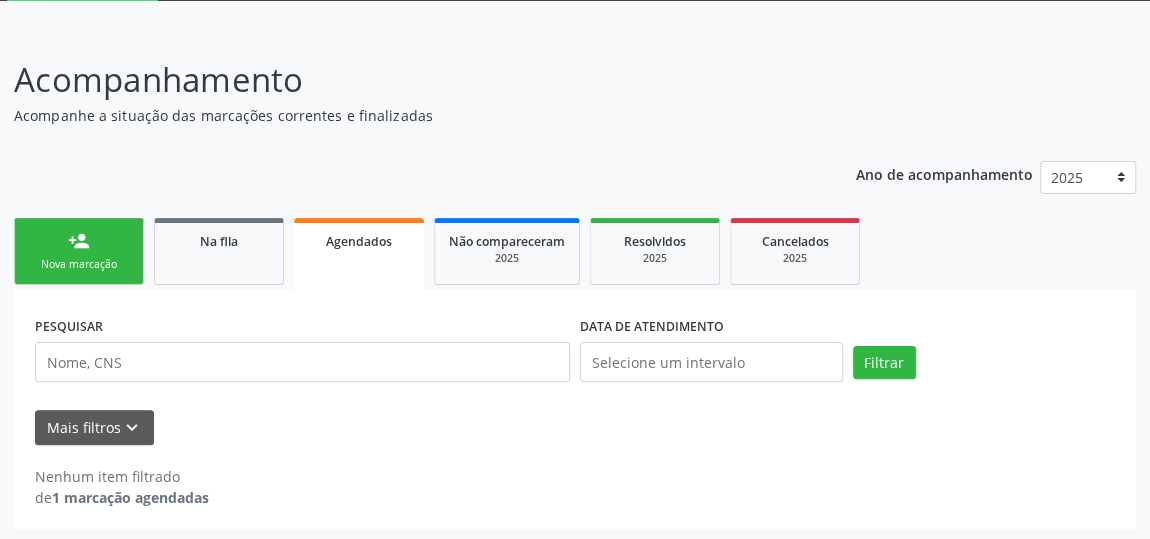 scroll, scrollTop: 110, scrollLeft: 0, axis: vertical 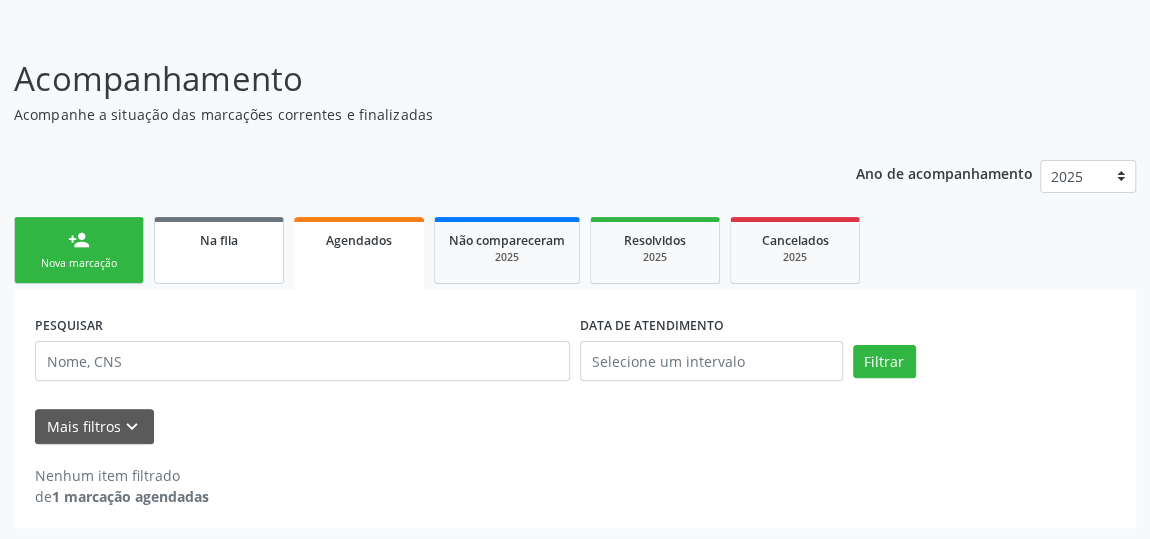 click on "Na fila" at bounding box center (219, 250) 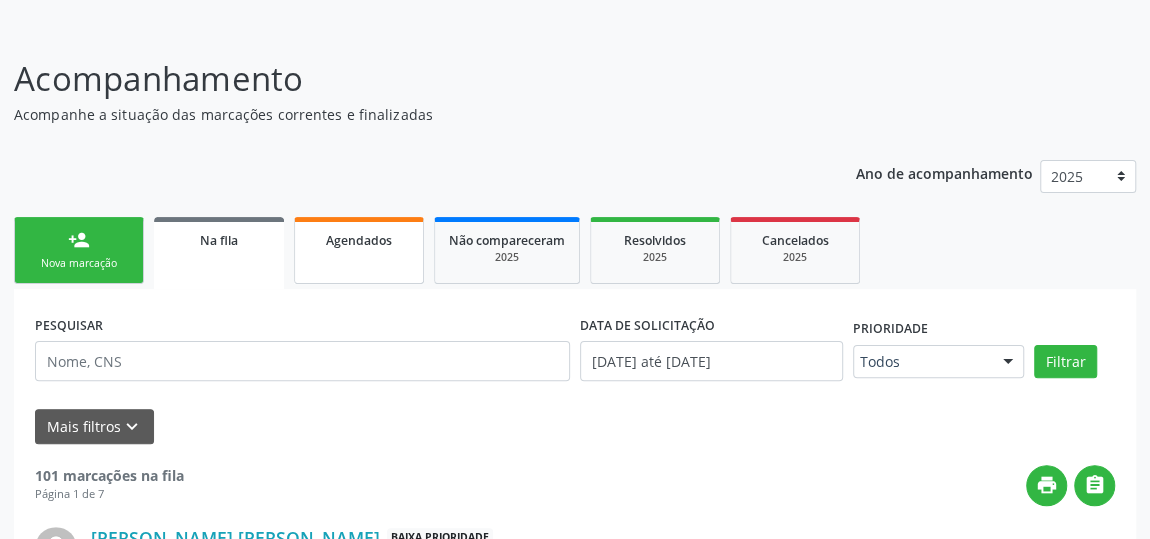 click on "Agendados" at bounding box center [359, 239] 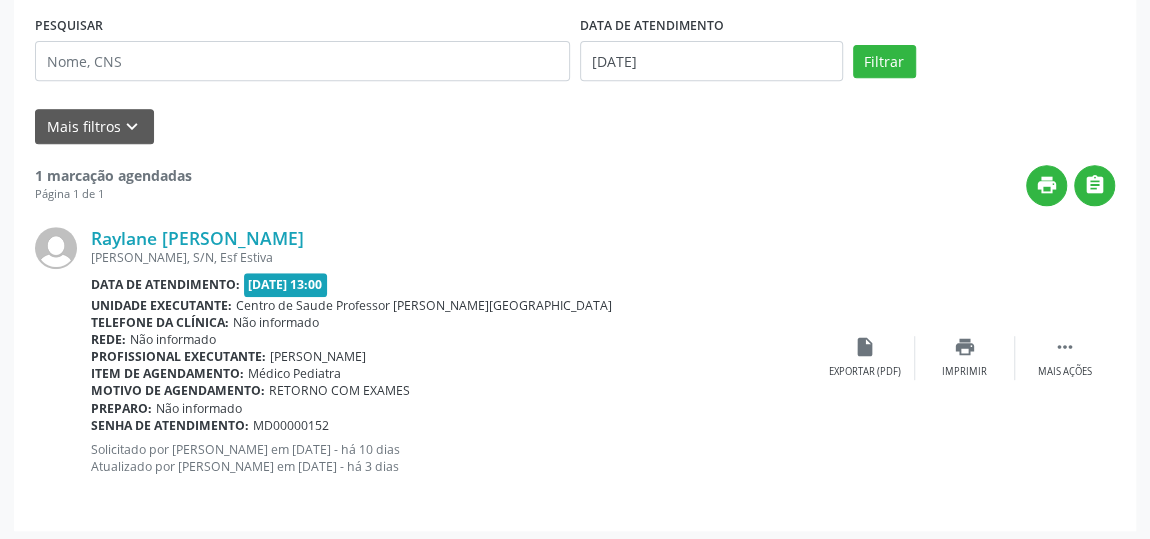 scroll, scrollTop: 413, scrollLeft: 0, axis: vertical 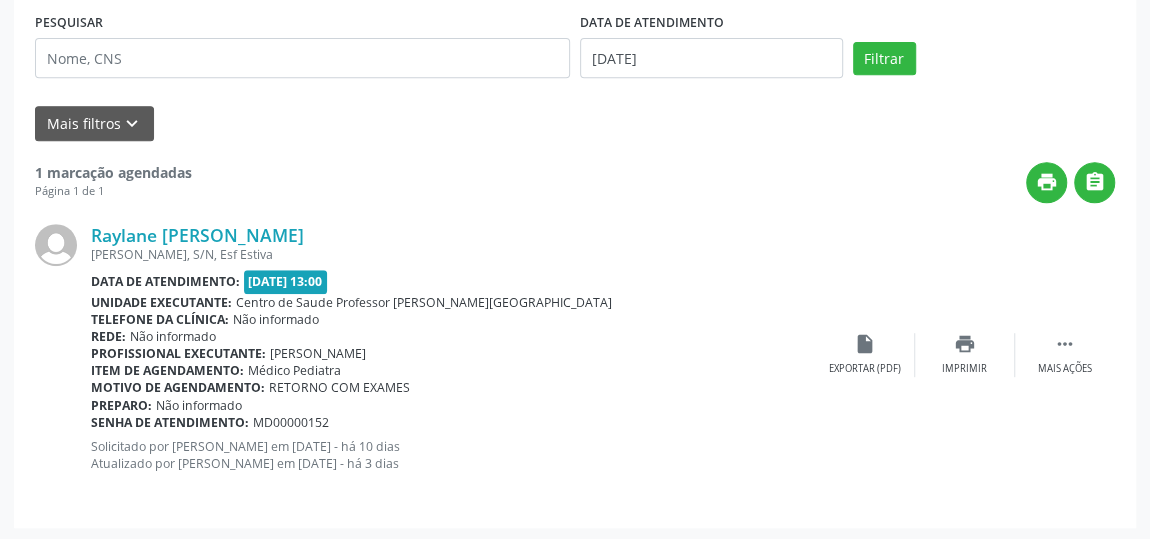 drag, startPoint x: 420, startPoint y: 401, endPoint x: 570, endPoint y: 463, distance: 162.30835 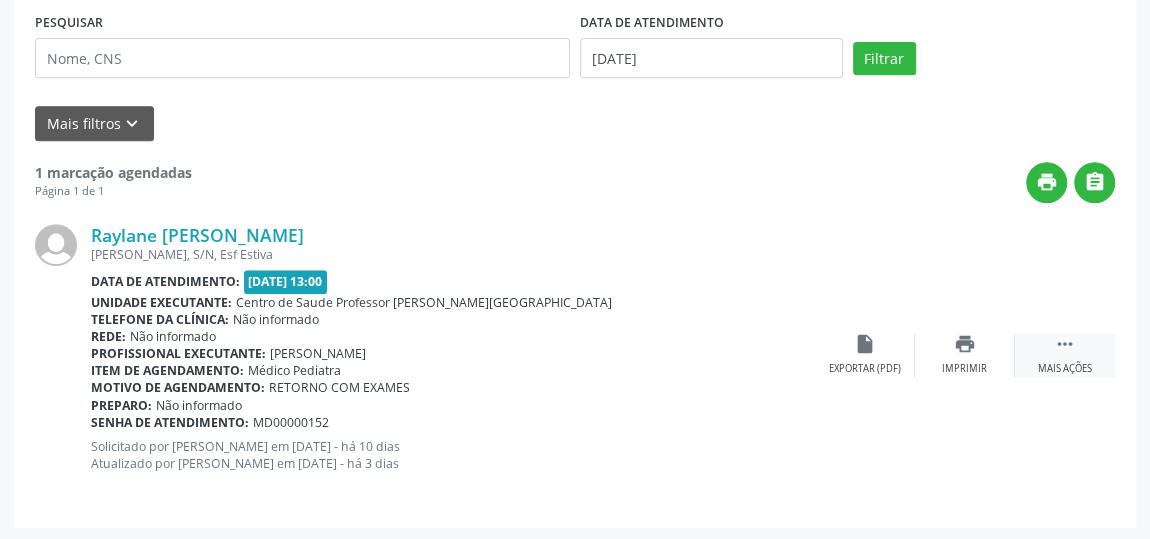 click on "Mais ações" at bounding box center [1065, 369] 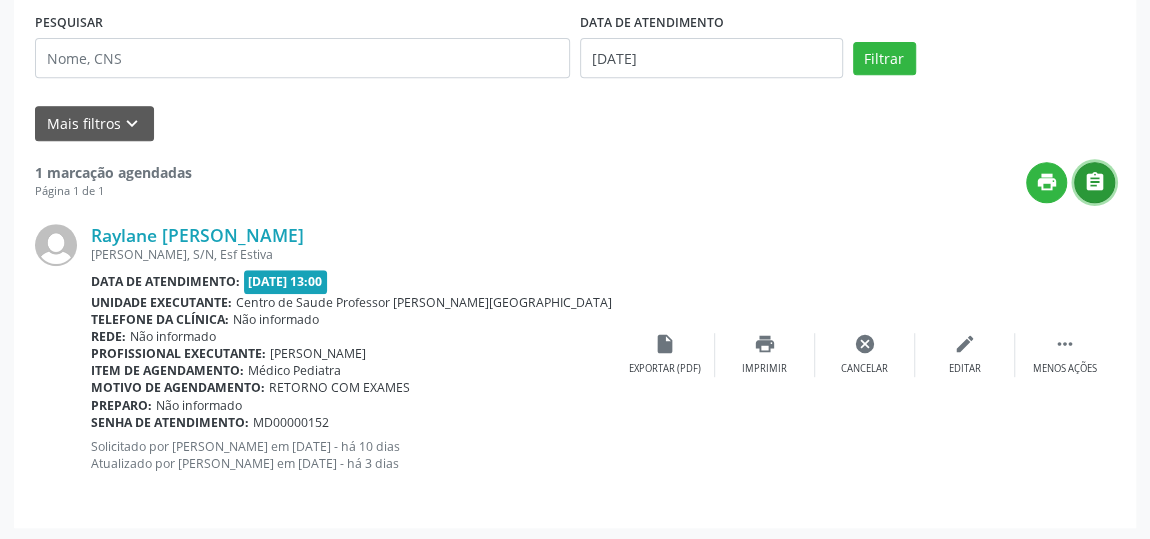 click on "" at bounding box center (1095, 182) 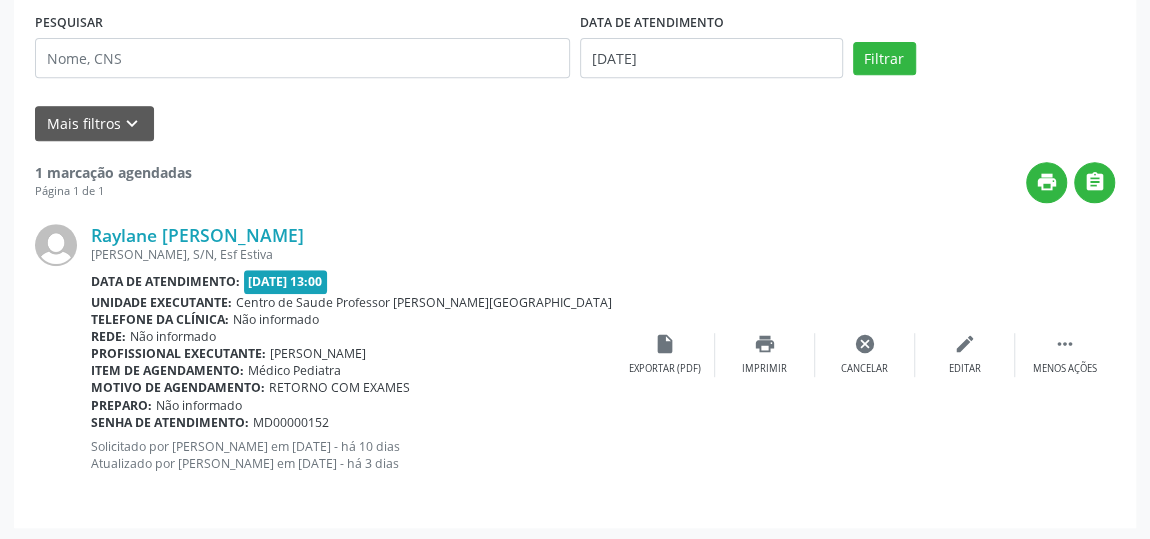 drag, startPoint x: 1098, startPoint y: 5, endPoint x: 643, endPoint y: 169, distance: 483.6538 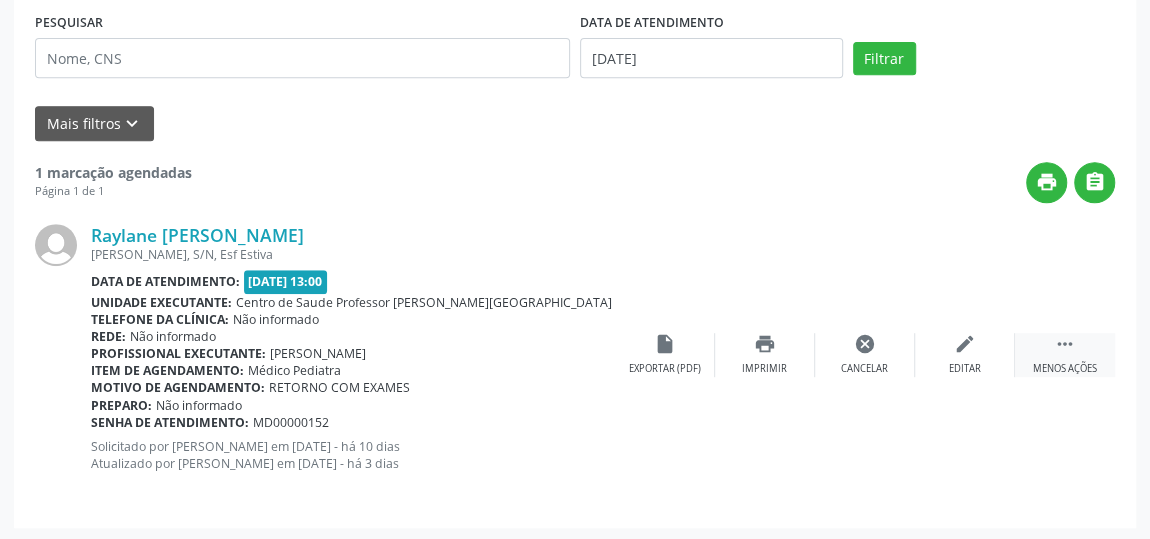 click on "
Menos ações" at bounding box center (1065, 354) 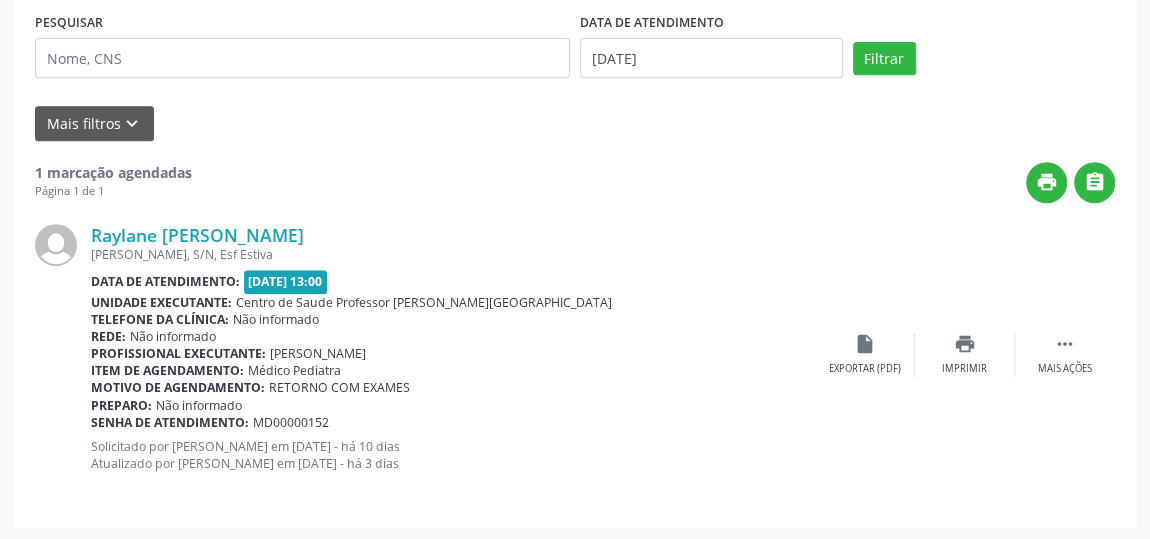 click at bounding box center [56, 245] 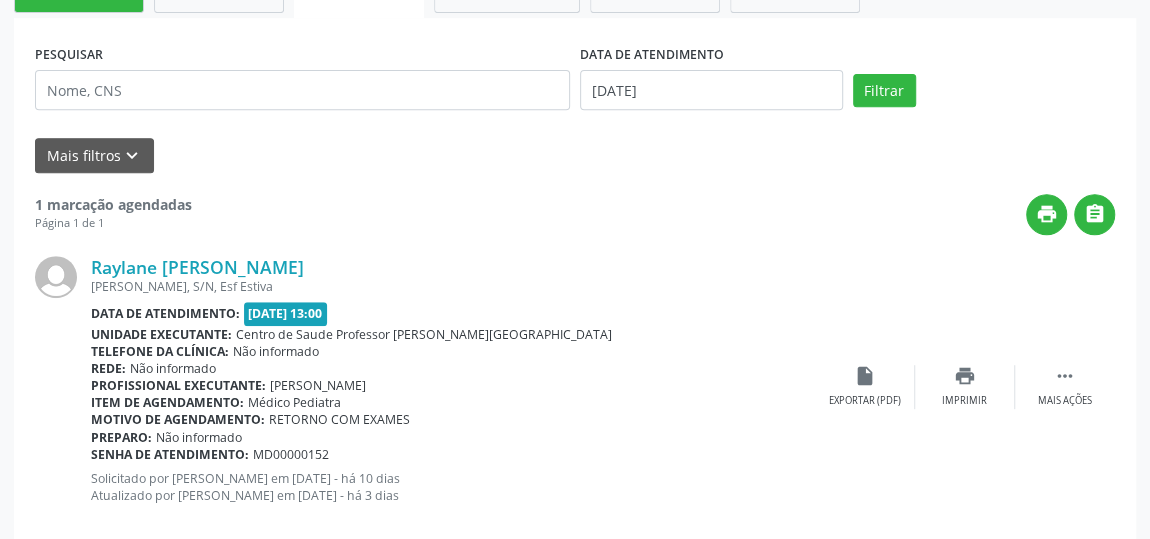 scroll, scrollTop: 413, scrollLeft: 0, axis: vertical 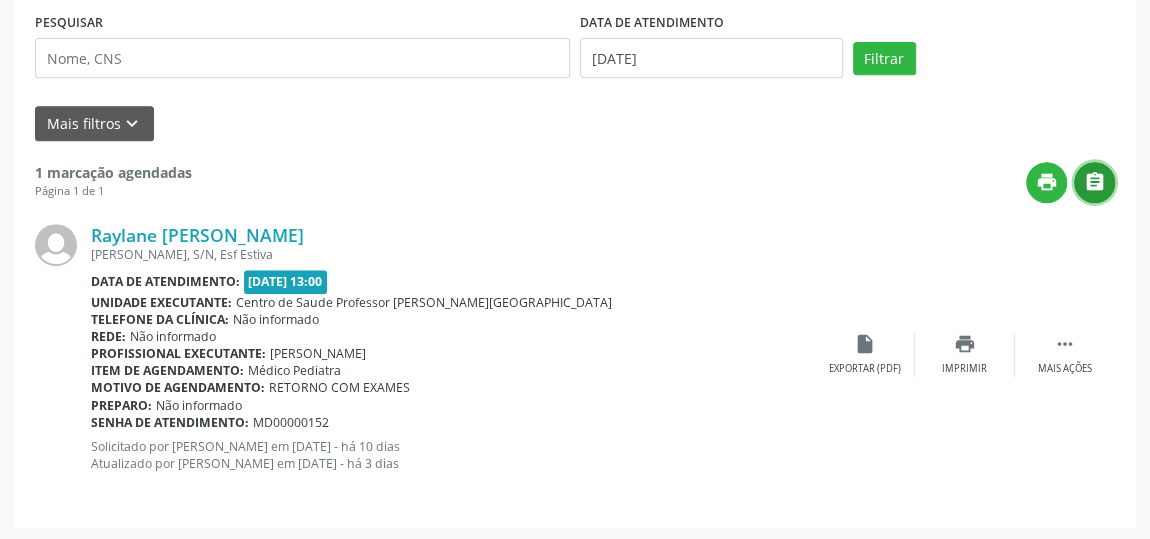 click on "" at bounding box center (1094, 182) 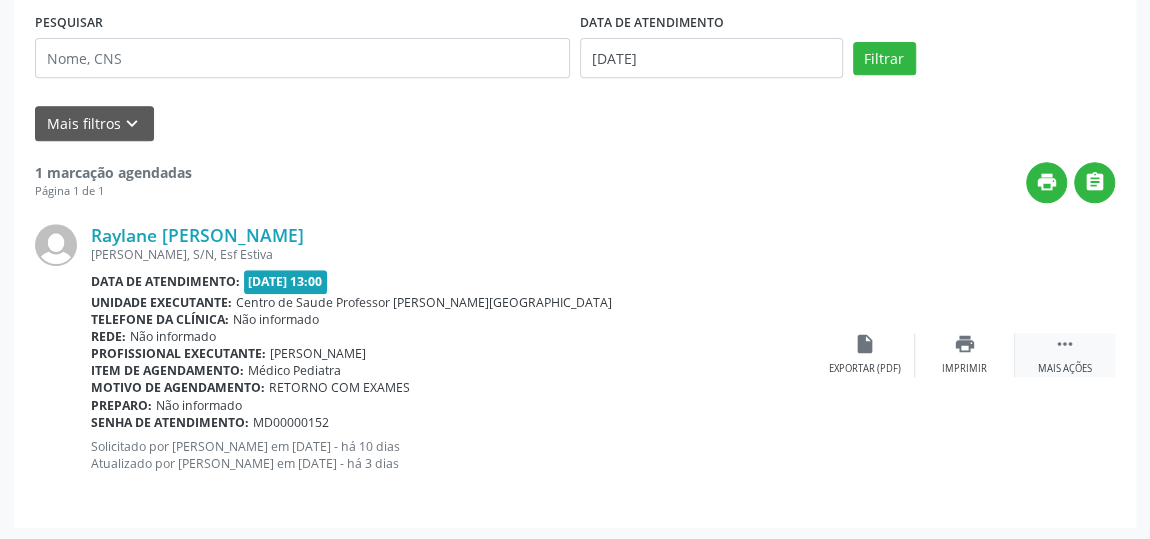 click on "Mais ações" at bounding box center [1065, 369] 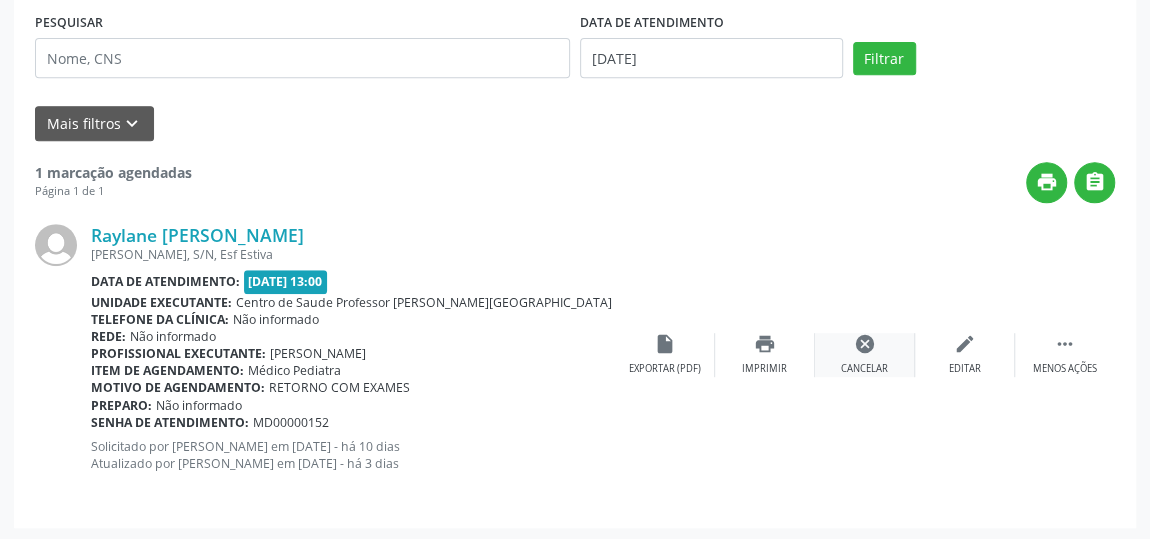 click on "cancel
Cancelar" at bounding box center (865, 354) 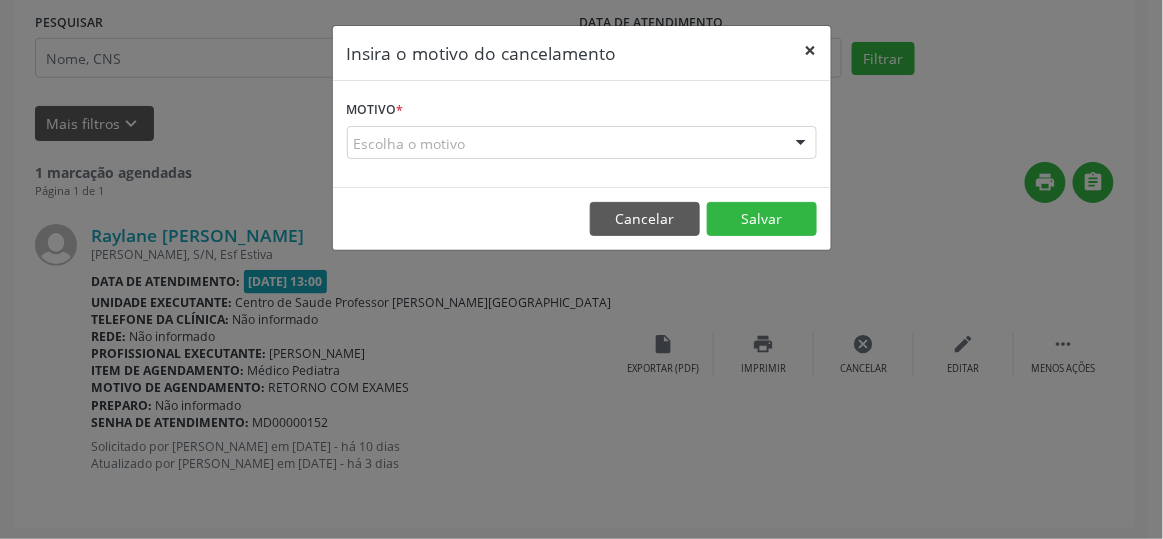 click on "×" at bounding box center [811, 50] 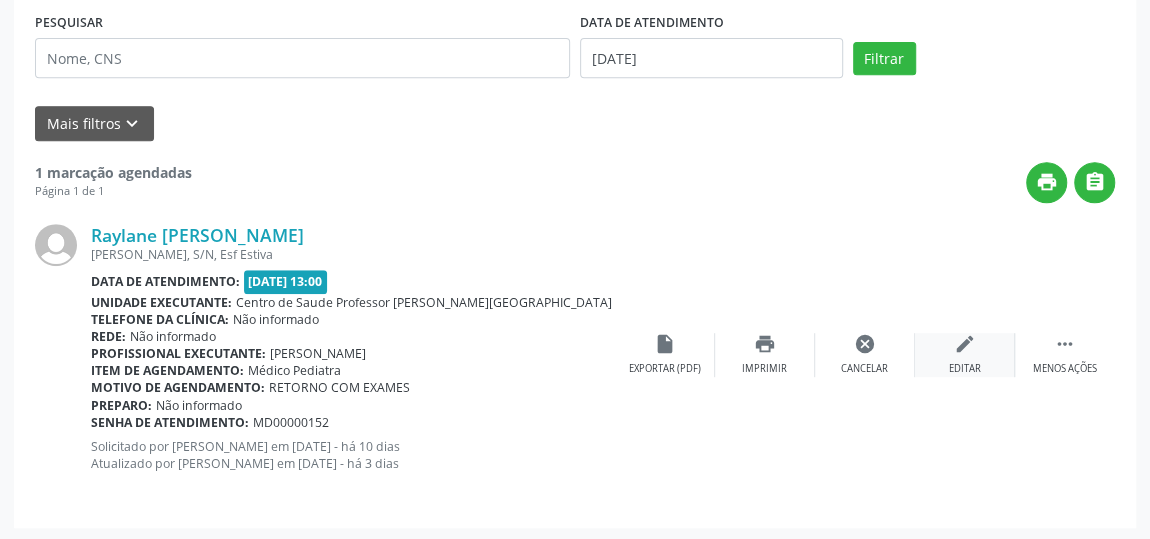 click on "Editar" at bounding box center (965, 369) 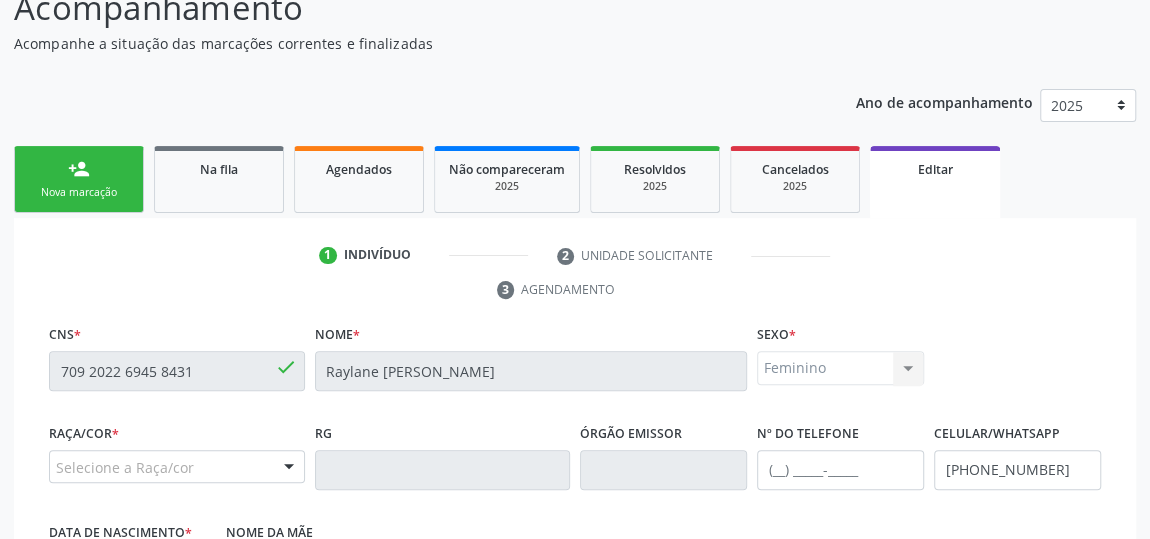 scroll, scrollTop: 272, scrollLeft: 0, axis: vertical 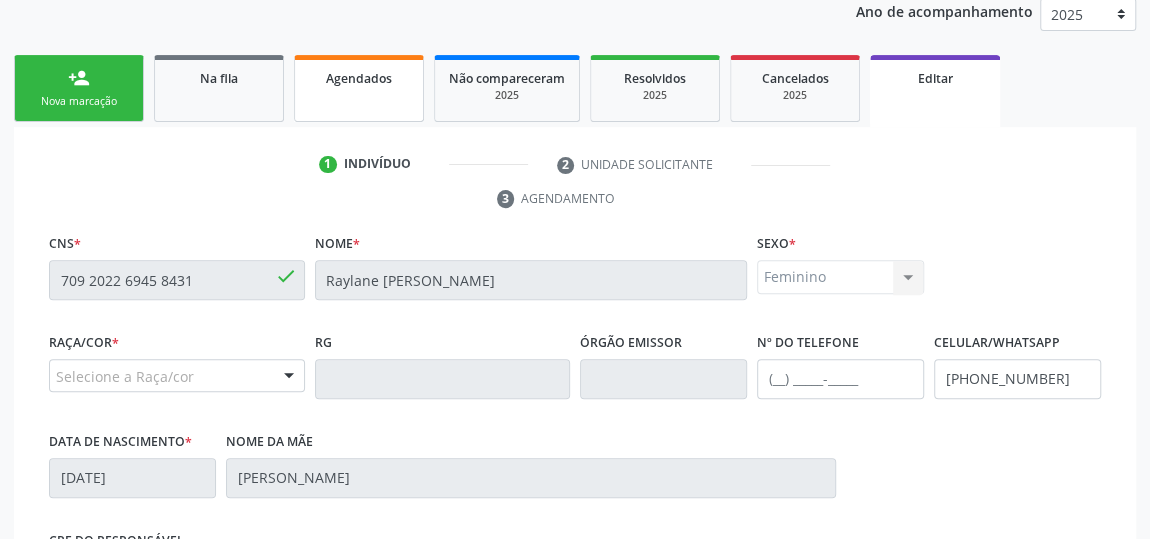click on "Agendados" at bounding box center (359, 88) 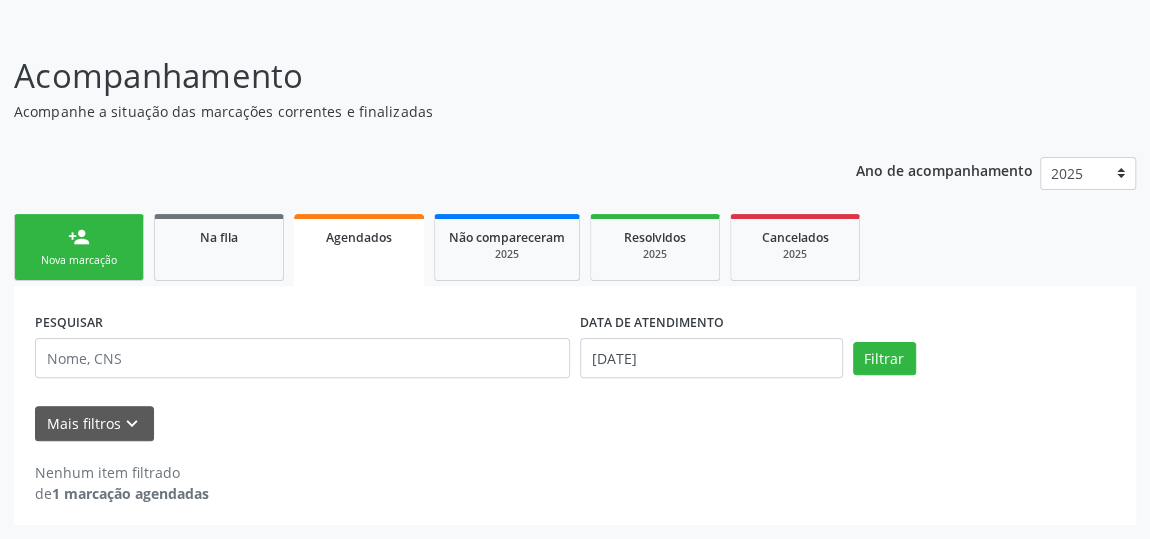 scroll, scrollTop: 110, scrollLeft: 0, axis: vertical 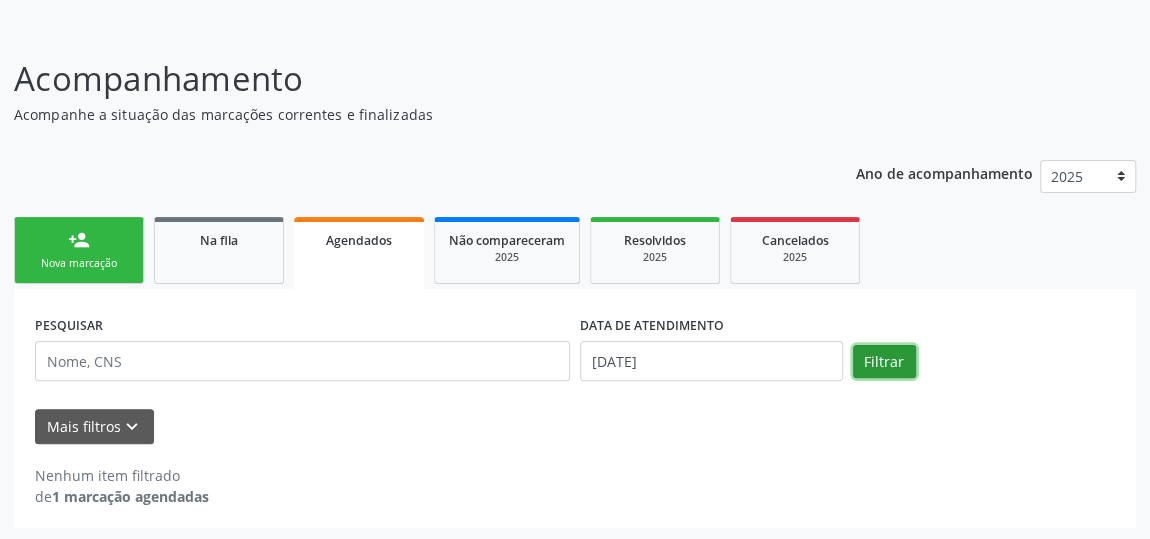 click on "Filtrar" at bounding box center [884, 362] 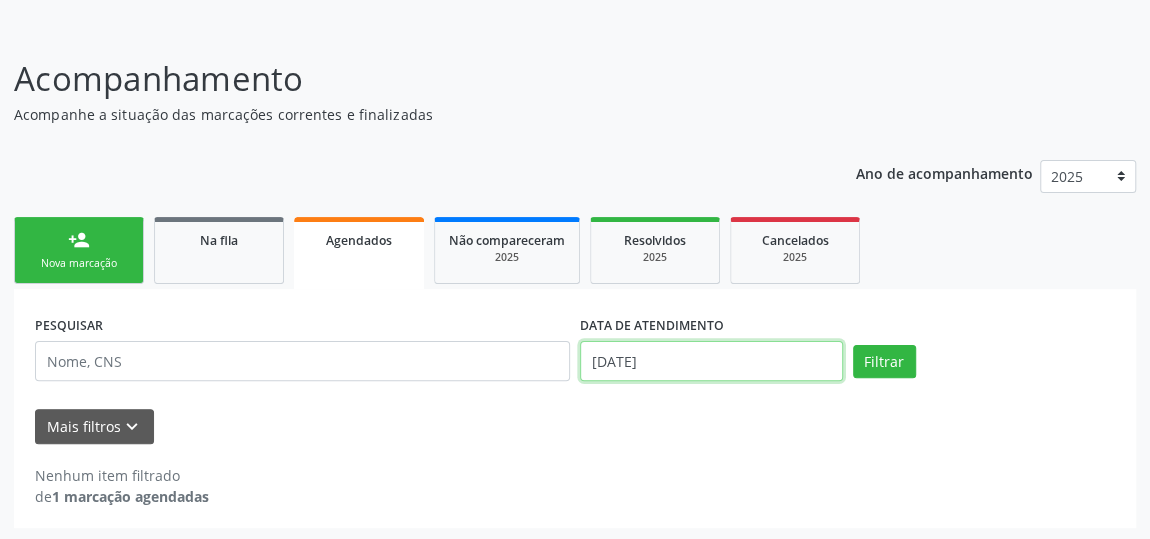 click on "[DATE]" at bounding box center (711, 361) 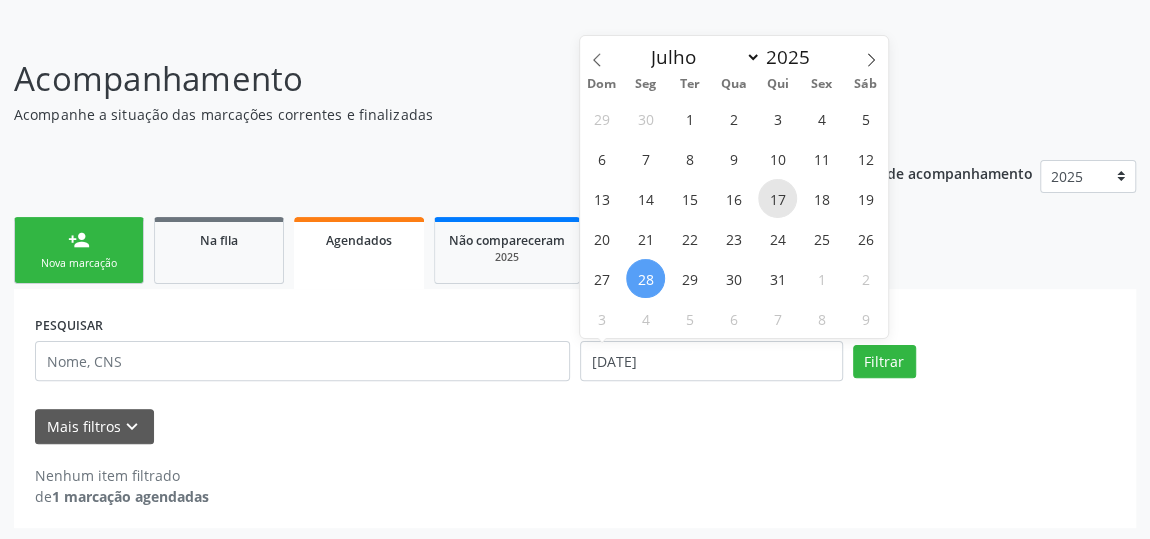 click on "17" at bounding box center [777, 198] 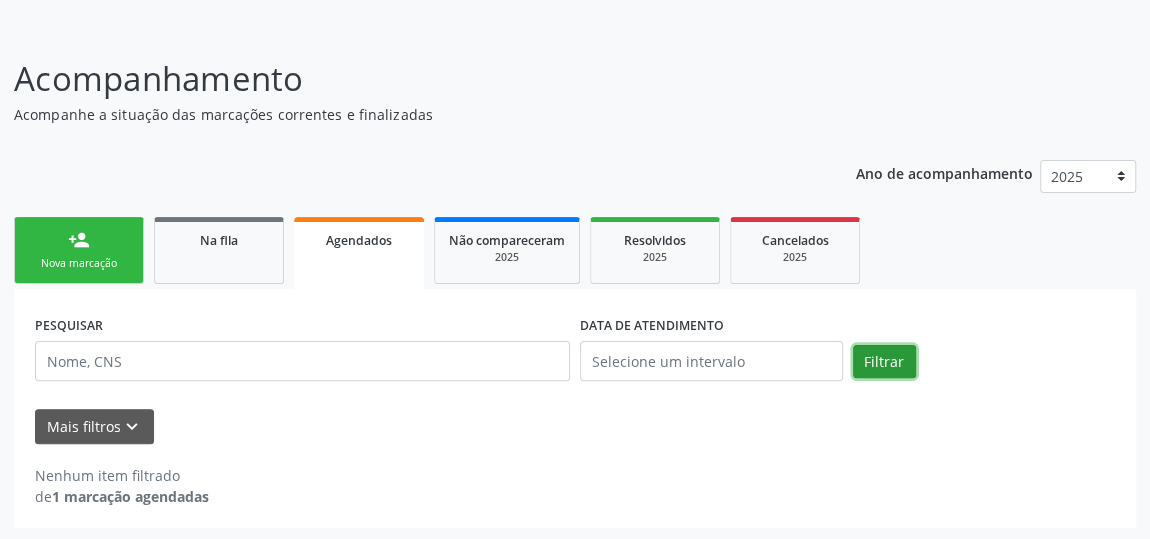 click on "Filtrar" at bounding box center (884, 362) 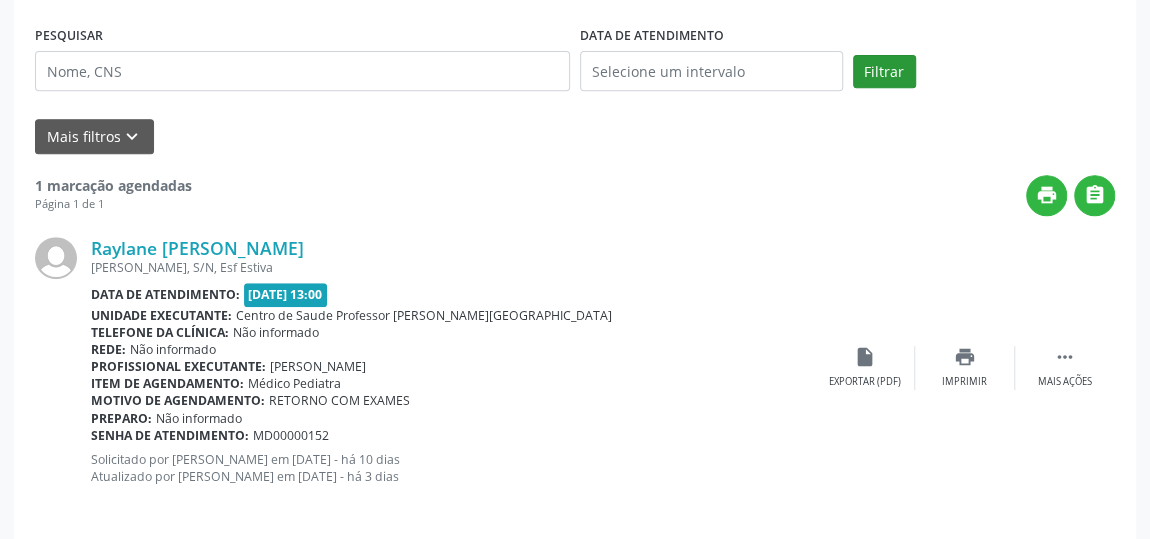 scroll, scrollTop: 413, scrollLeft: 0, axis: vertical 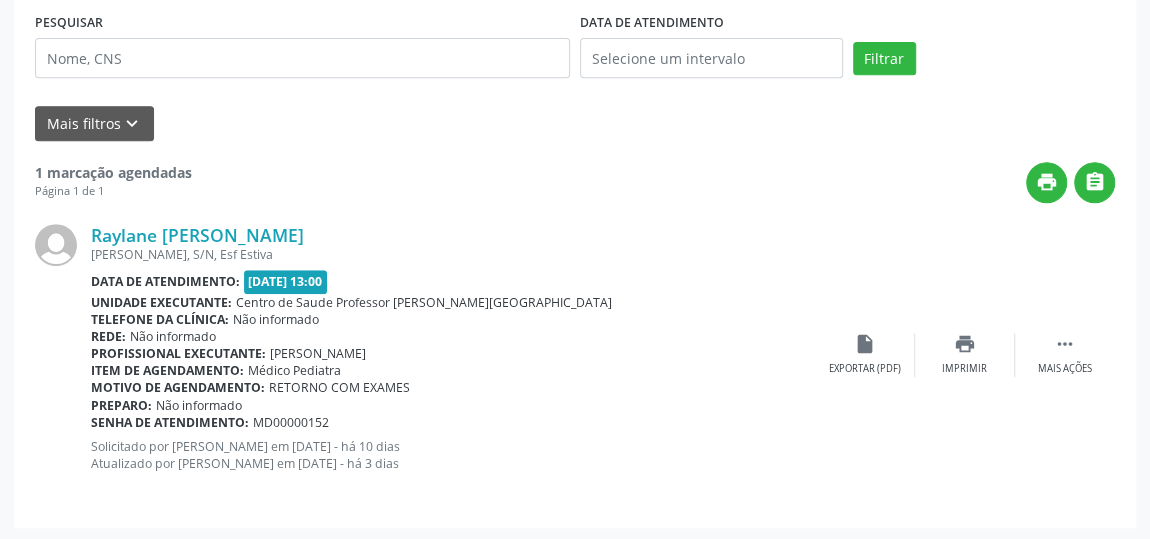 drag, startPoint x: 311, startPoint y: 376, endPoint x: 630, endPoint y: 407, distance: 320.50272 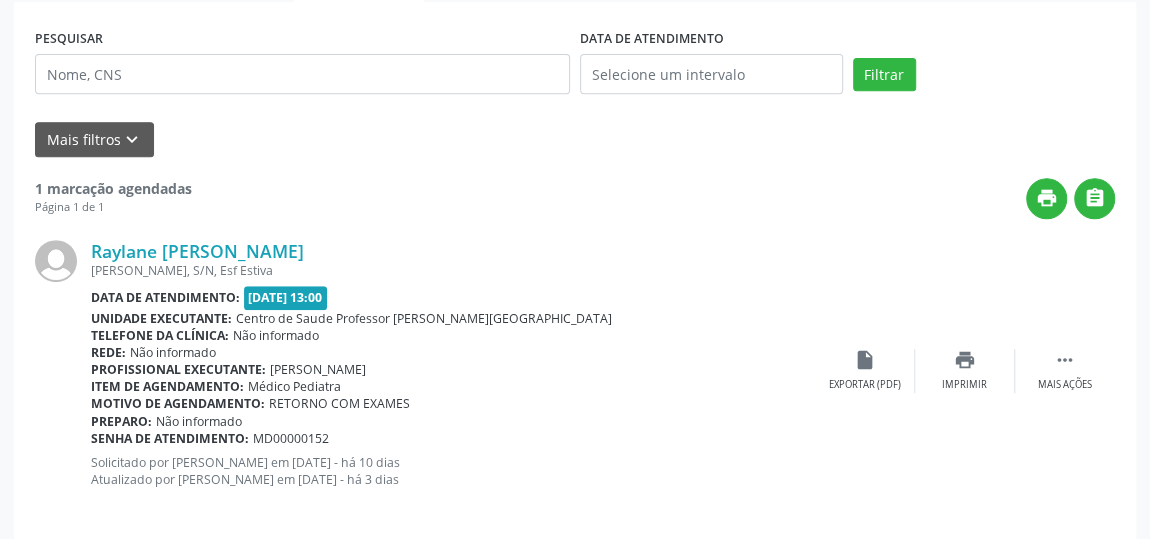 scroll, scrollTop: 413, scrollLeft: 0, axis: vertical 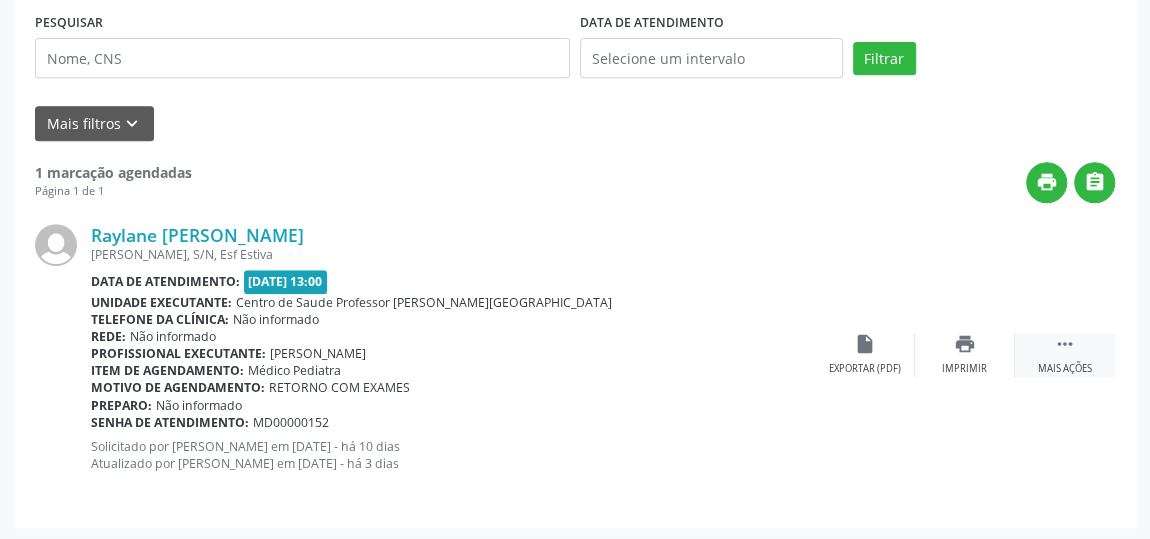 click on "" at bounding box center [1065, 344] 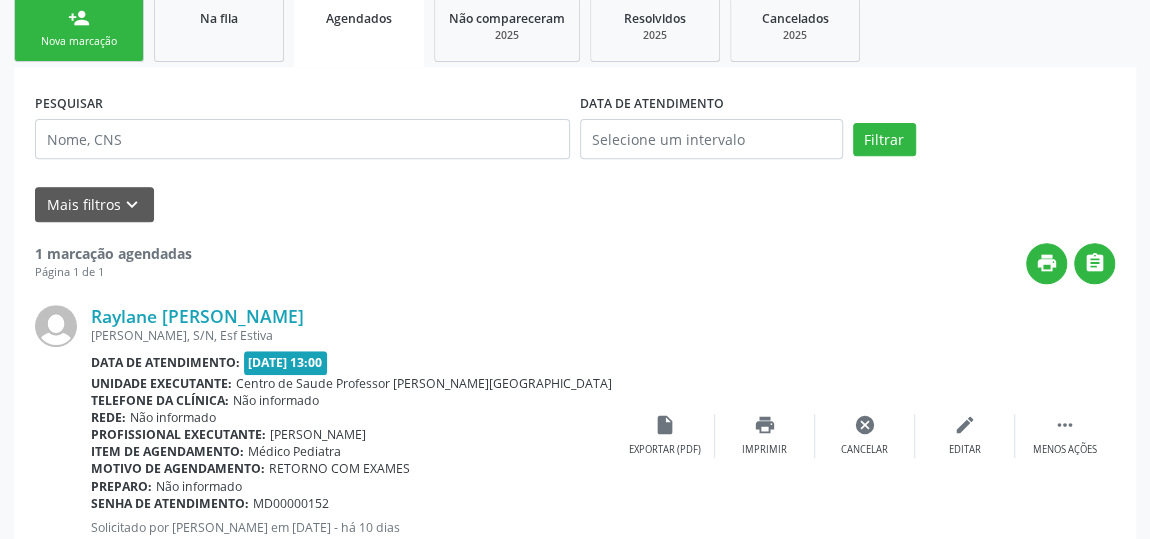 scroll, scrollTop: 413, scrollLeft: 0, axis: vertical 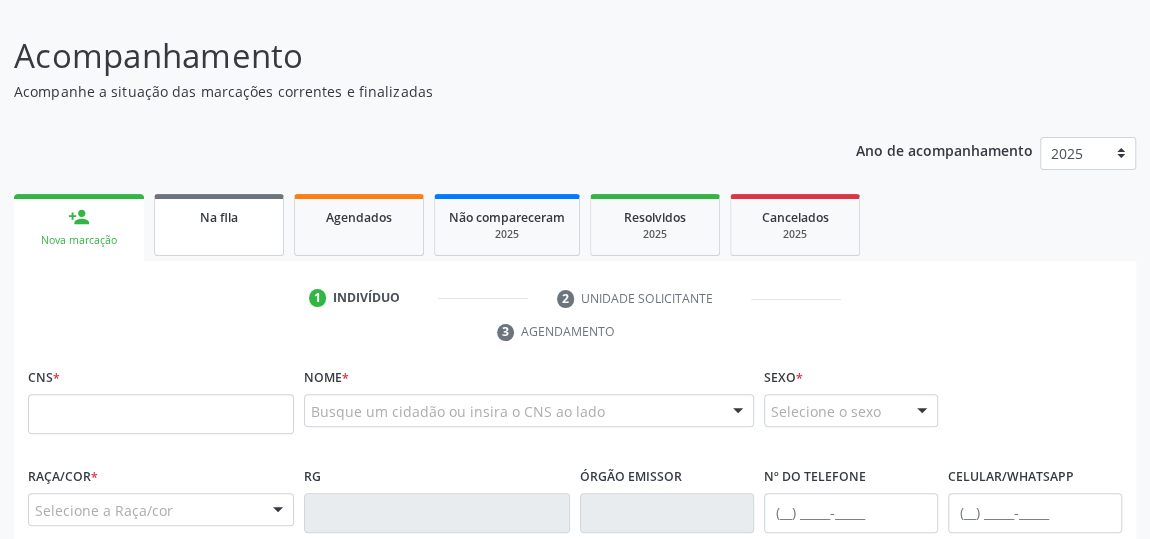 click on "Na fila" at bounding box center (219, 225) 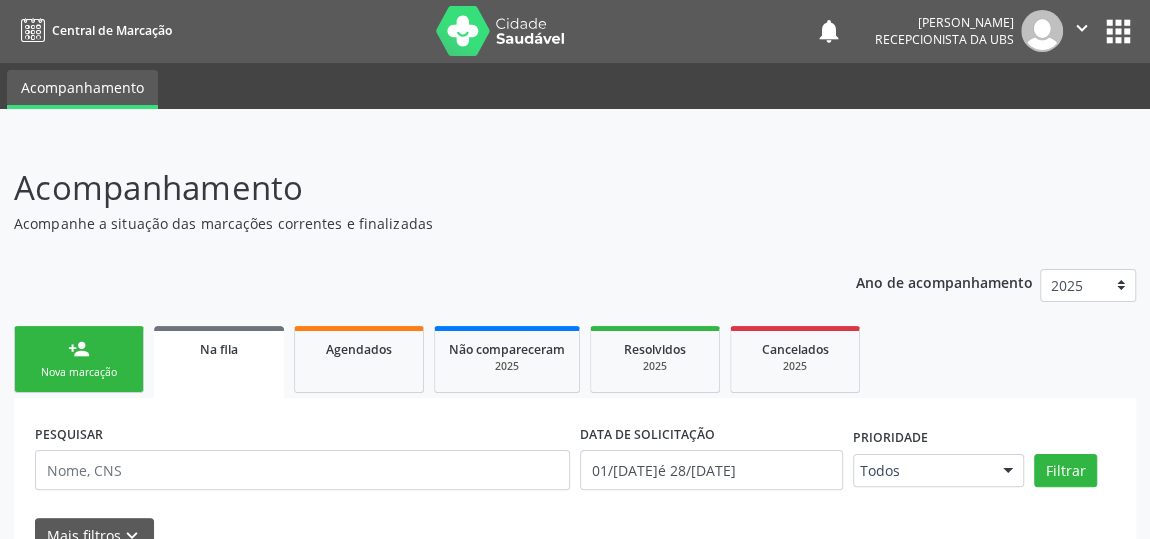 scroll, scrollTop: 0, scrollLeft: 0, axis: both 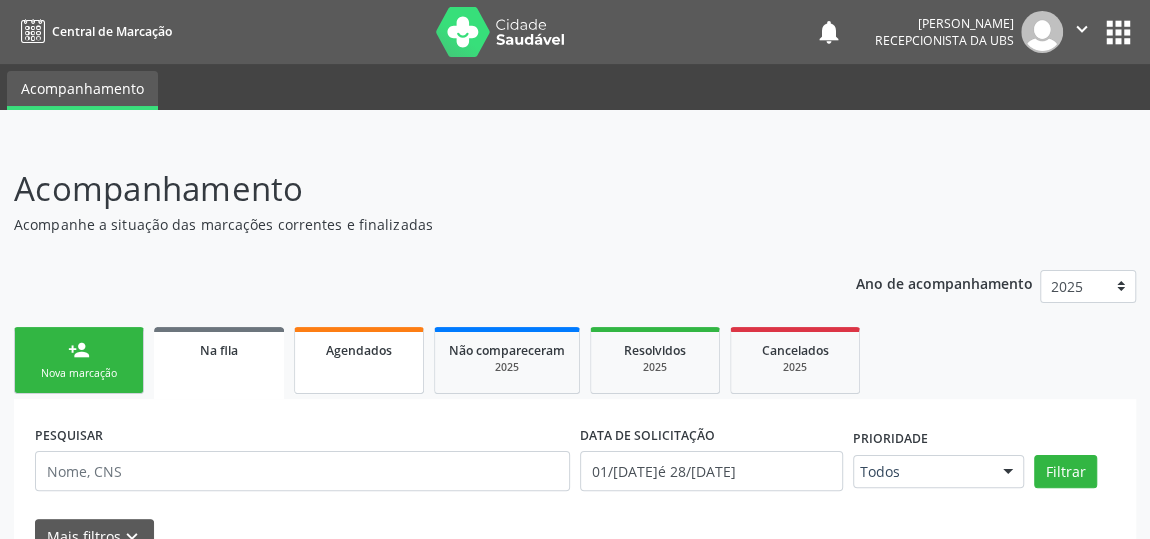 click on "Agendados" at bounding box center [359, 360] 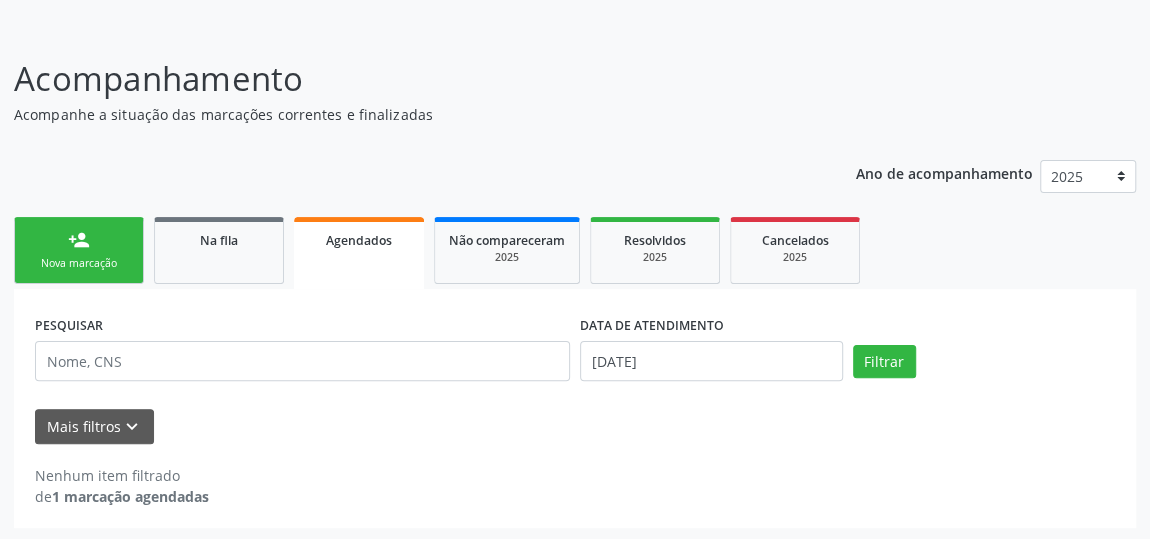 scroll, scrollTop: 110, scrollLeft: 0, axis: vertical 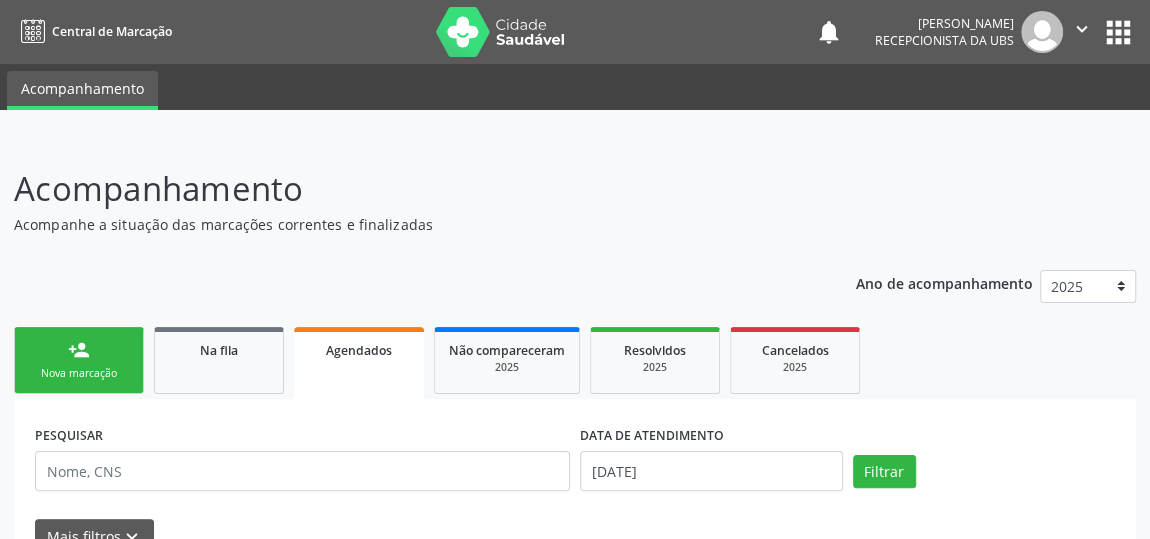 click on "Nova marcação" at bounding box center (79, 373) 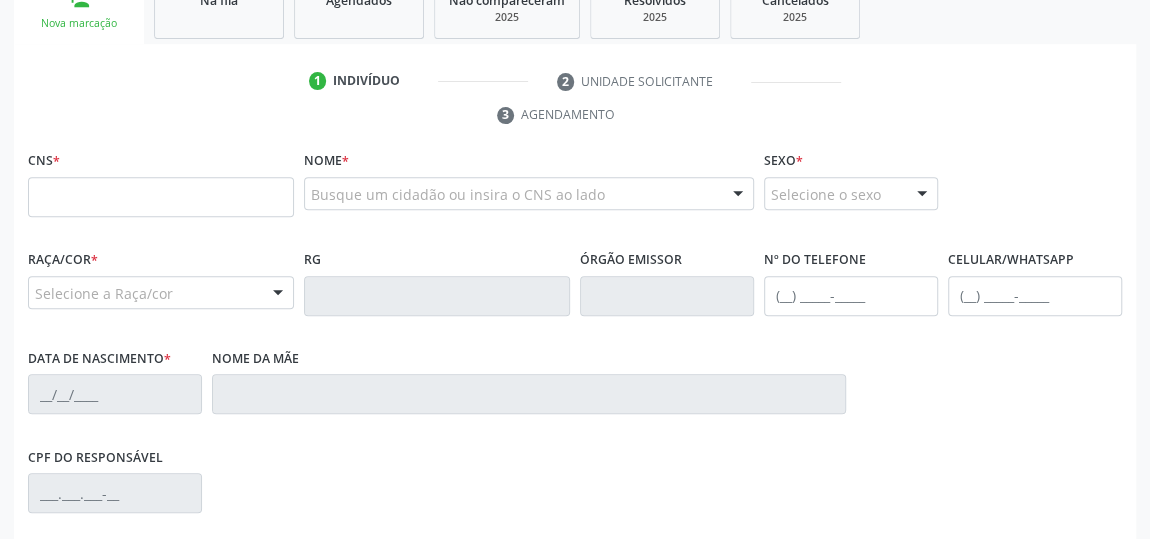 scroll, scrollTop: 427, scrollLeft: 0, axis: vertical 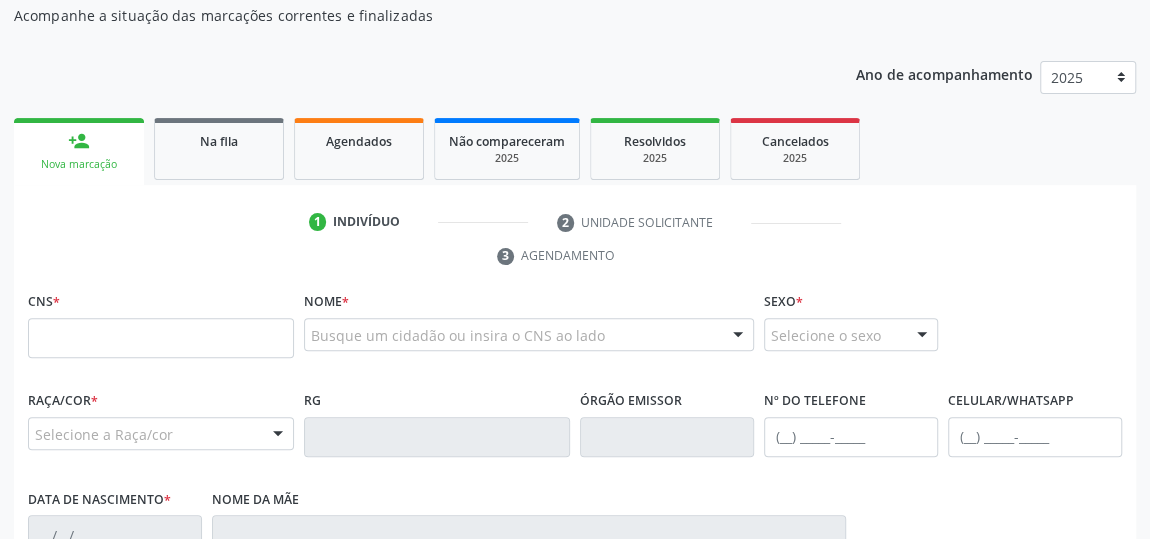 click on "1
Indivíduo
2
Unidade solicitante
3
Agendamento
CNS
*
Nome
*
Busque um cidadão ou insira o CNS ao lado
Nenhum resultado encontrado para: "   "
Digite o nome ou CNS para buscar um indivíduo
Sexo
*
Selecione o sexo
Masculino   Feminino
Nenhum resultado encontrado para: "   "
Não há nenhuma opção para ser exibida.
Raça/cor
*
Selecione a Raça/cor
01 - Branca   02 - Preta   04 - [GEOGRAPHIC_DATA]   03 - [MEDICAL_DATA]   05 - Indígena
Nenhum resultado encontrado para: "   "
Não há nenhuma opção para ser exibida.
RG
Órgão emissor
Nº do Telefone
Celular/WhatsApp" at bounding box center [575, 554] 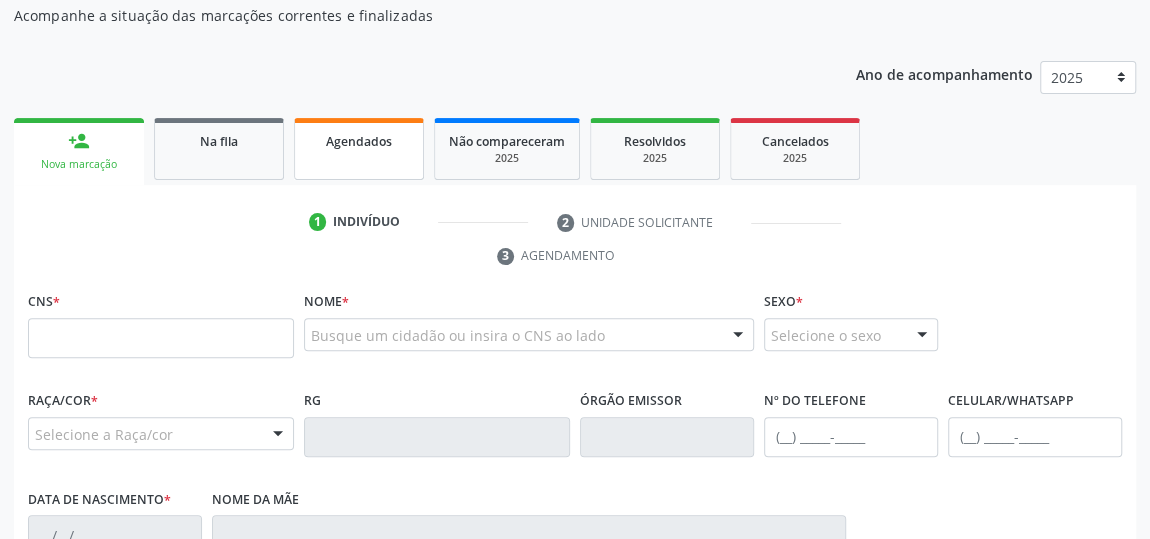 click on "Agendados" at bounding box center [359, 149] 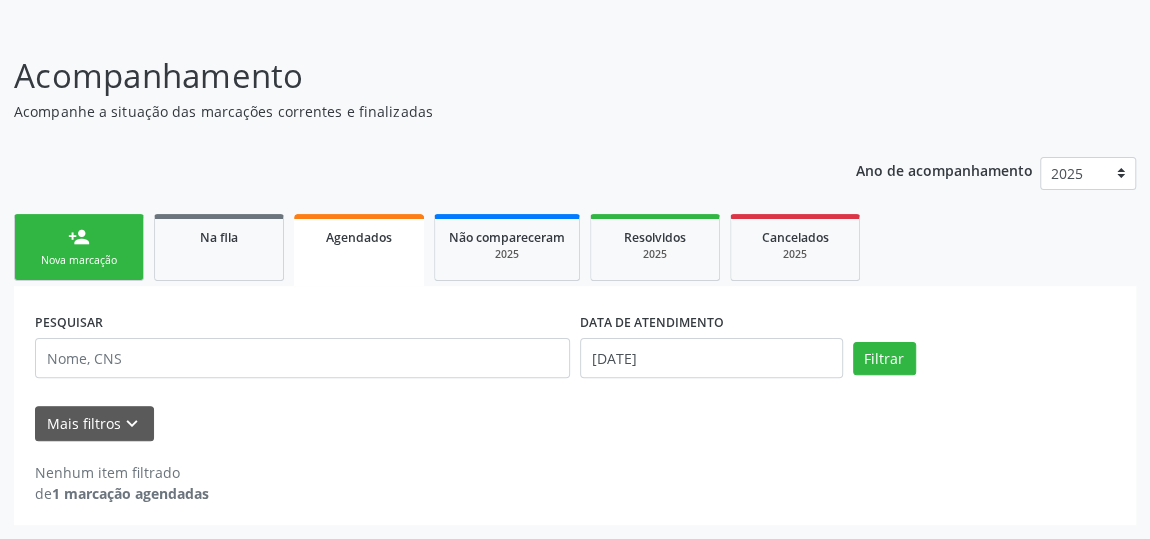 scroll, scrollTop: 110, scrollLeft: 0, axis: vertical 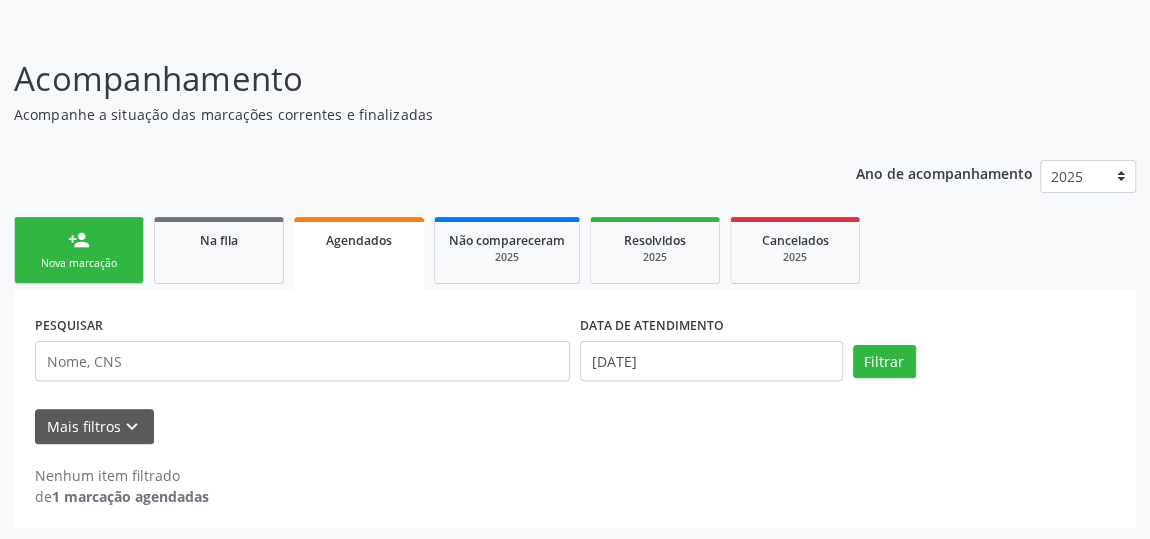click on "Agendados" at bounding box center (359, 253) 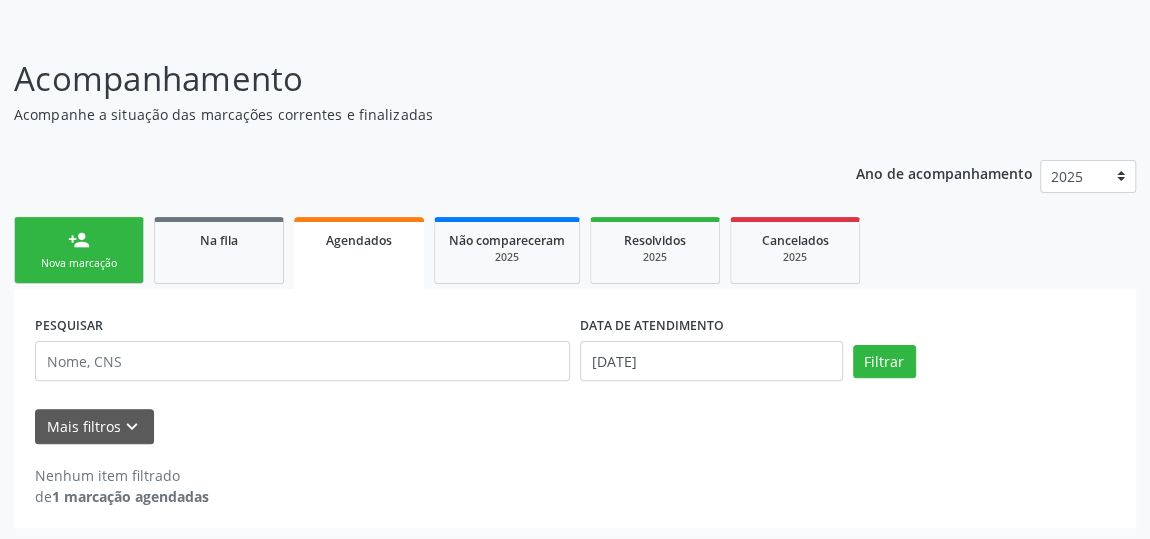 click on "Nova marcação" at bounding box center (79, 263) 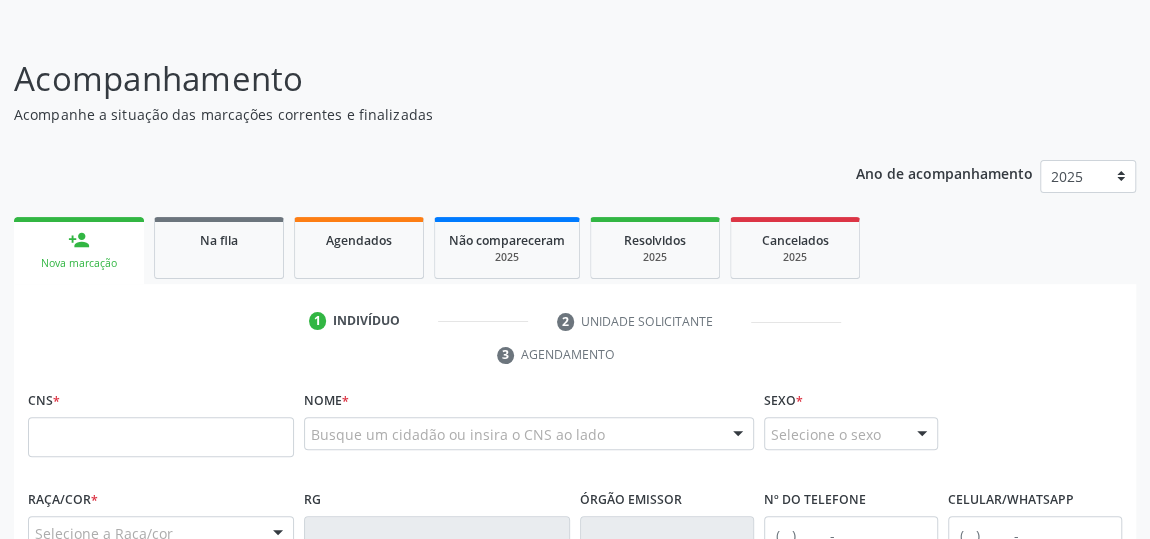 drag, startPoint x: 1163, startPoint y: 371, endPoint x: 742, endPoint y: 136, distance: 482.14728 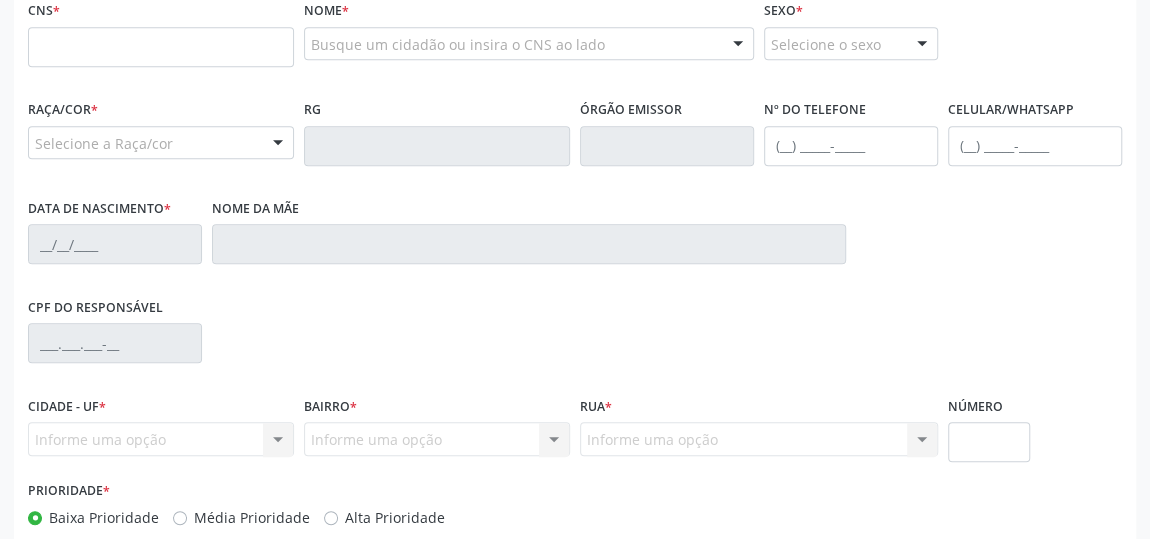 scroll, scrollTop: 582, scrollLeft: 0, axis: vertical 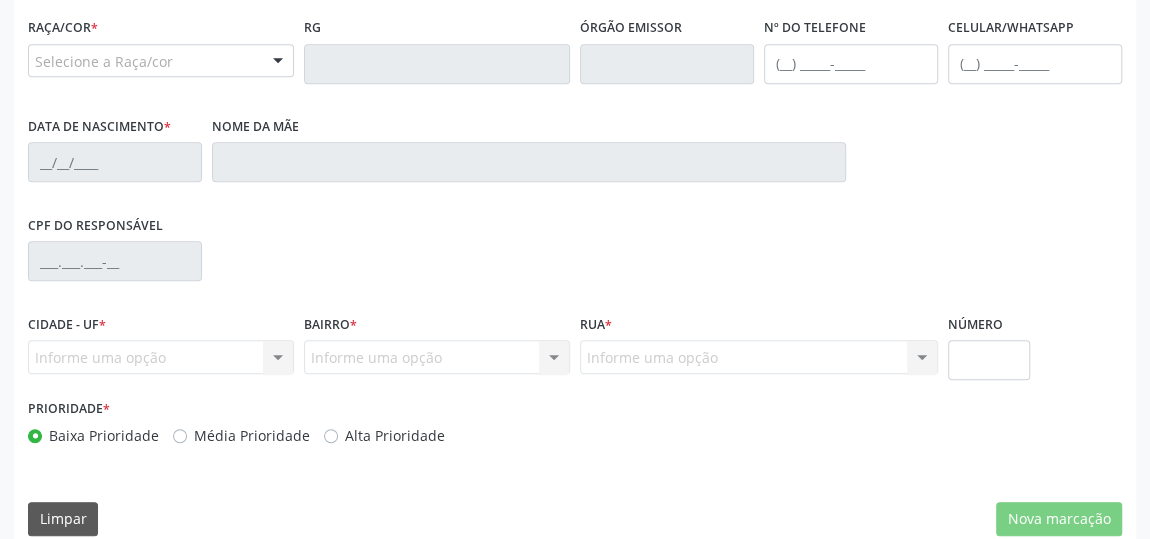 drag, startPoint x: 1162, startPoint y: 408, endPoint x: 629, endPoint y: 200, distance: 572.1477 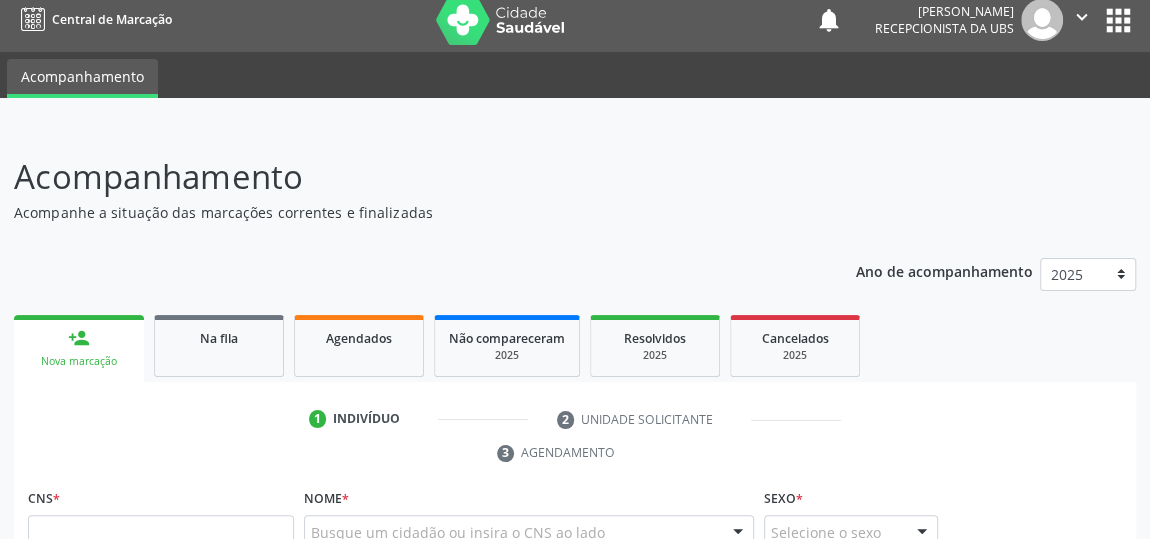 scroll, scrollTop: 0, scrollLeft: 0, axis: both 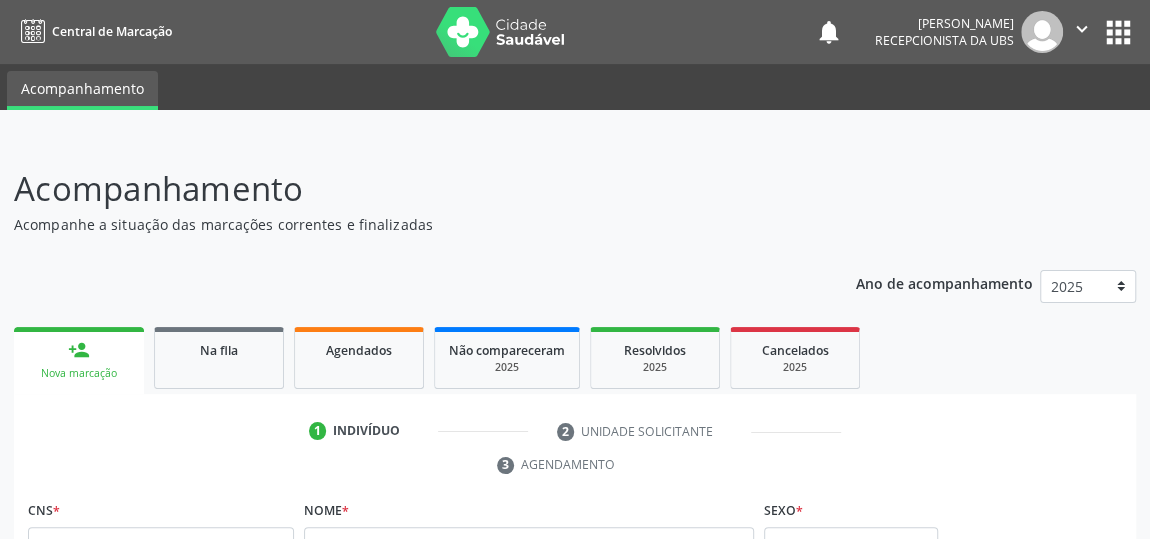 click on "person_add
Nova marcação" at bounding box center (79, 360) 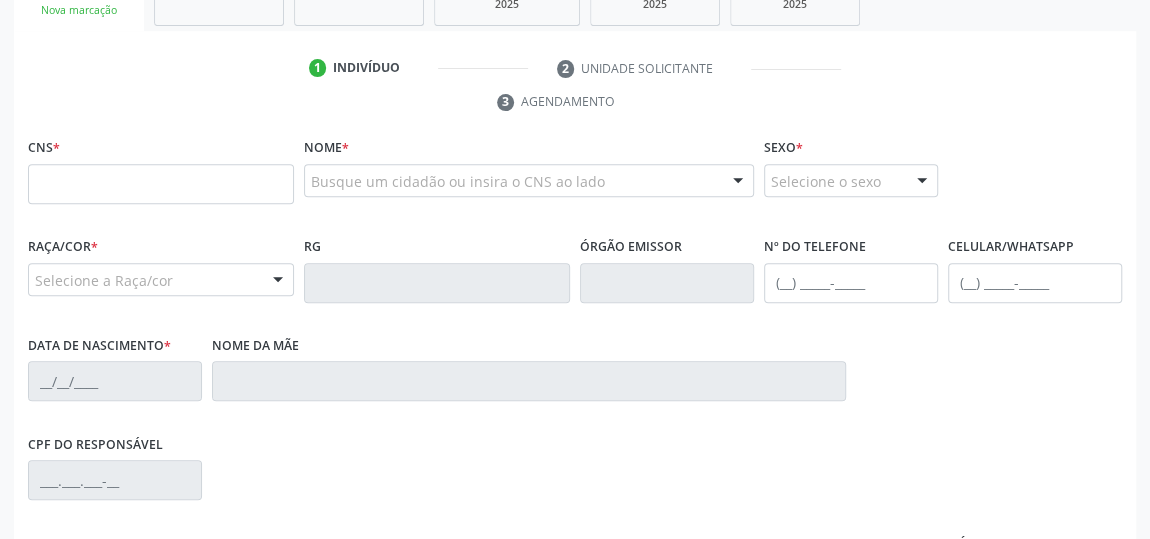 scroll, scrollTop: 0, scrollLeft: 0, axis: both 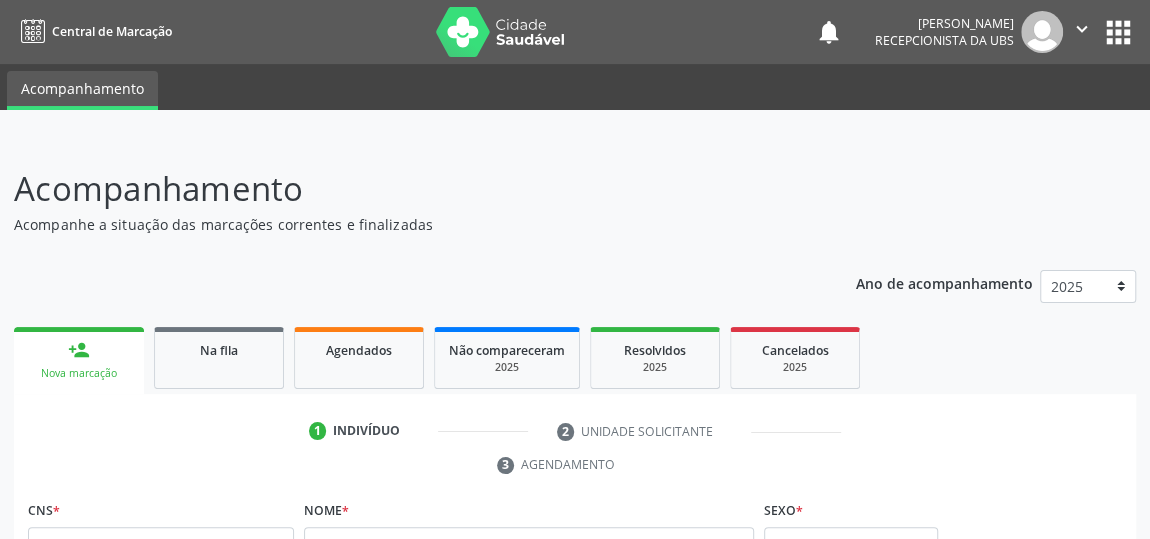 drag, startPoint x: 529, startPoint y: 310, endPoint x: 528, endPoint y: 127, distance: 183.00273 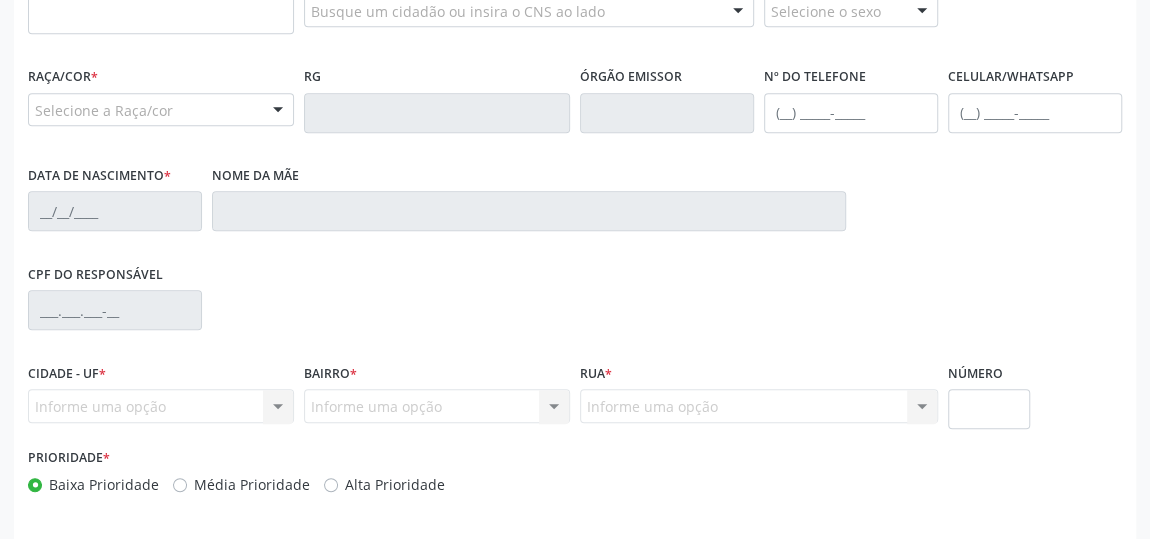 scroll, scrollTop: 331, scrollLeft: 0, axis: vertical 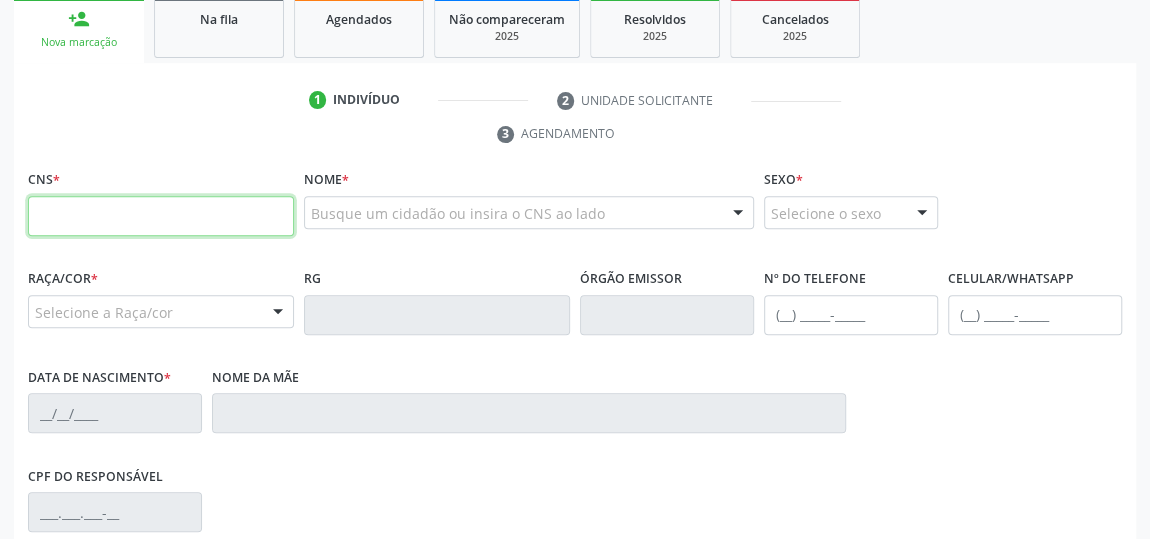 click at bounding box center [161, 216] 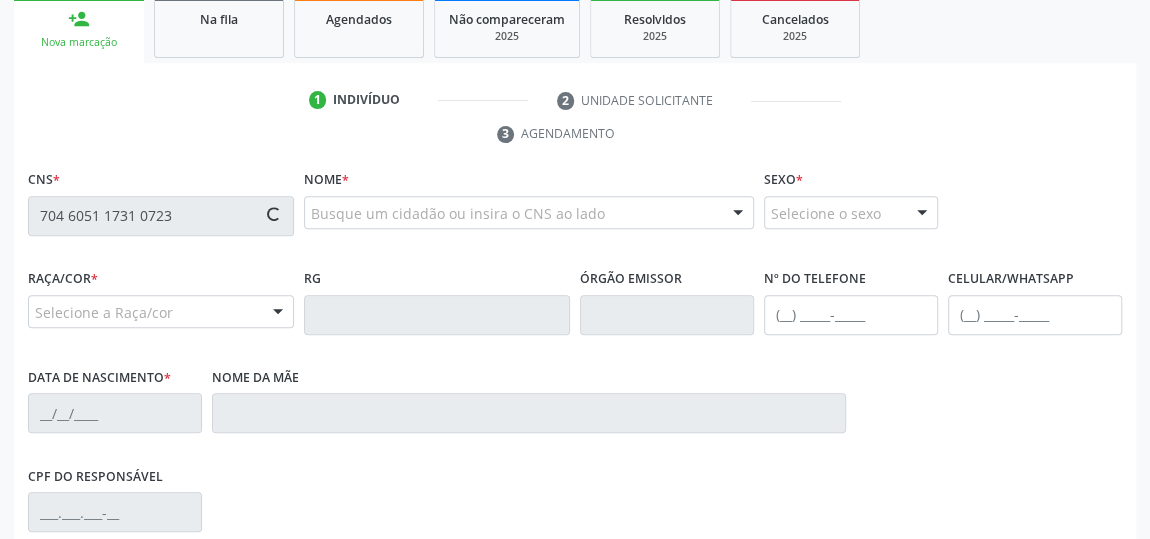 type on "704 6051 1731 0723" 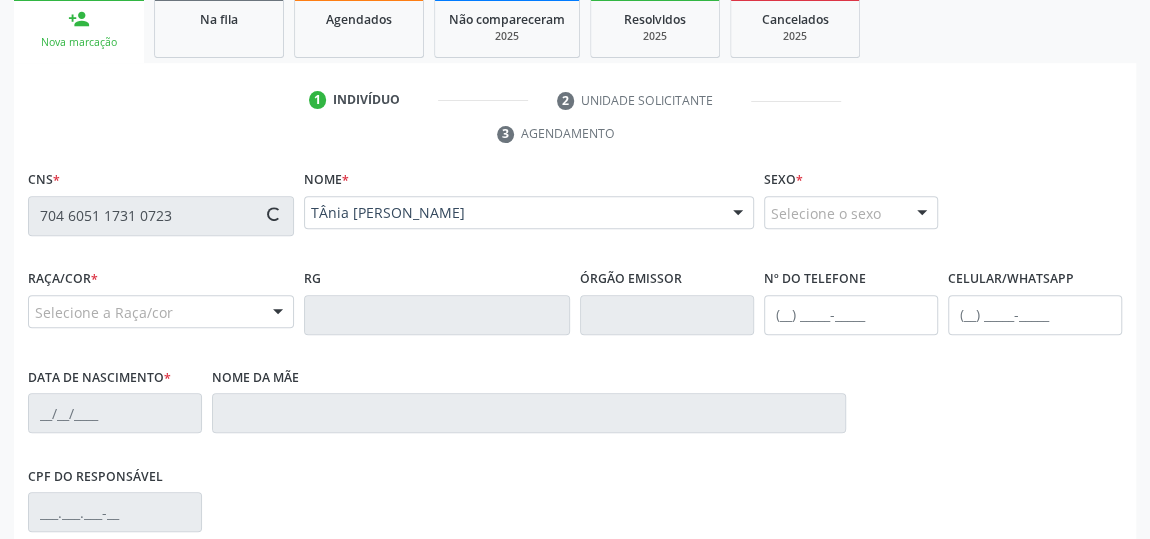 type on "[PHONE_NUMBER]" 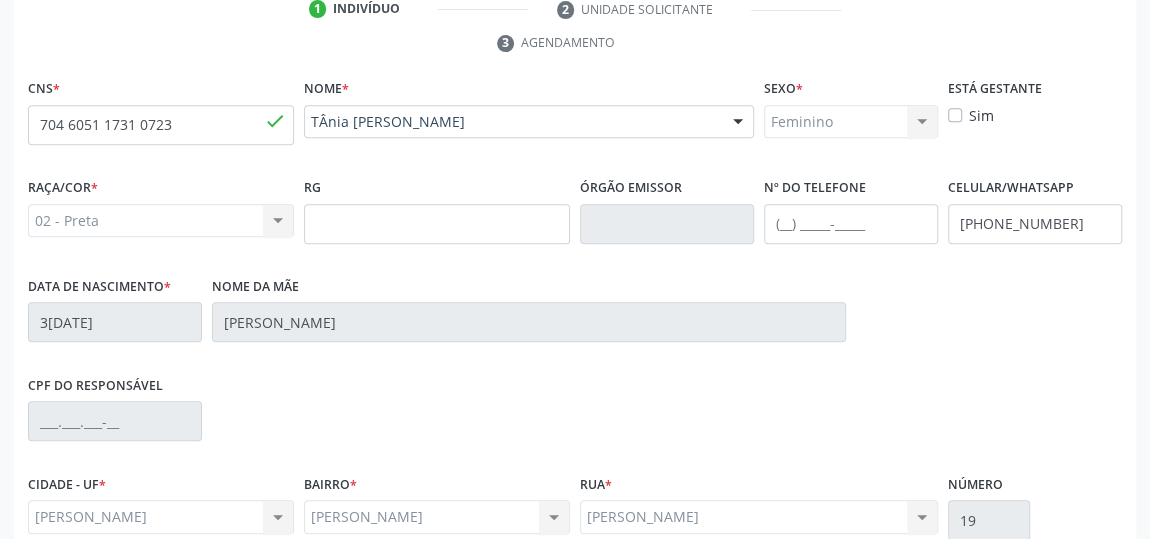 scroll, scrollTop: 604, scrollLeft: 0, axis: vertical 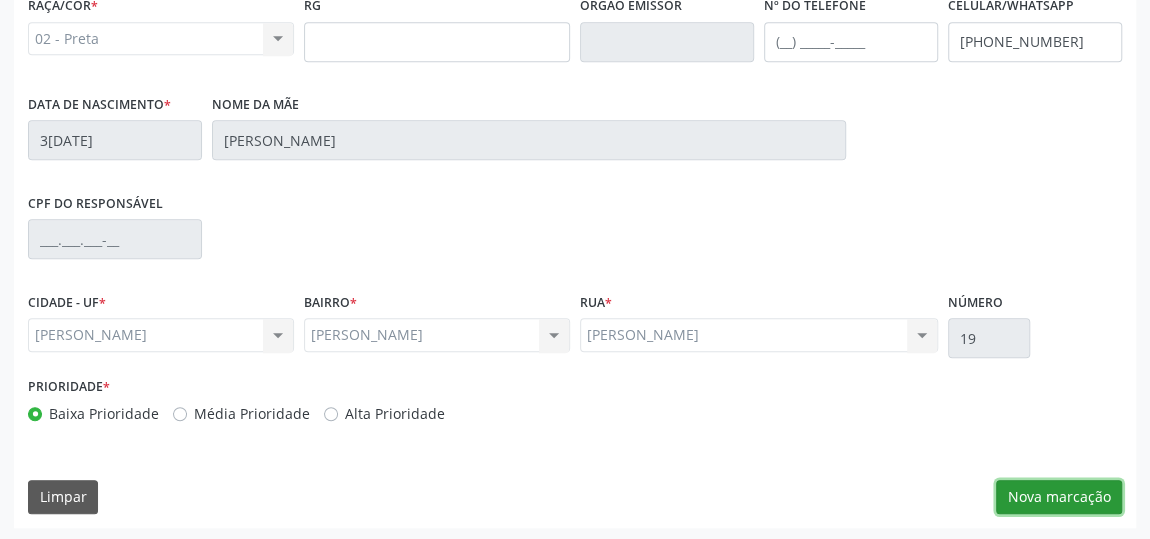 click on "Nova marcação" at bounding box center [1059, 497] 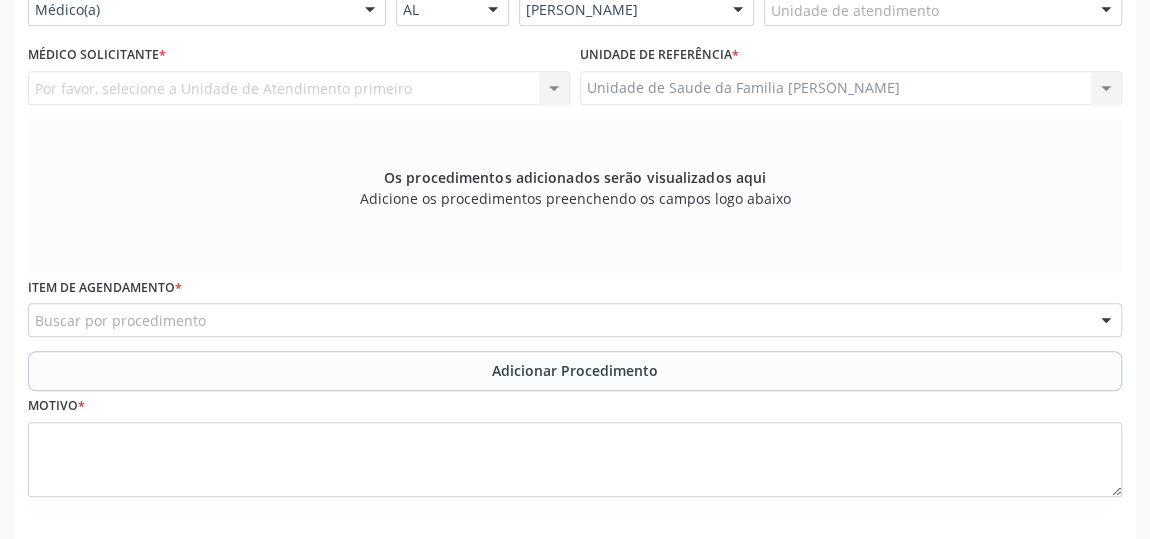 scroll, scrollTop: 331, scrollLeft: 0, axis: vertical 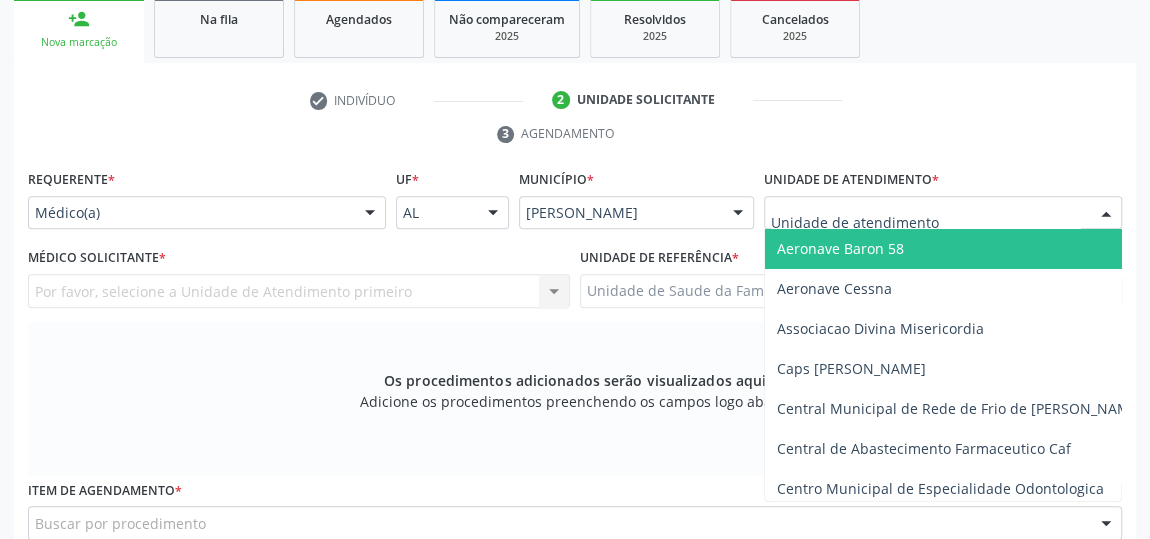 click at bounding box center [1106, 214] 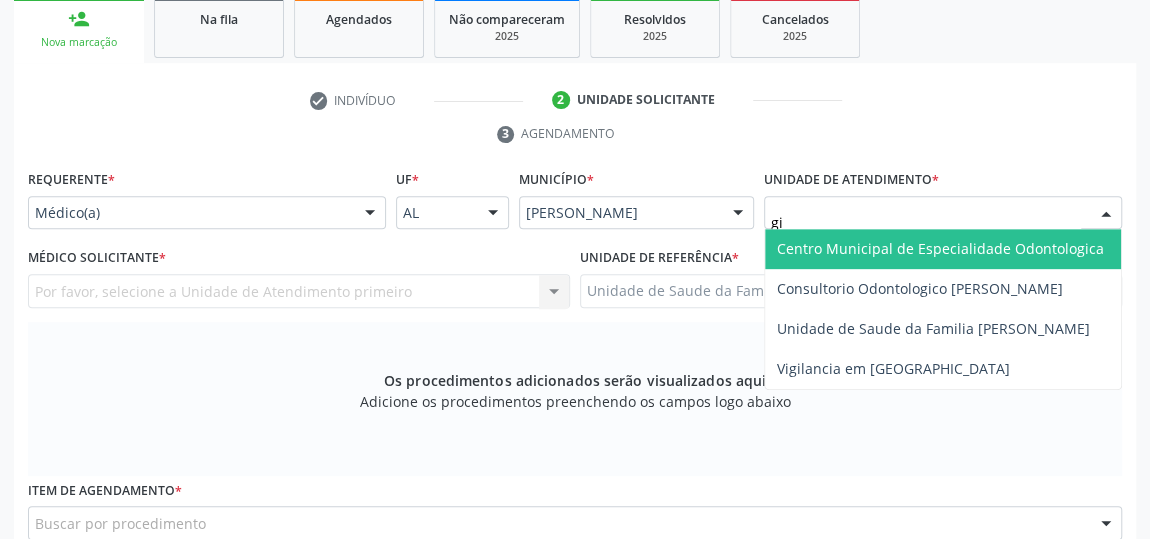 type on "gis" 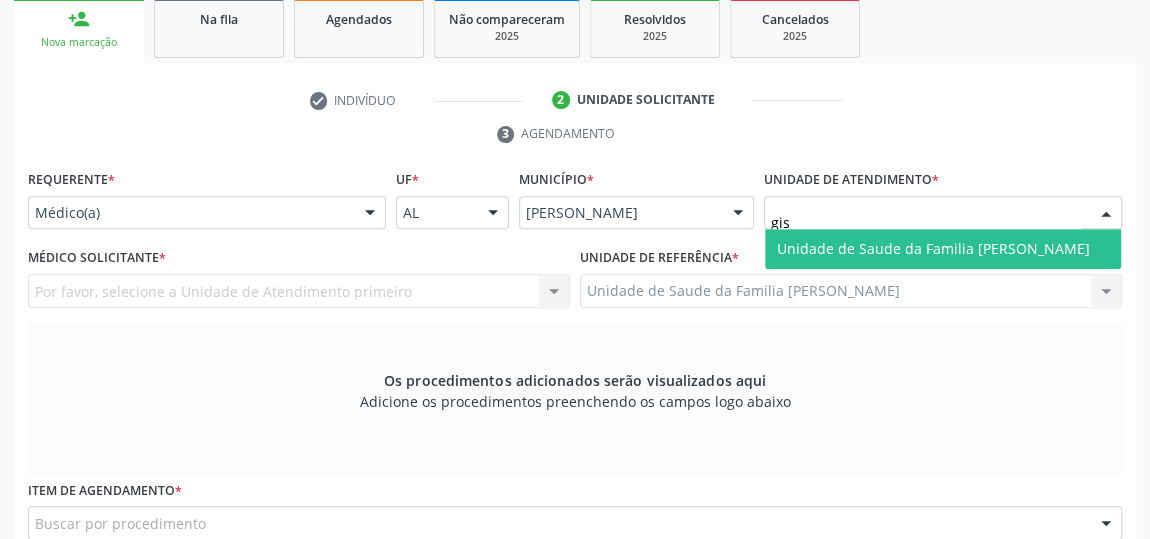 click on "Unidade de Saude da Familia [PERSON_NAME]" at bounding box center (933, 248) 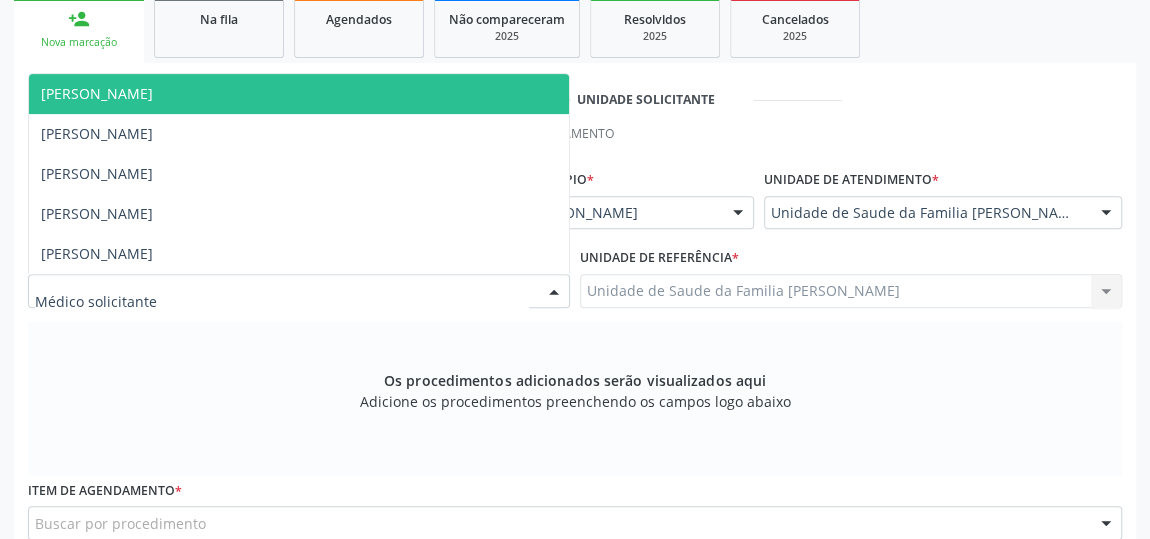 click at bounding box center (554, 292) 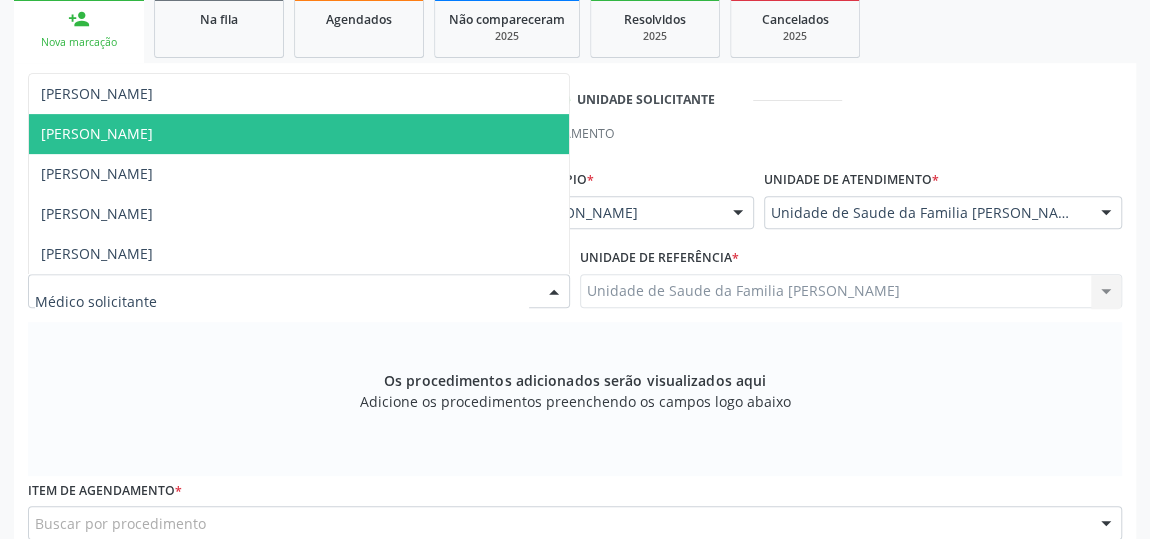 click on "[PERSON_NAME]" at bounding box center (299, 134) 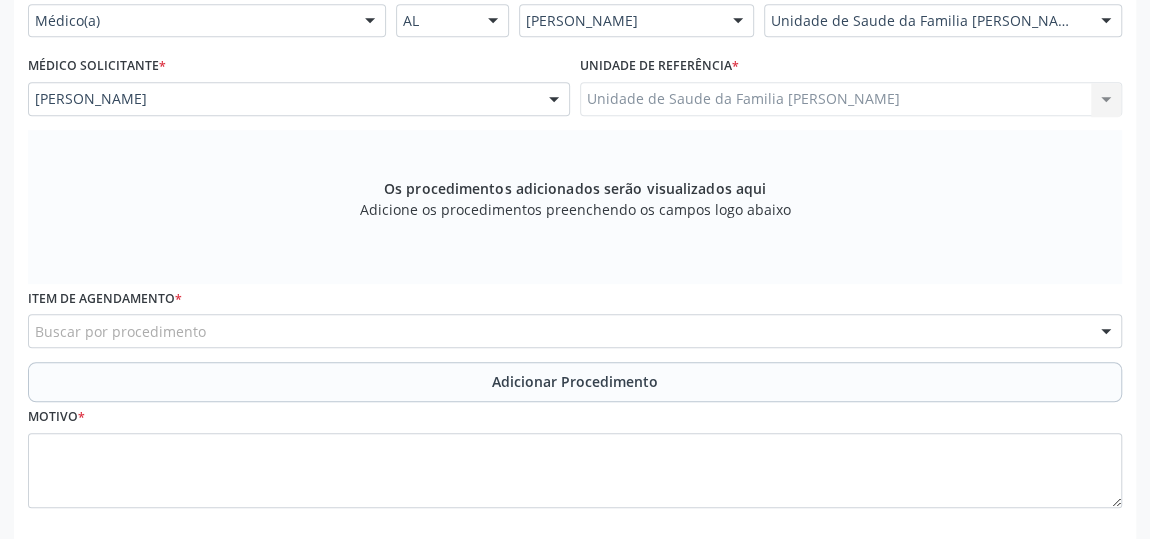 scroll, scrollTop: 604, scrollLeft: 0, axis: vertical 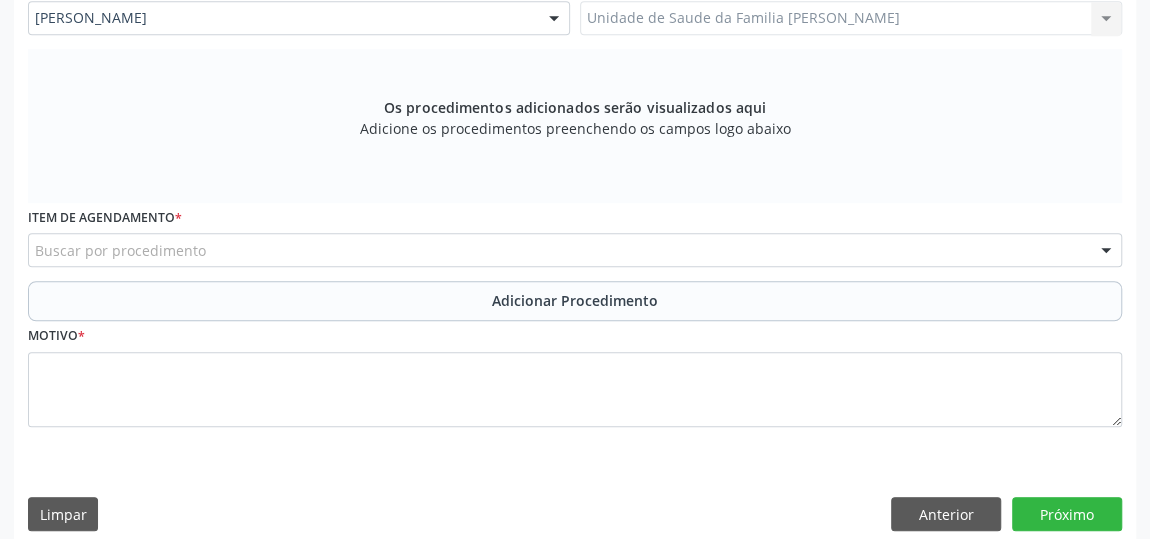 click on "Buscar por procedimento" at bounding box center (575, 250) 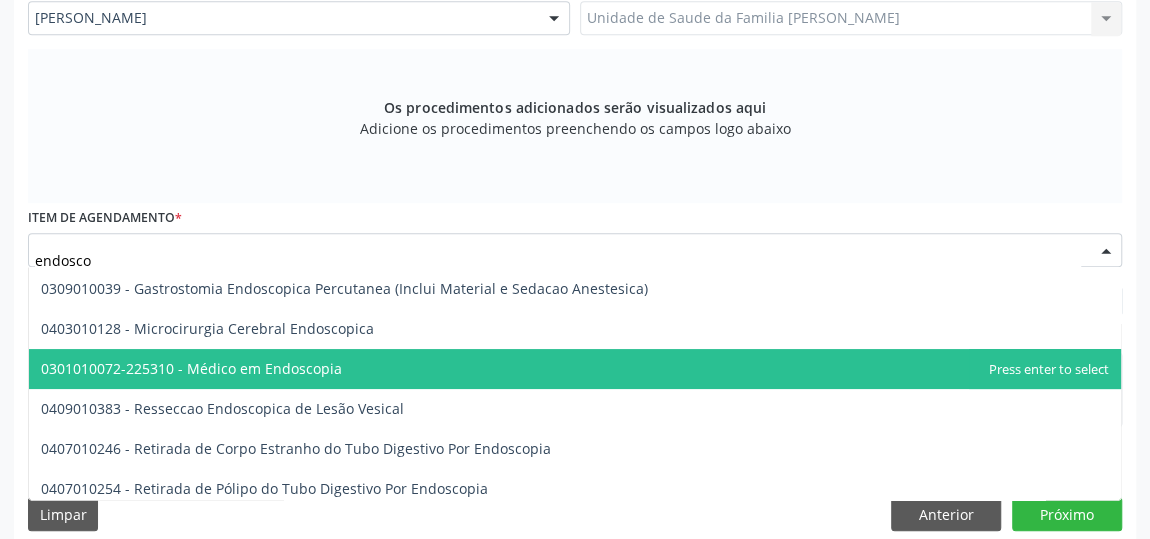 scroll, scrollTop: 206, scrollLeft: 0, axis: vertical 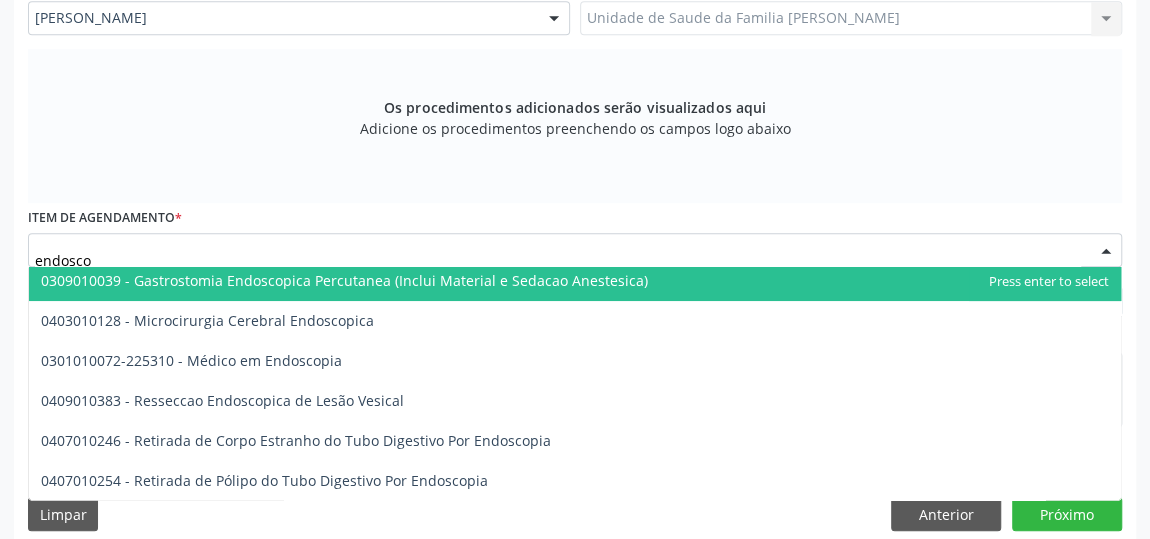 click on "endosco" at bounding box center [558, 260] 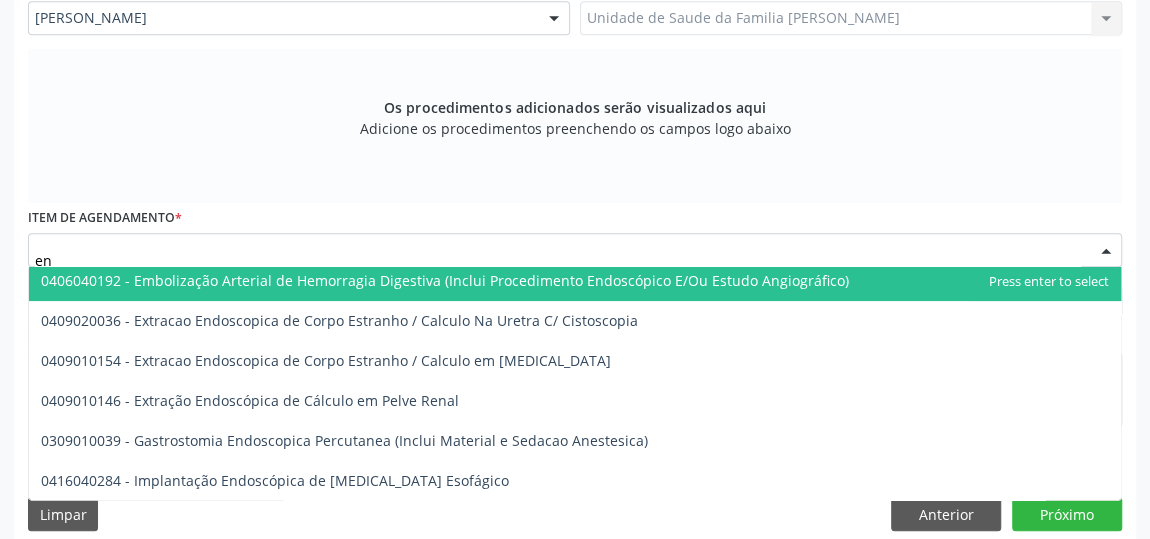 type on "e" 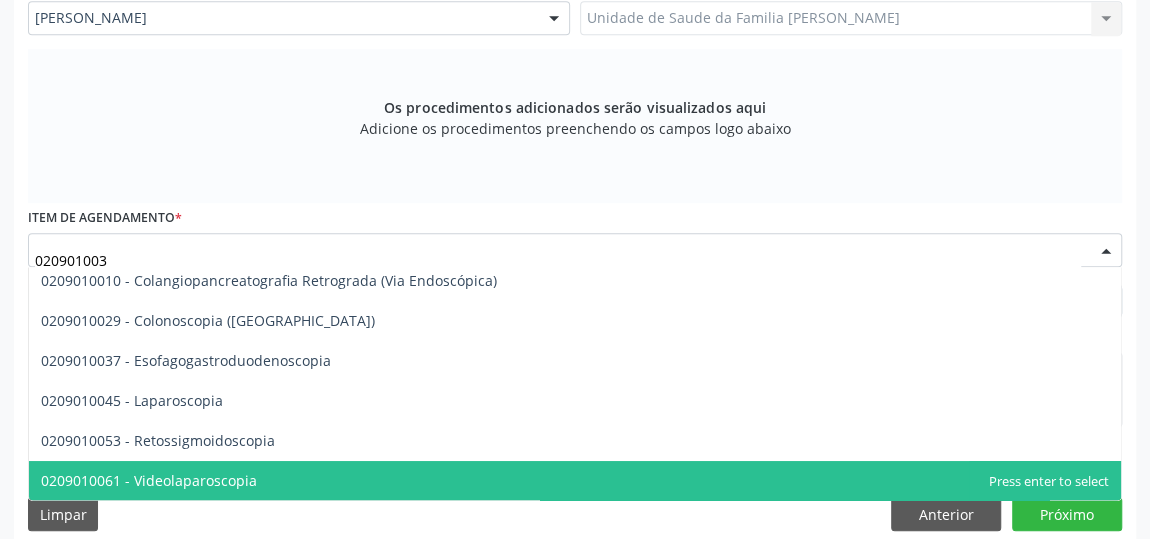 scroll, scrollTop: 0, scrollLeft: 0, axis: both 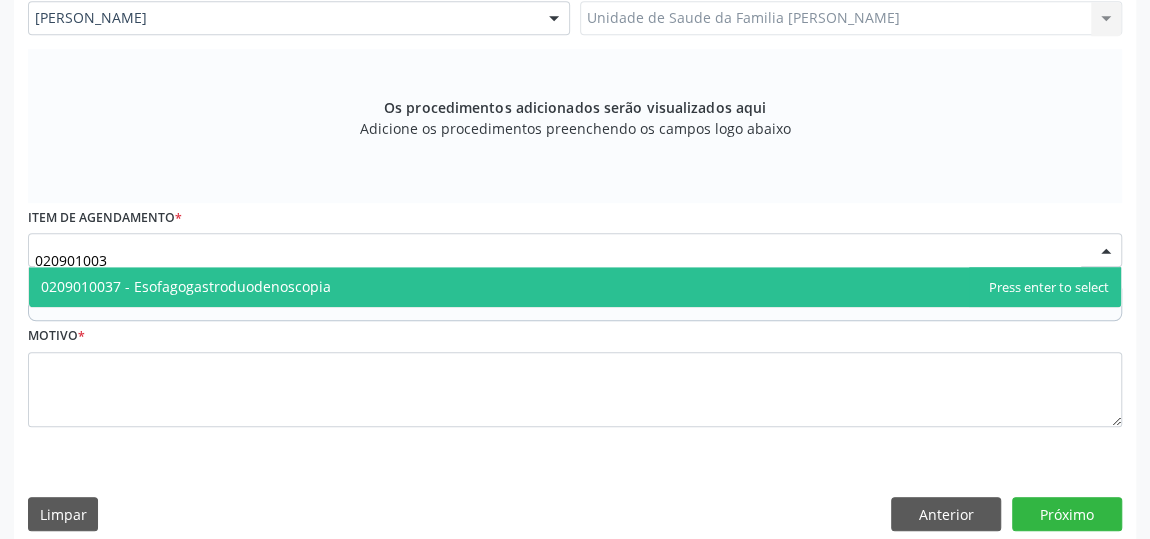 type on "0209010037" 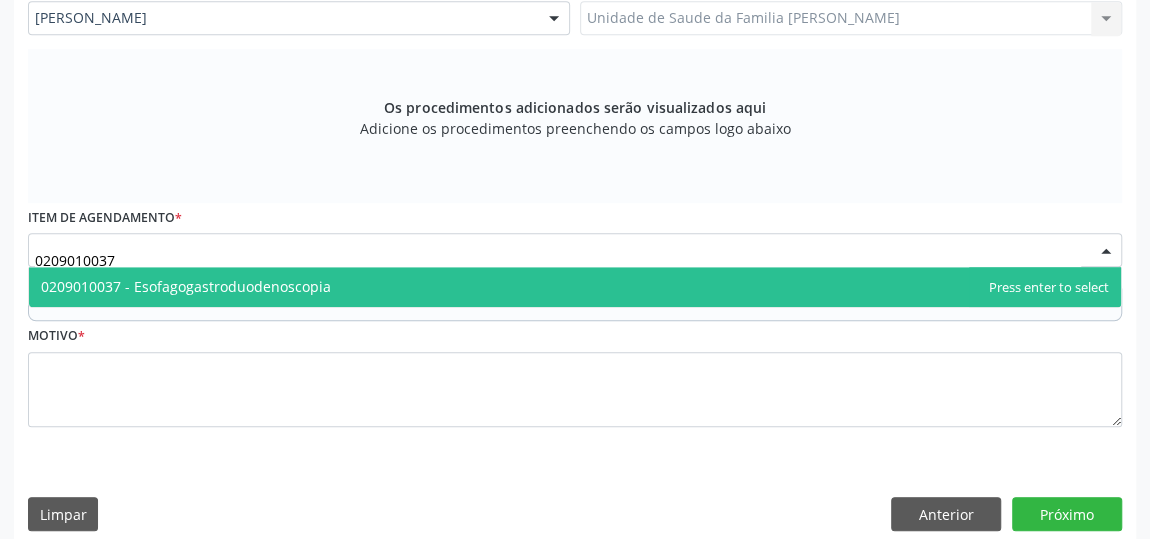 click on "0209010037 - Esofagogastroduodenoscopia" at bounding box center [186, 286] 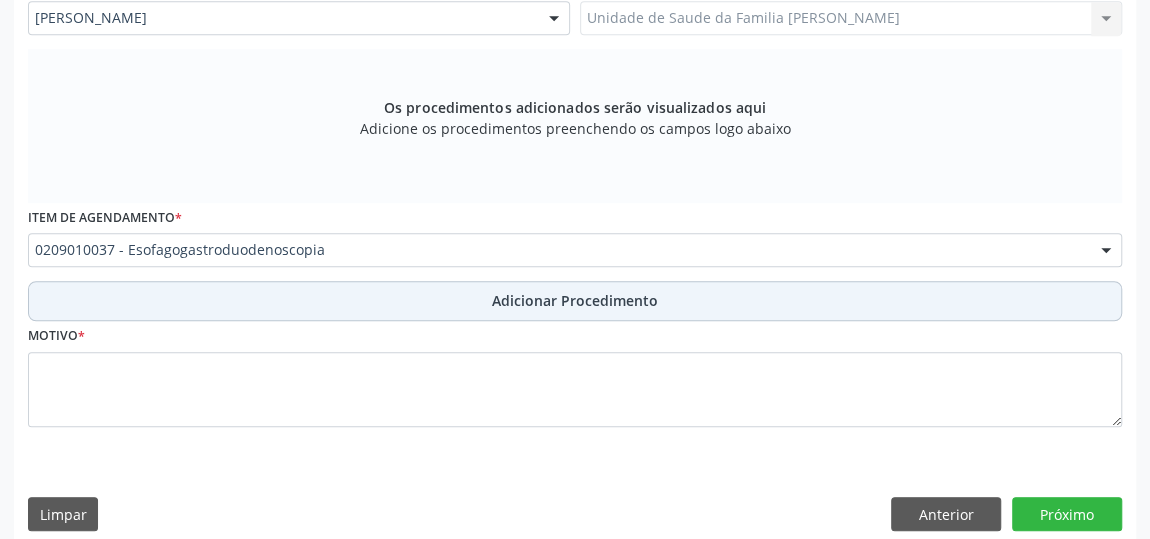click on "Adicionar Procedimento" at bounding box center (575, 300) 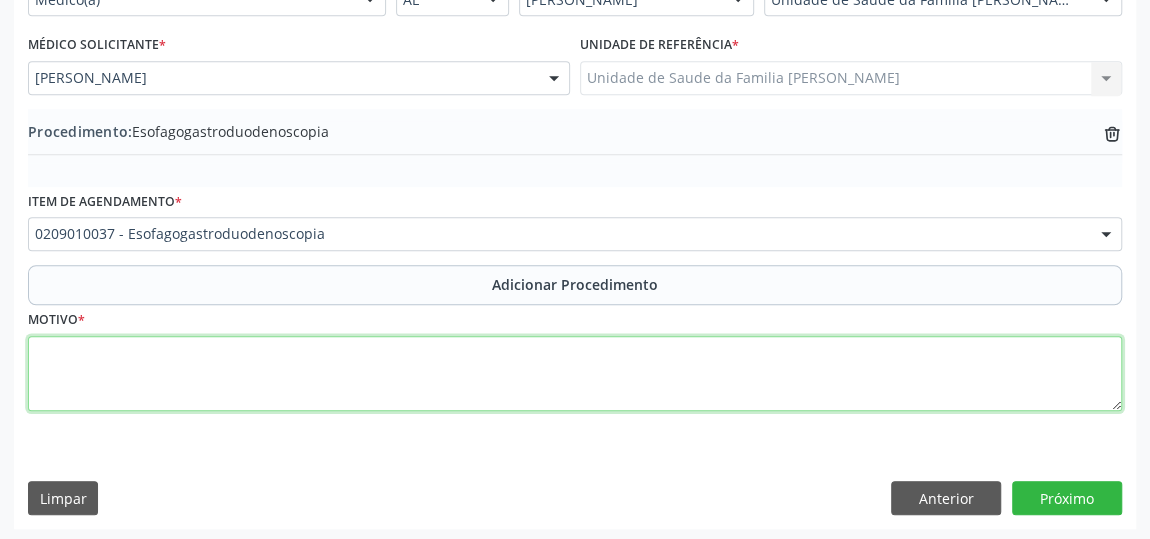 click at bounding box center [575, 374] 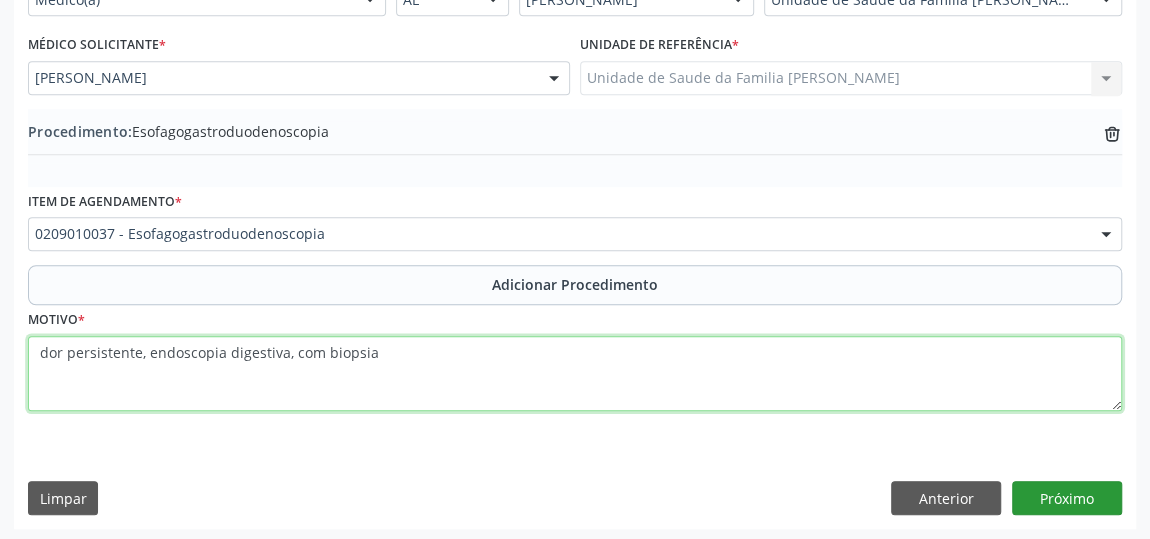 type on "dor persistente, endoscopia digestiva, com biopsia" 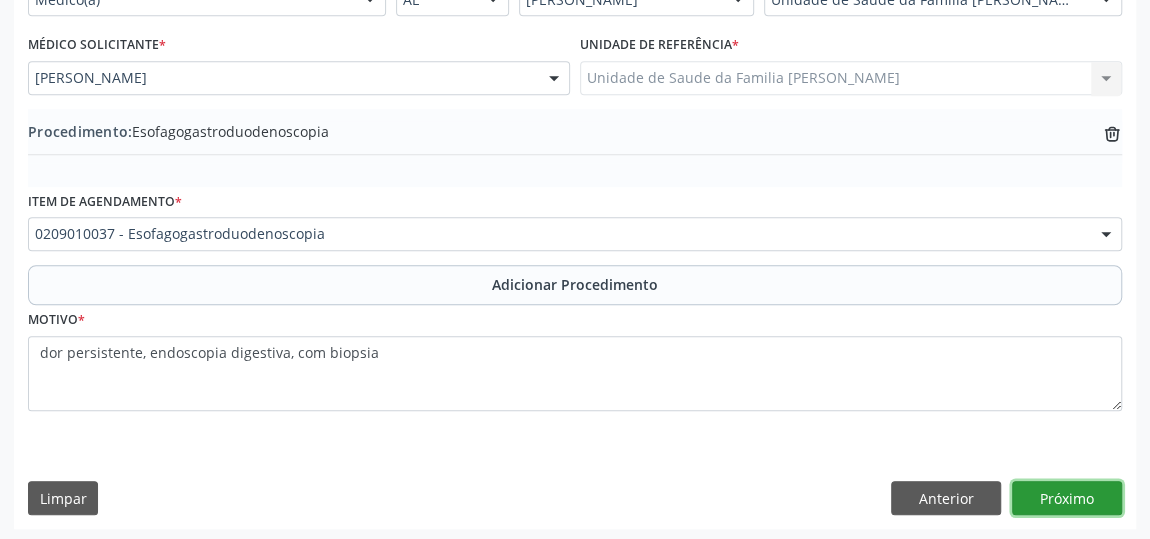click on "Próximo" at bounding box center (1067, 498) 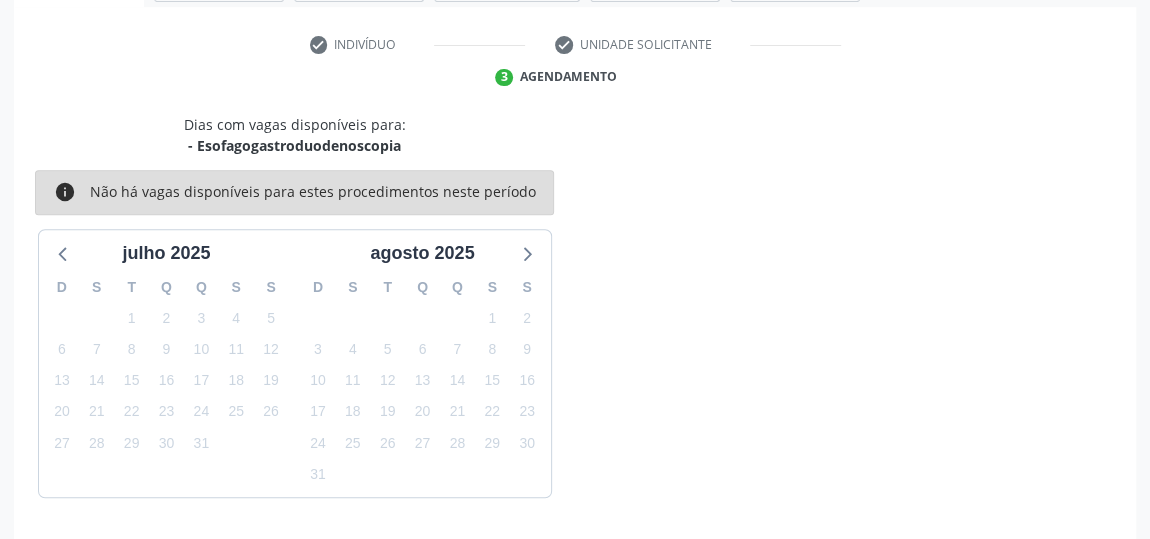 scroll, scrollTop: 446, scrollLeft: 0, axis: vertical 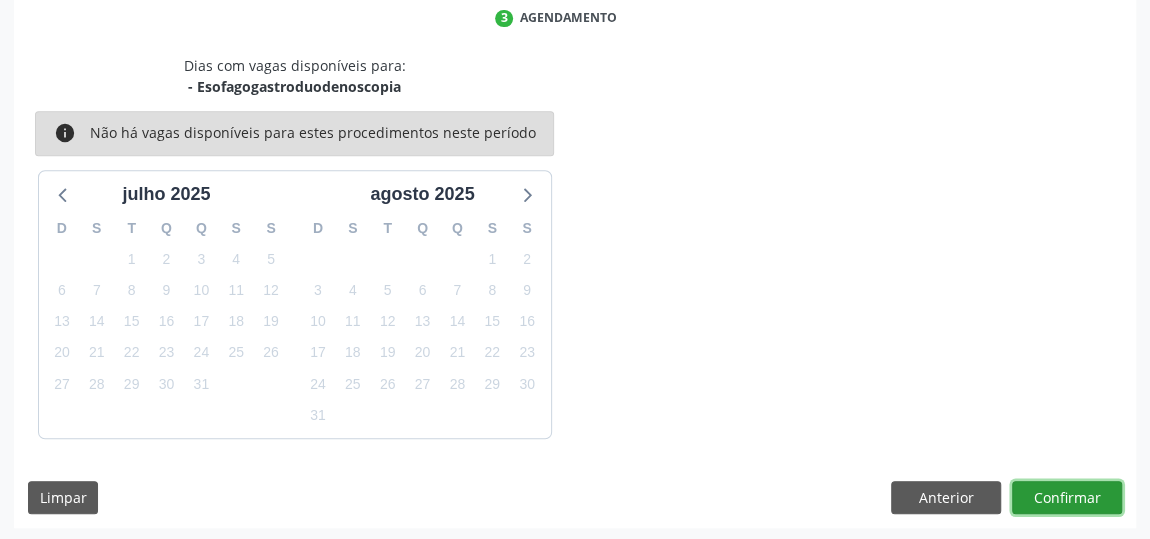 click on "Confirmar" at bounding box center (1067, 498) 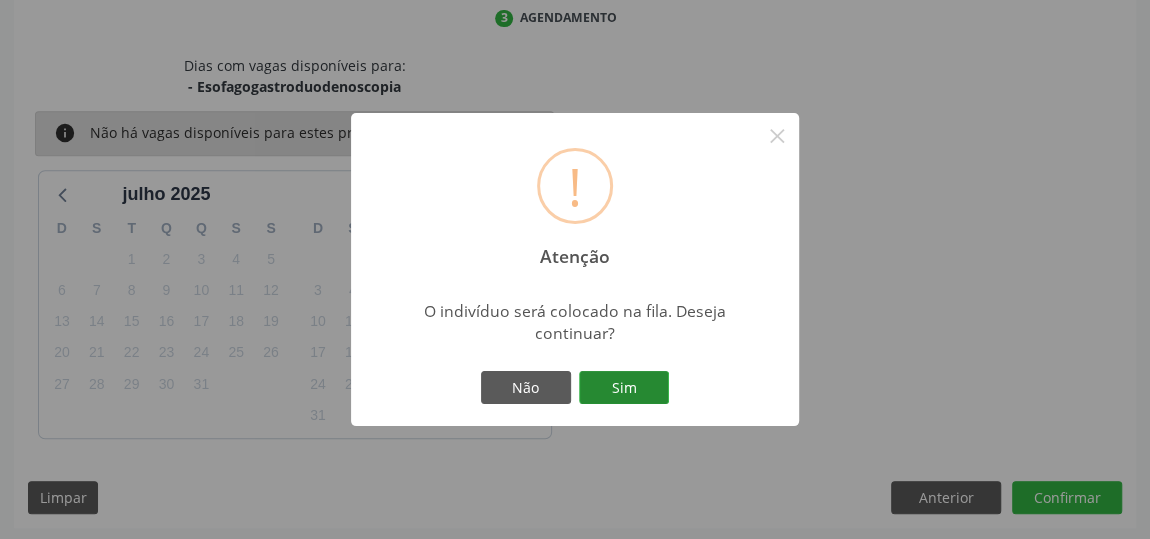 click on "Sim" at bounding box center (624, 388) 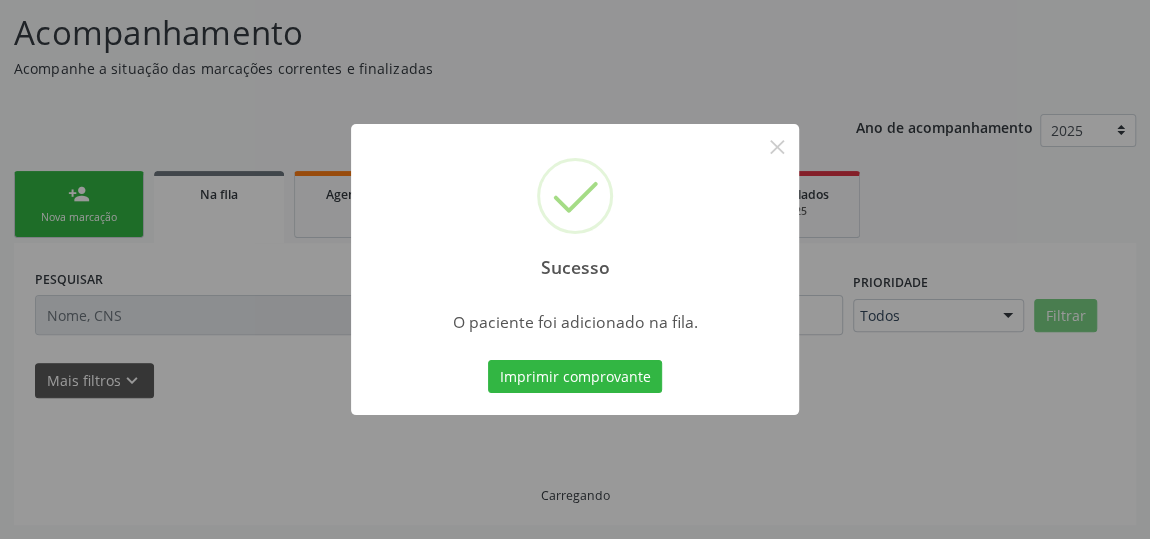 scroll, scrollTop: 153, scrollLeft: 0, axis: vertical 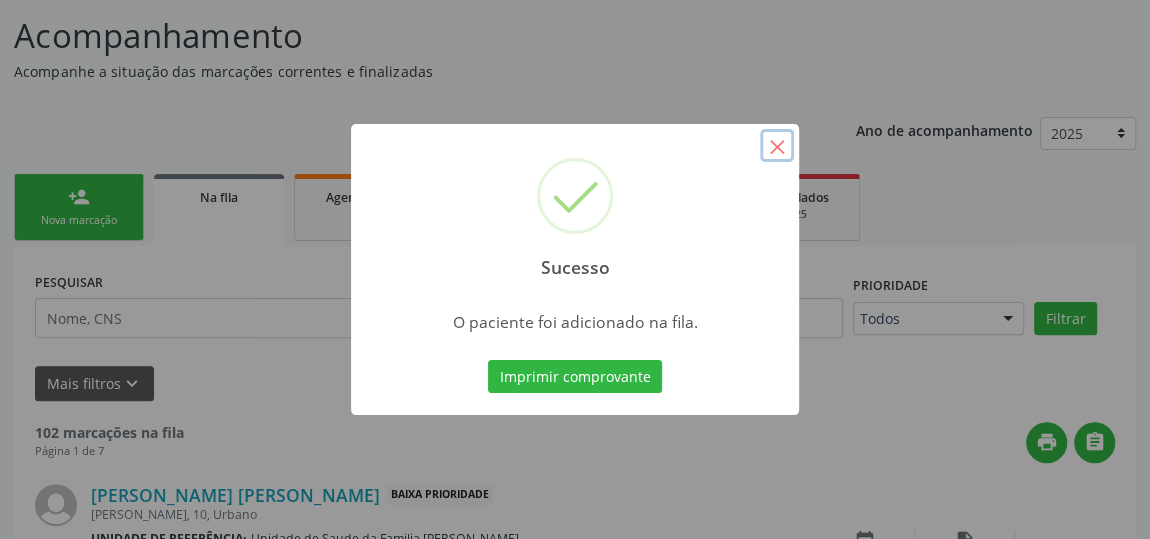 click on "×" at bounding box center [777, 146] 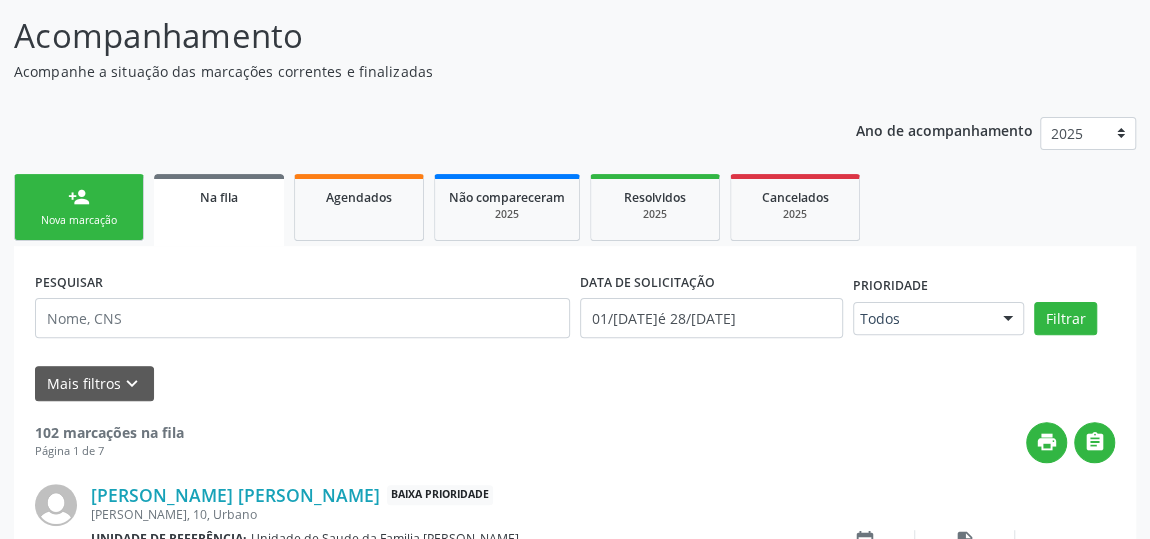 click on "Nova marcação" at bounding box center (79, 220) 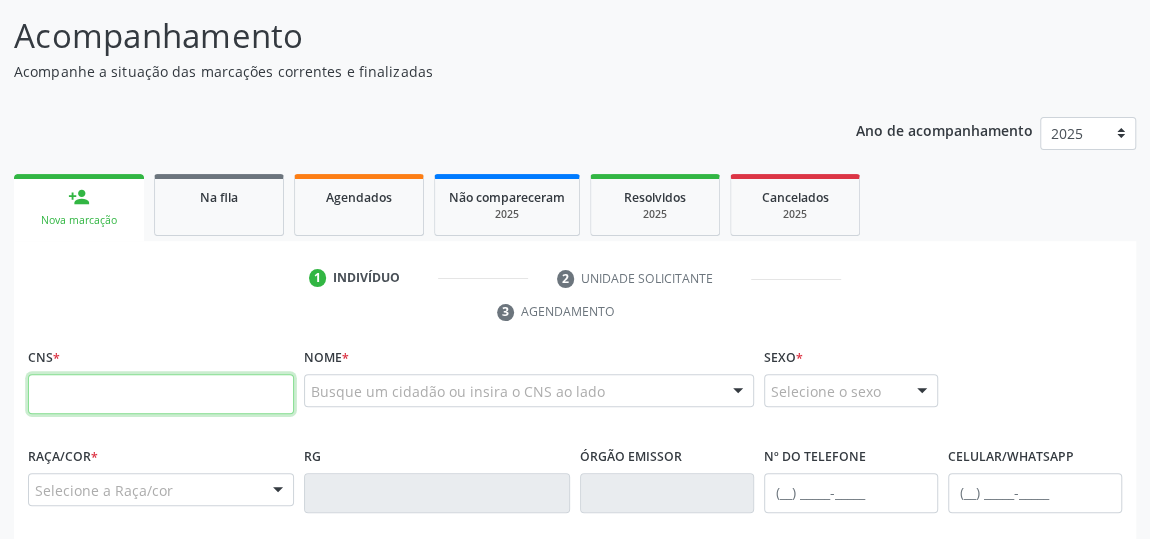 click at bounding box center (161, 394) 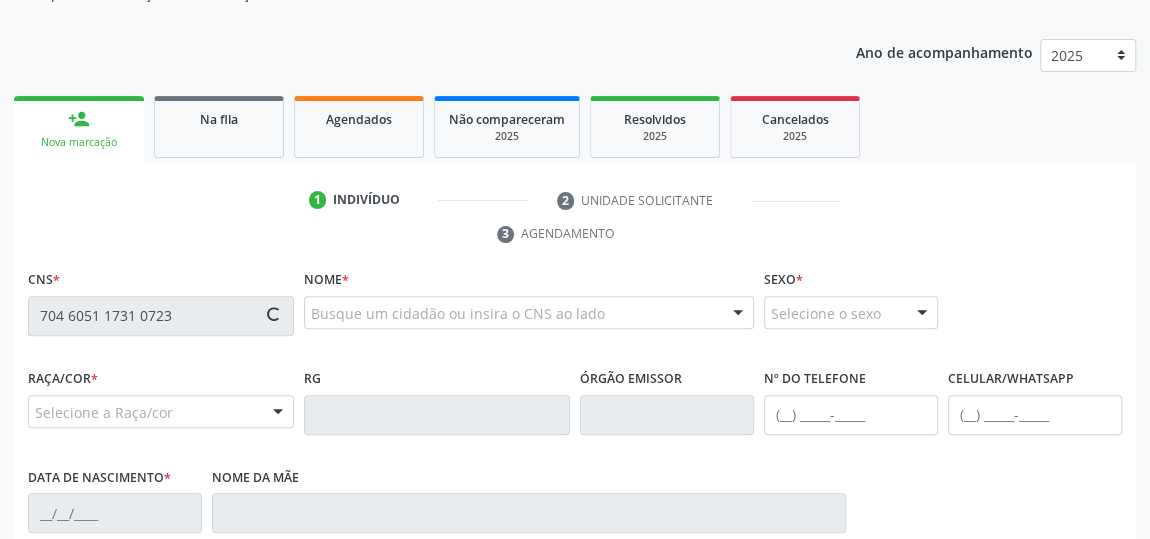 scroll, scrollTop: 335, scrollLeft: 0, axis: vertical 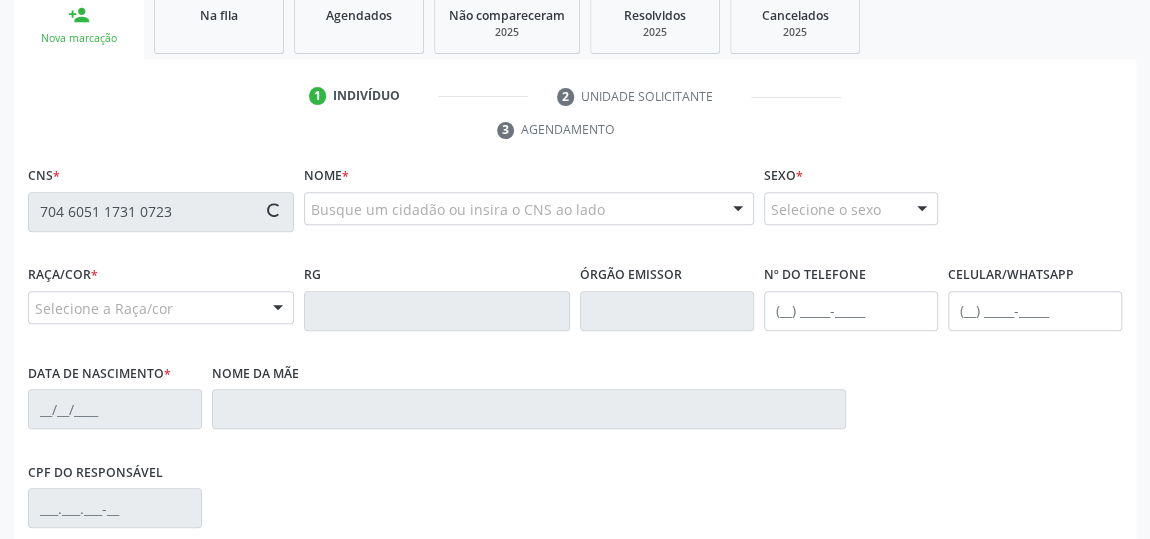 type on "704 6051 1731 0723" 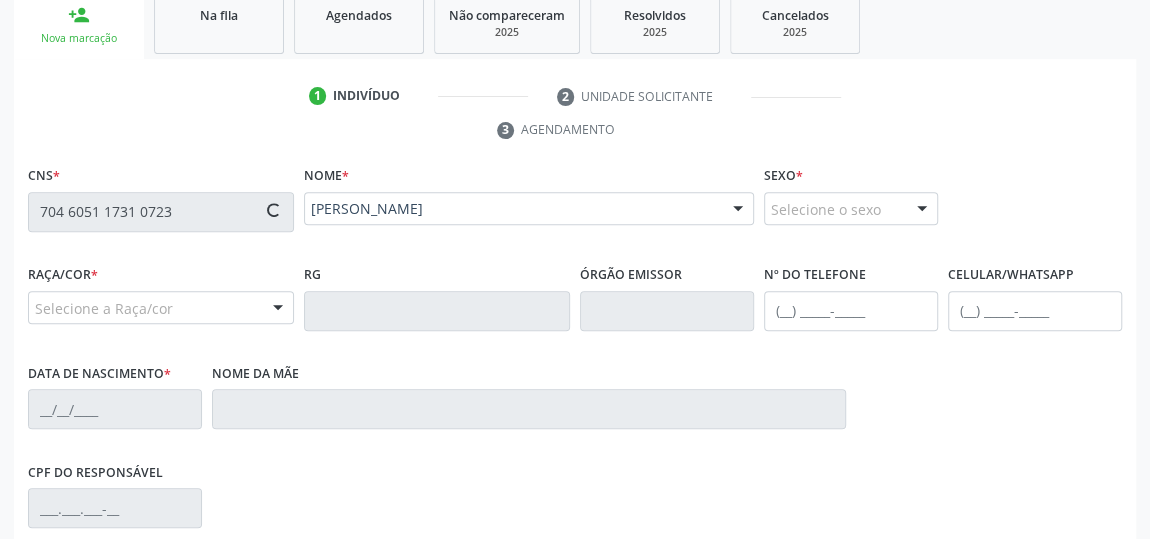 type on "[PHONE_NUMBER]" 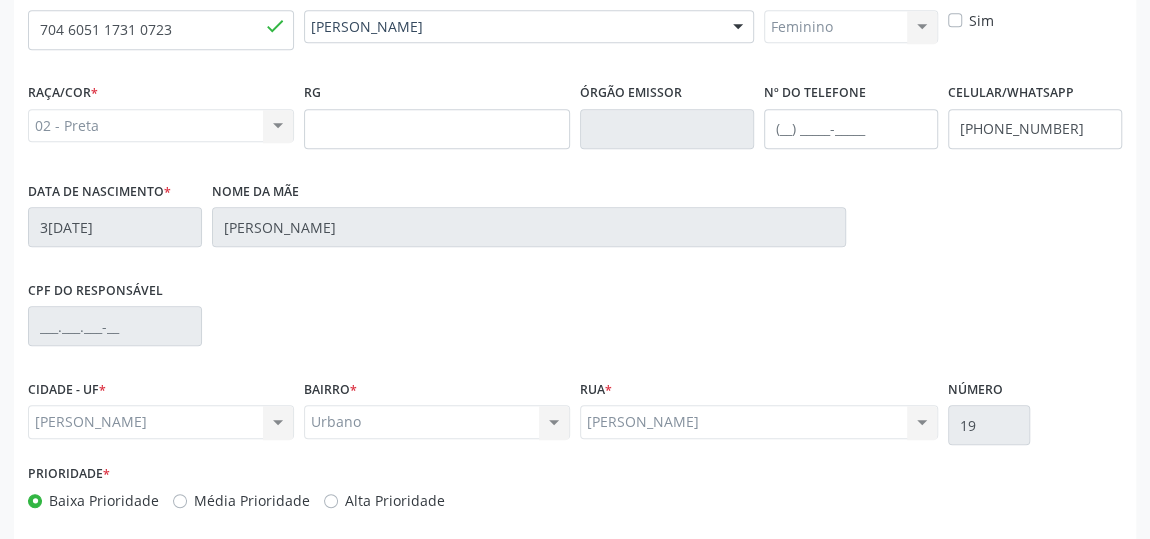 scroll, scrollTop: 604, scrollLeft: 0, axis: vertical 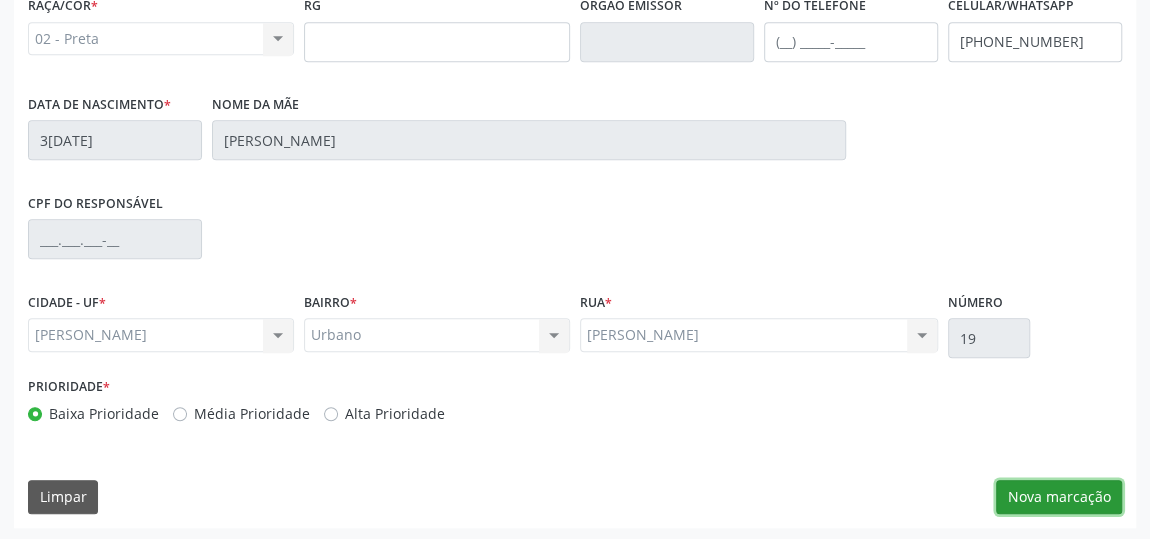 click on "Nova marcação" at bounding box center (1059, 497) 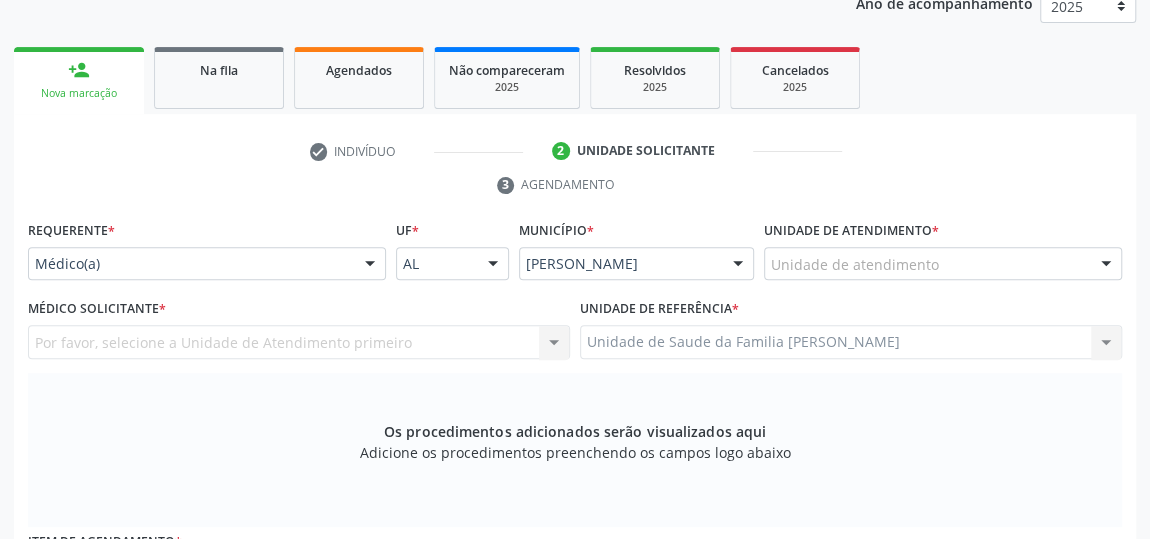 scroll, scrollTop: 240, scrollLeft: 0, axis: vertical 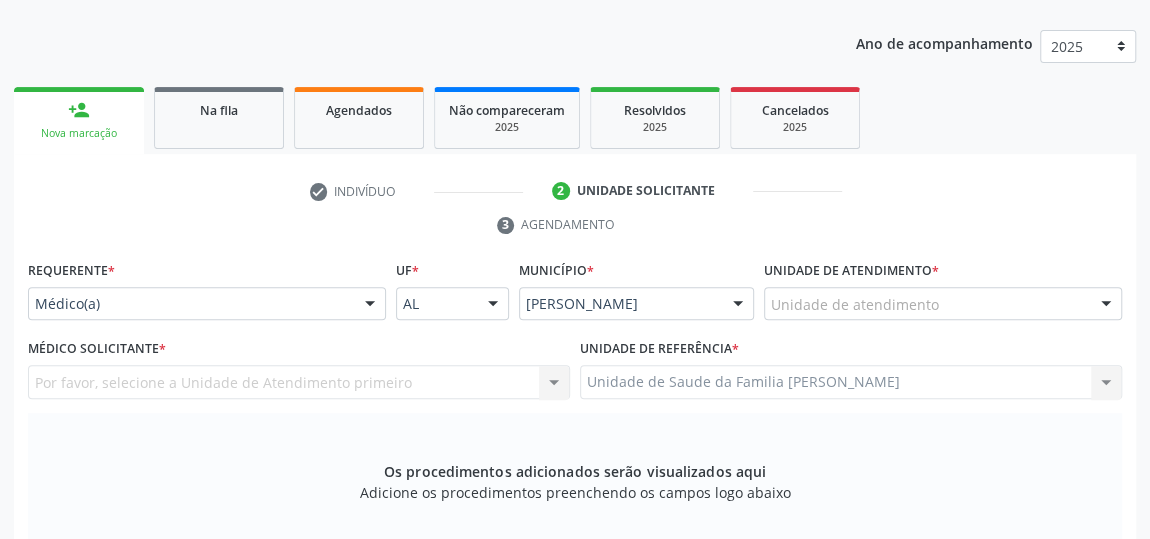 click on "Unidade de atendimento" at bounding box center (943, 304) 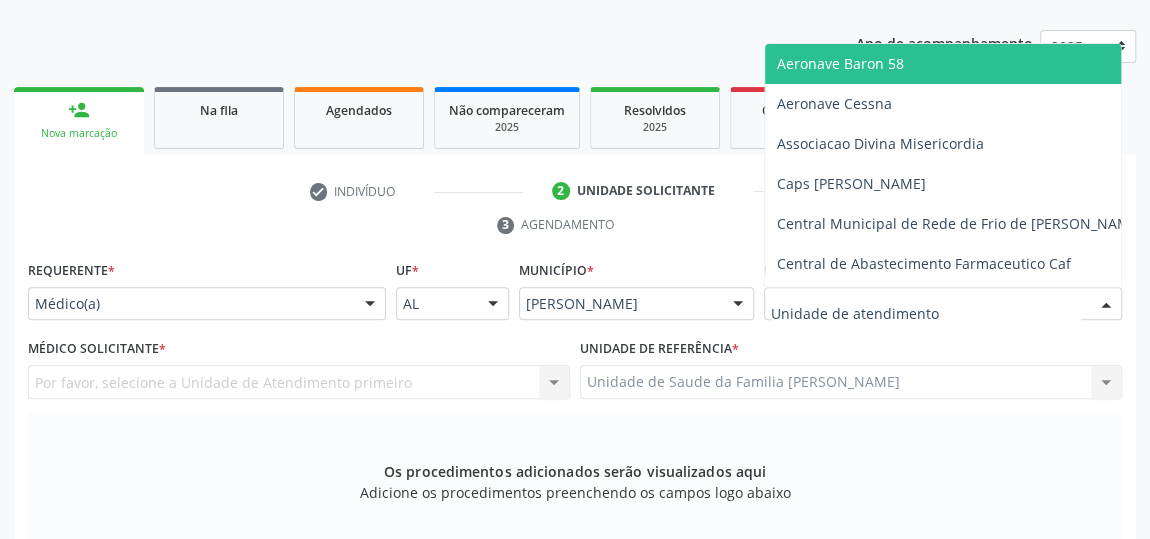 type on "h" 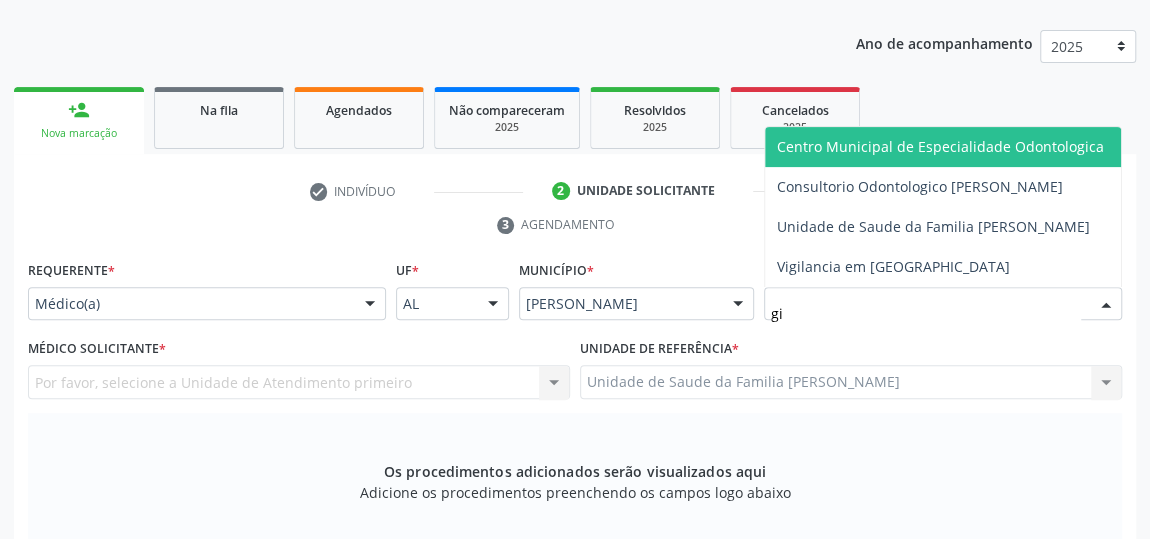 type on "gis" 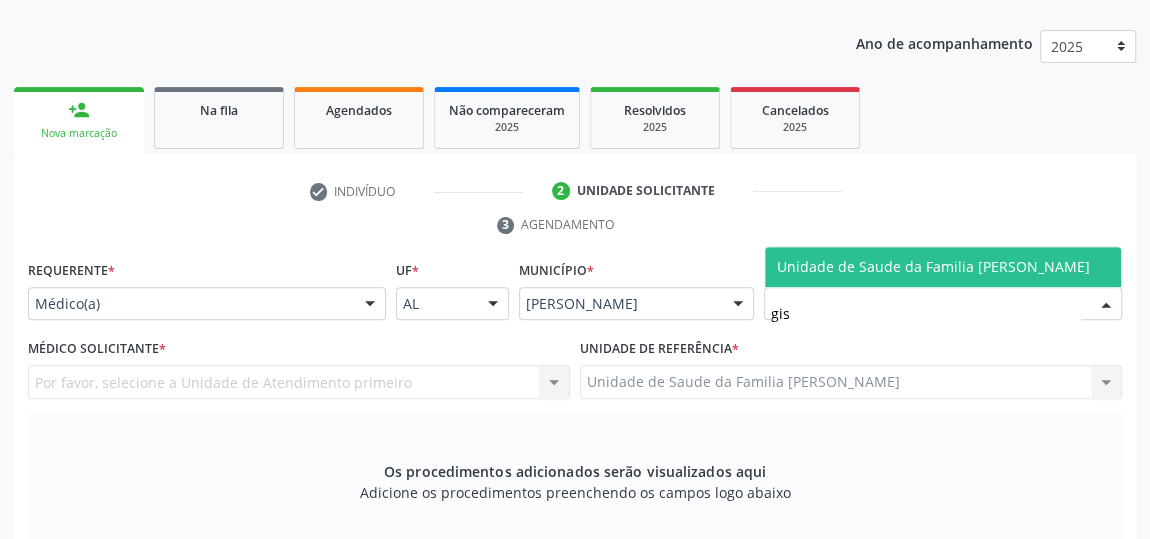 click on "Unidade de Saude da Familia [PERSON_NAME]" at bounding box center (933, 266) 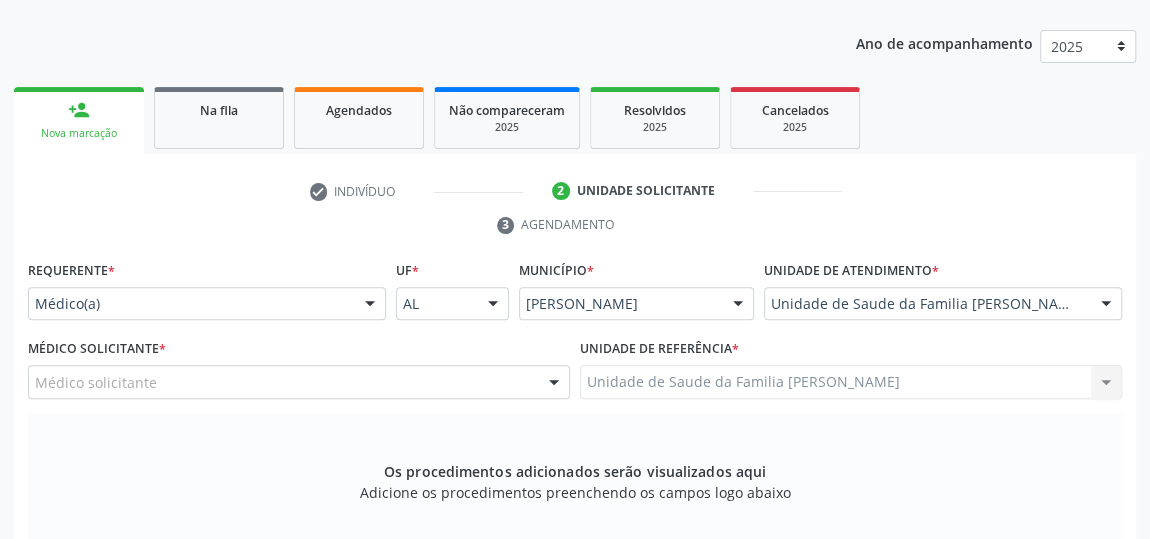click at bounding box center (554, 383) 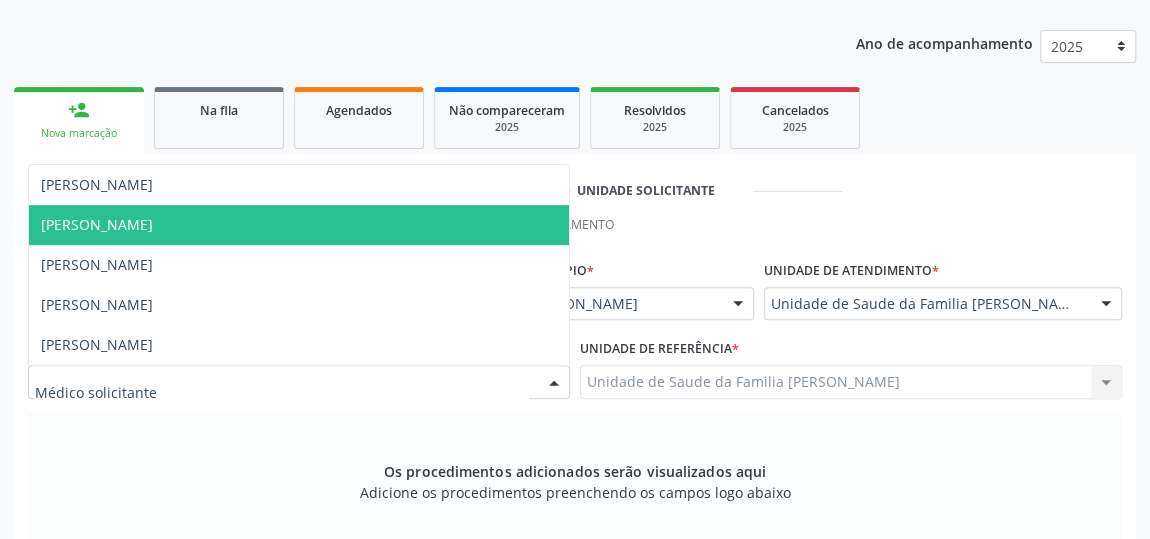 click on "[PERSON_NAME]" at bounding box center [97, 224] 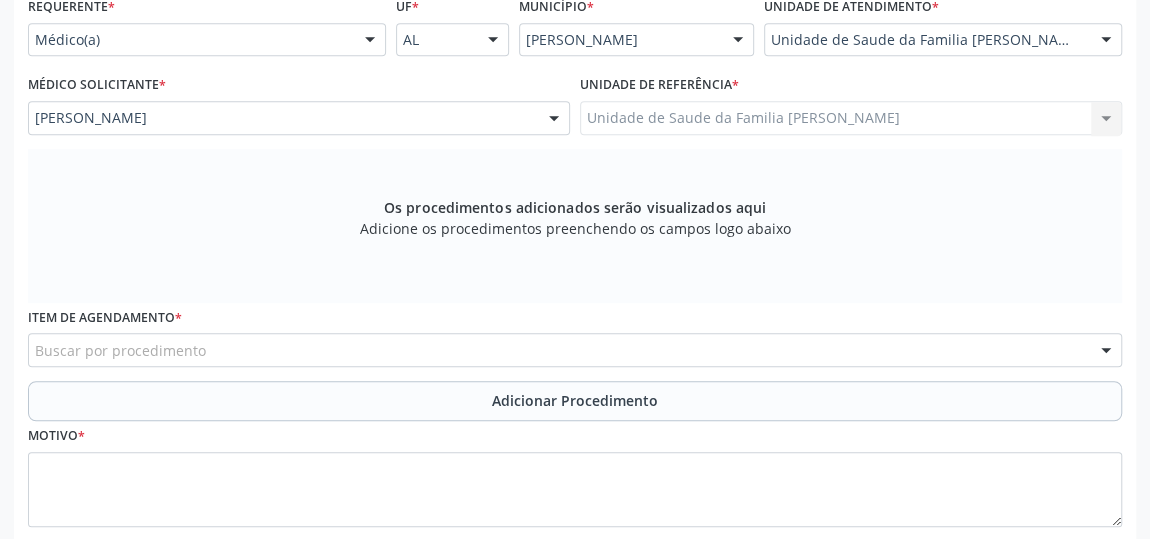 scroll, scrollTop: 513, scrollLeft: 0, axis: vertical 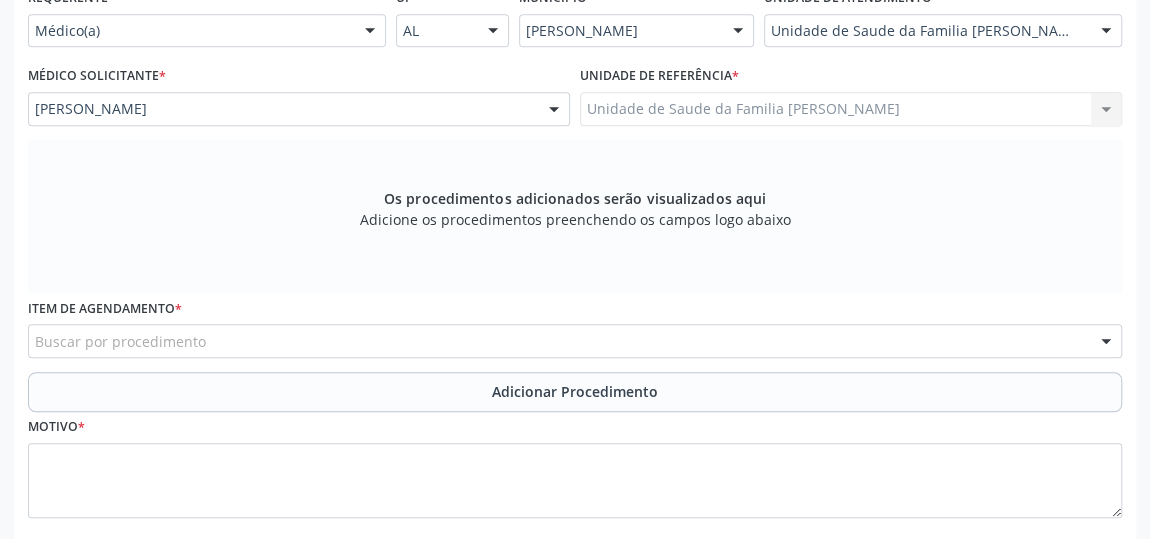 click on "Buscar por procedimento" at bounding box center [575, 341] 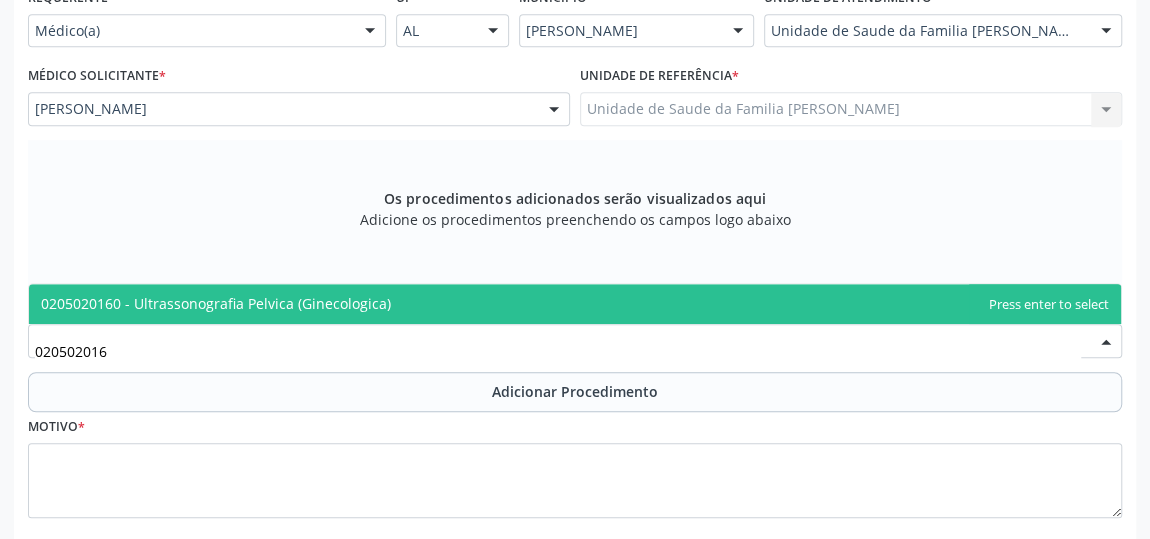 type on "0205020160" 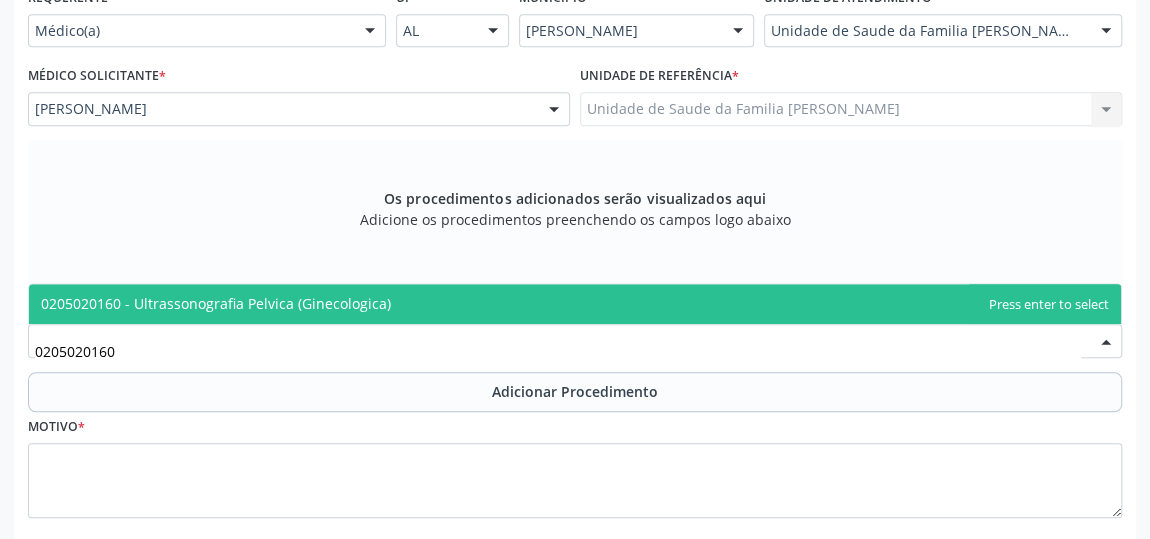 click on "0205020160 - Ultrassonografia Pelvica (Ginecologica)" at bounding box center (216, 303) 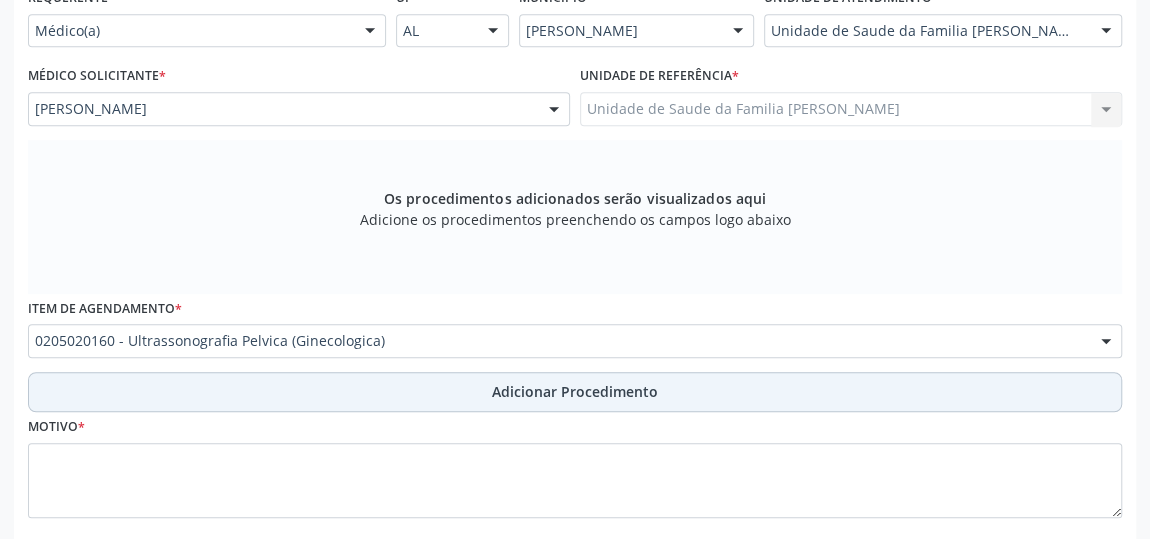 click on "Adicionar Procedimento" at bounding box center [575, 391] 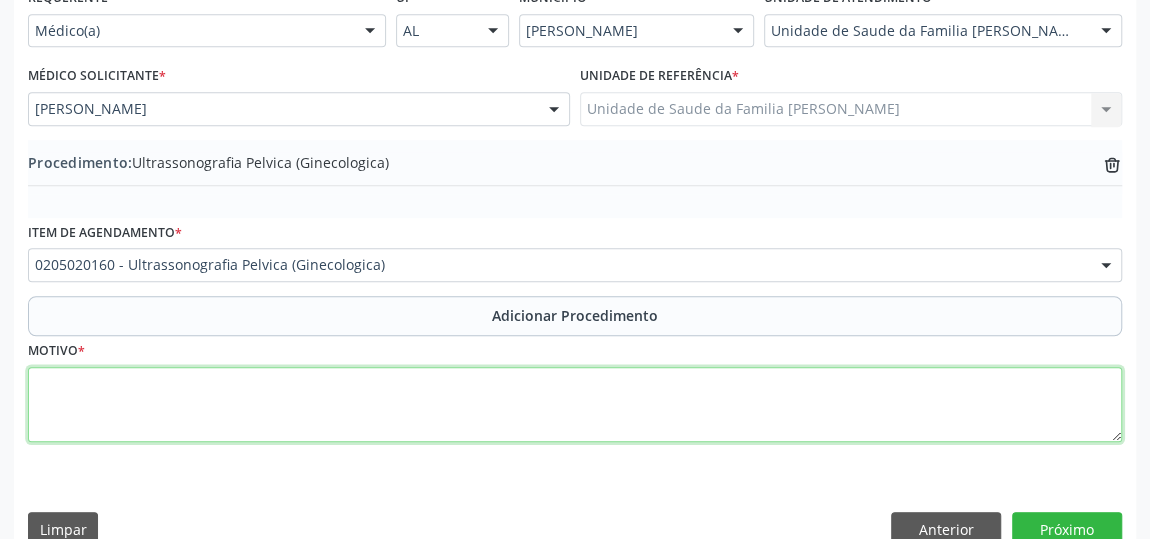 click at bounding box center [575, 405] 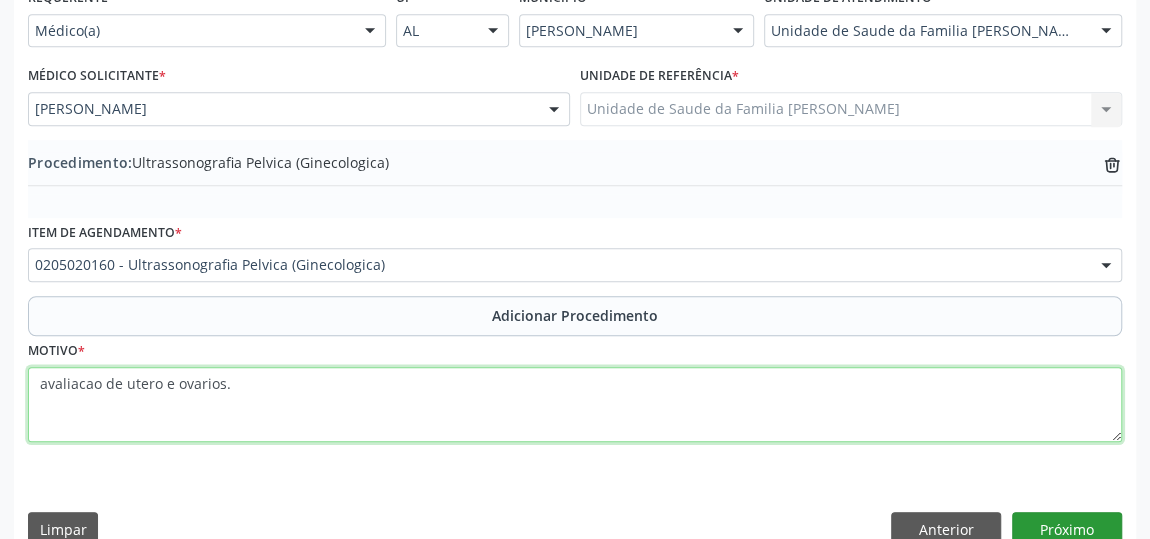 type on "avaliacao de utero e ovarios." 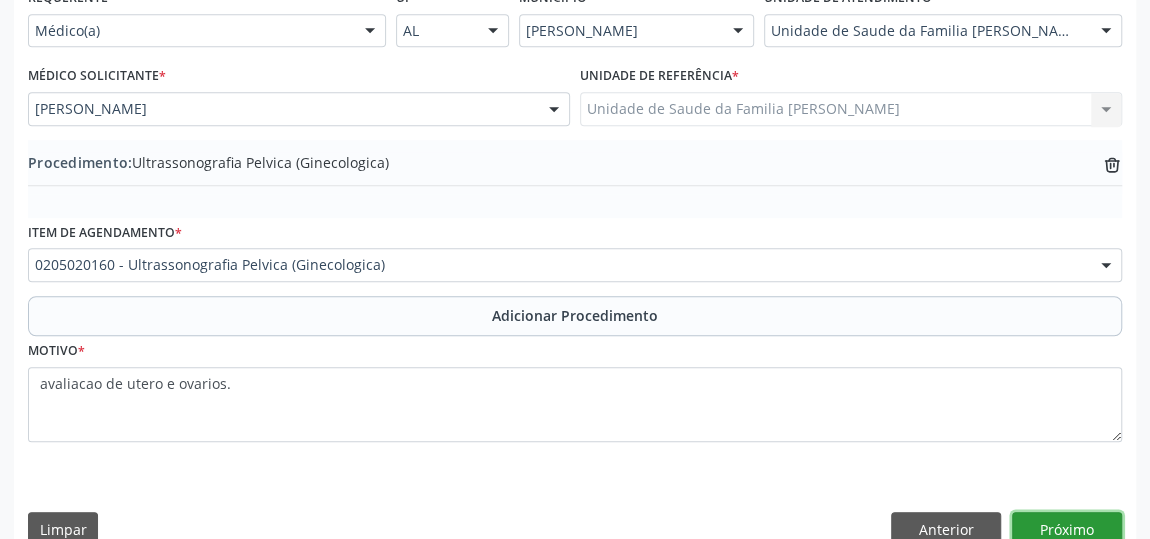 click on "Próximo" at bounding box center [1067, 529] 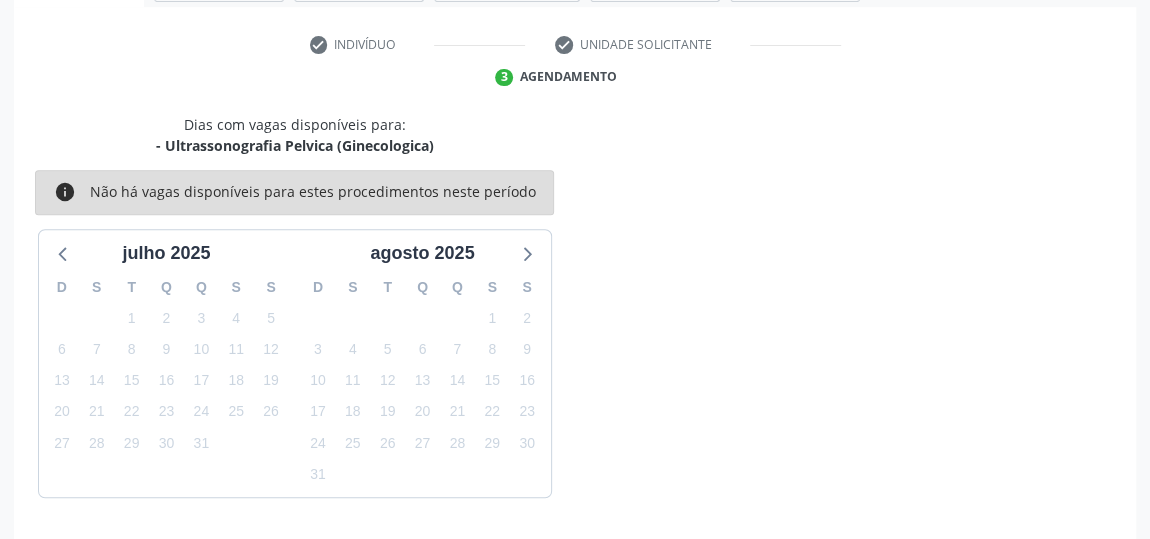 scroll, scrollTop: 446, scrollLeft: 0, axis: vertical 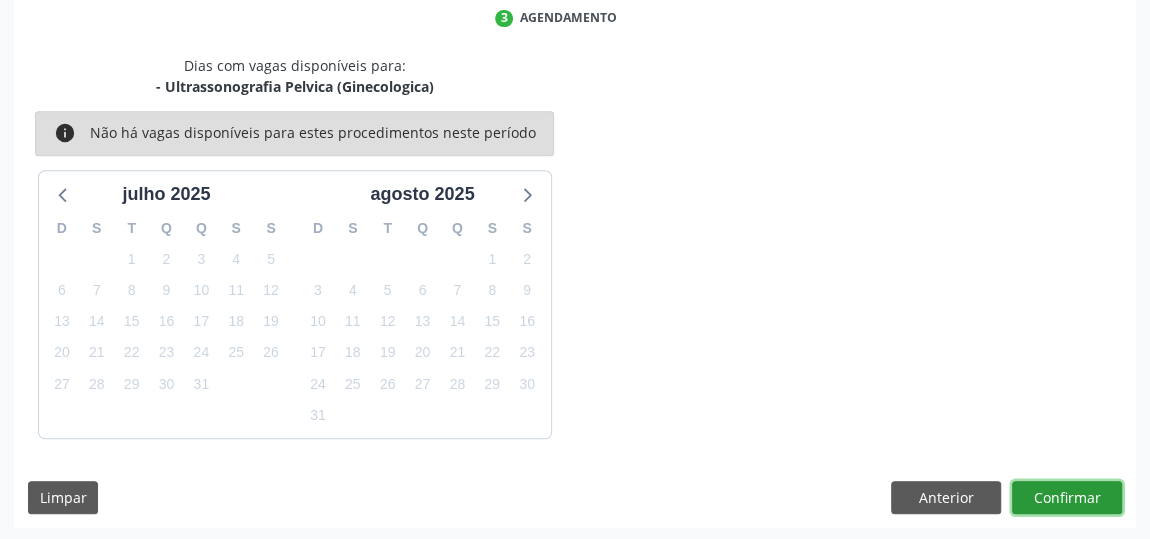 click on "Confirmar" at bounding box center [1067, 498] 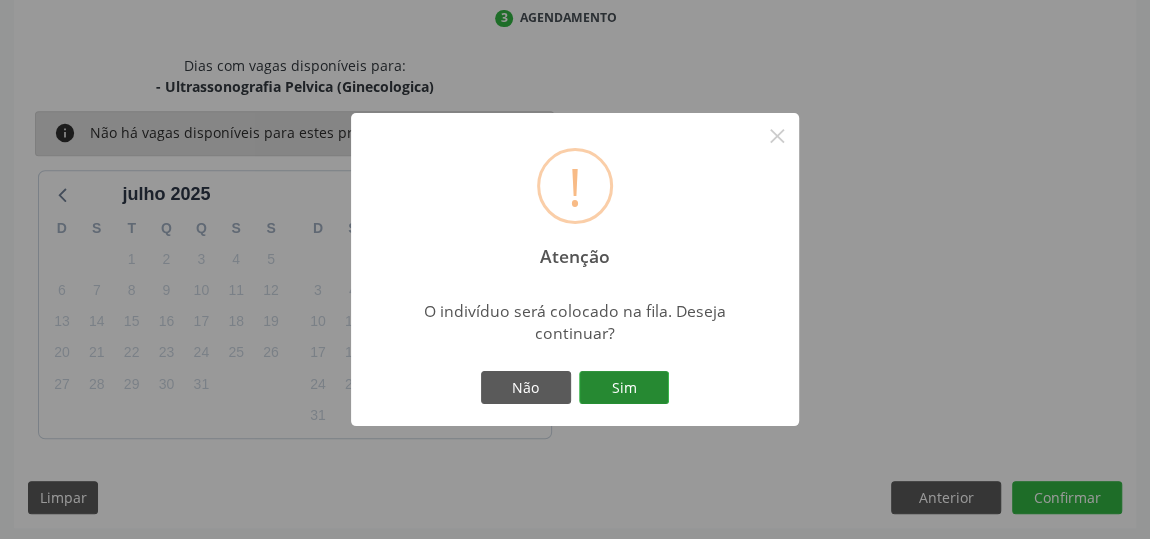 click on "Sim" at bounding box center [624, 388] 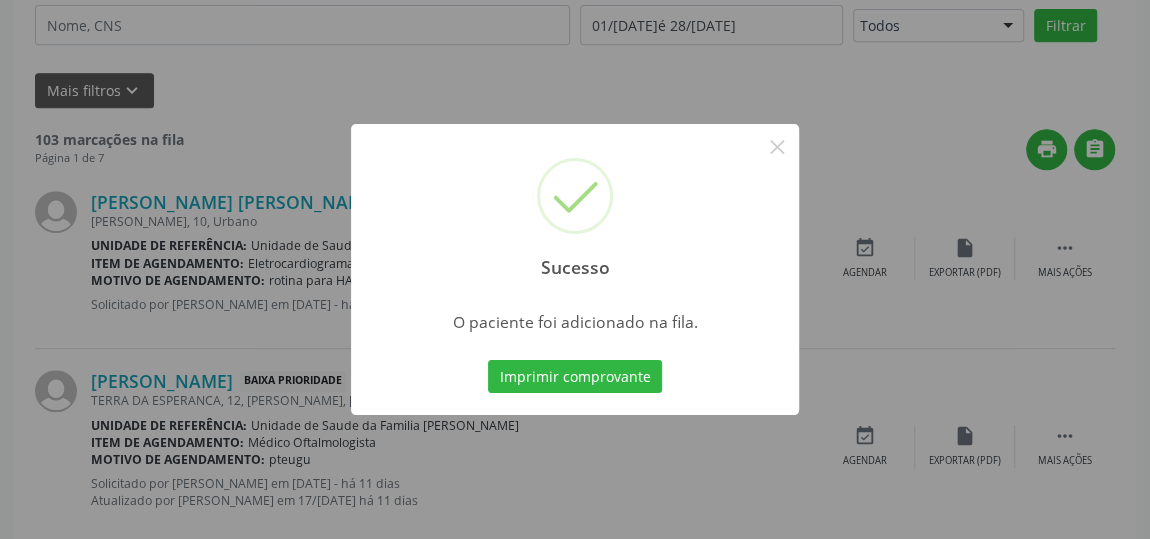 scroll, scrollTop: 153, scrollLeft: 0, axis: vertical 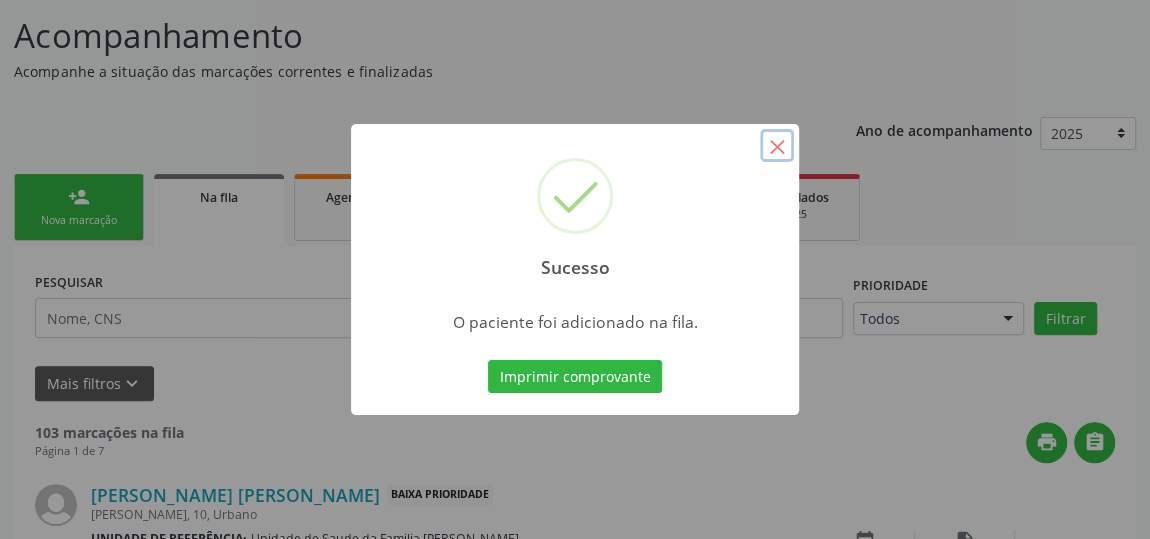 click on "×" at bounding box center (777, 146) 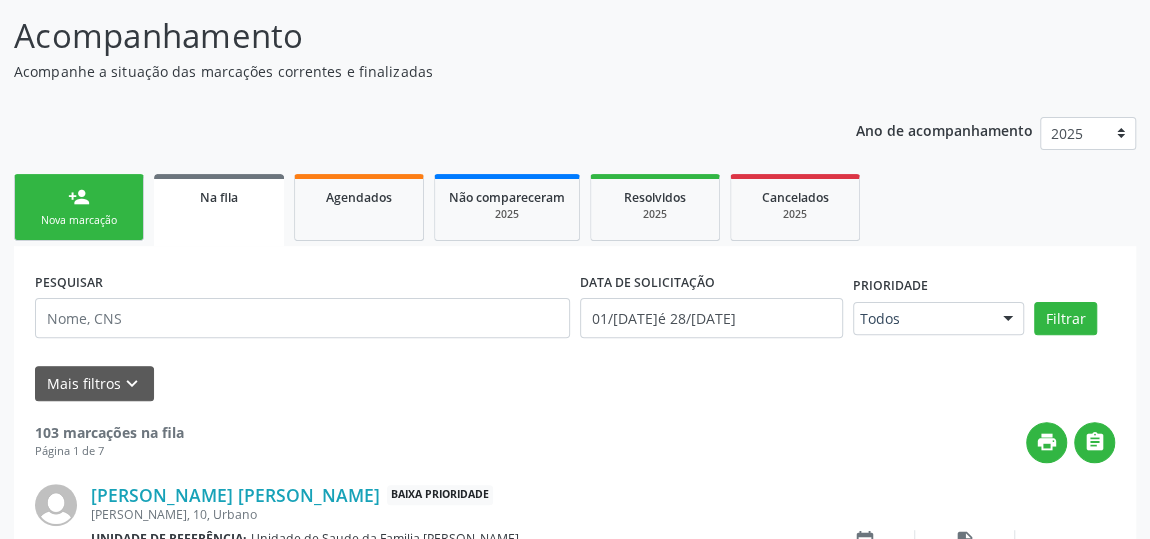 click on "person_add
Nova marcação" at bounding box center [79, 207] 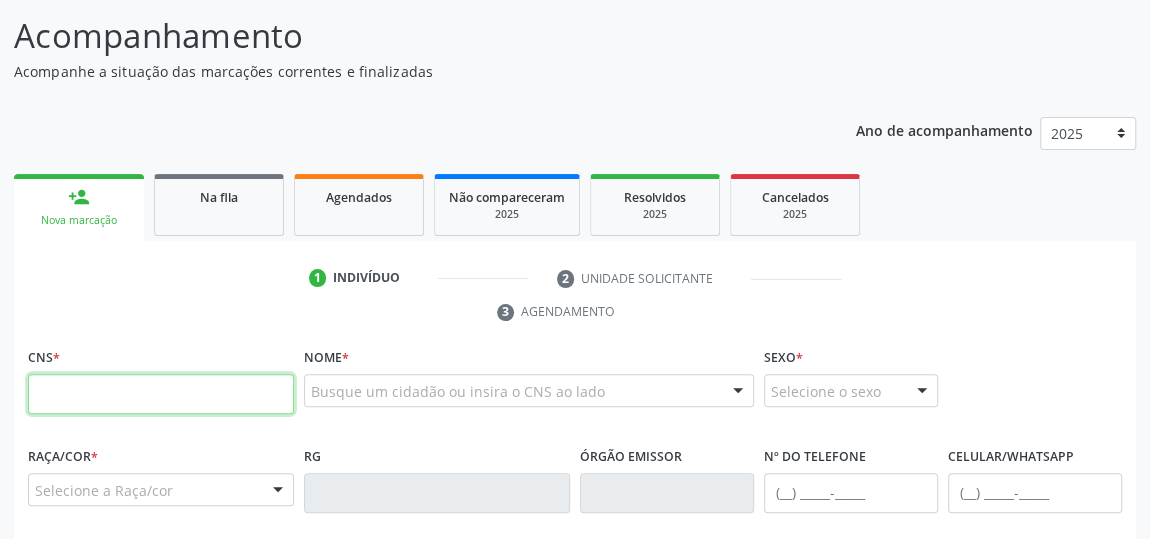 click at bounding box center [161, 394] 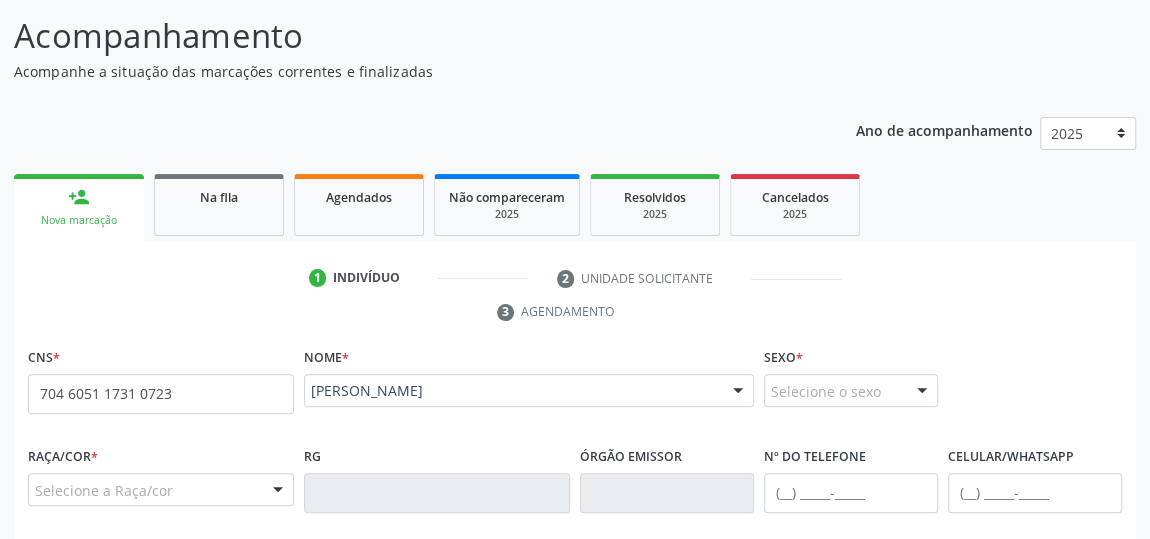 type on "704 6051 1731 0723" 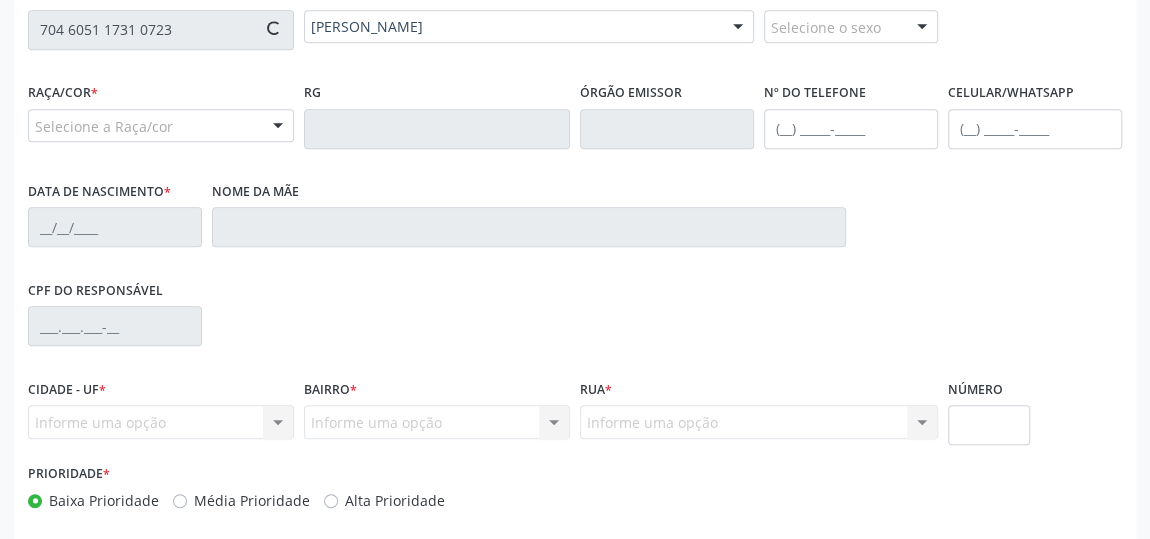 type on "[PHONE_NUMBER]" 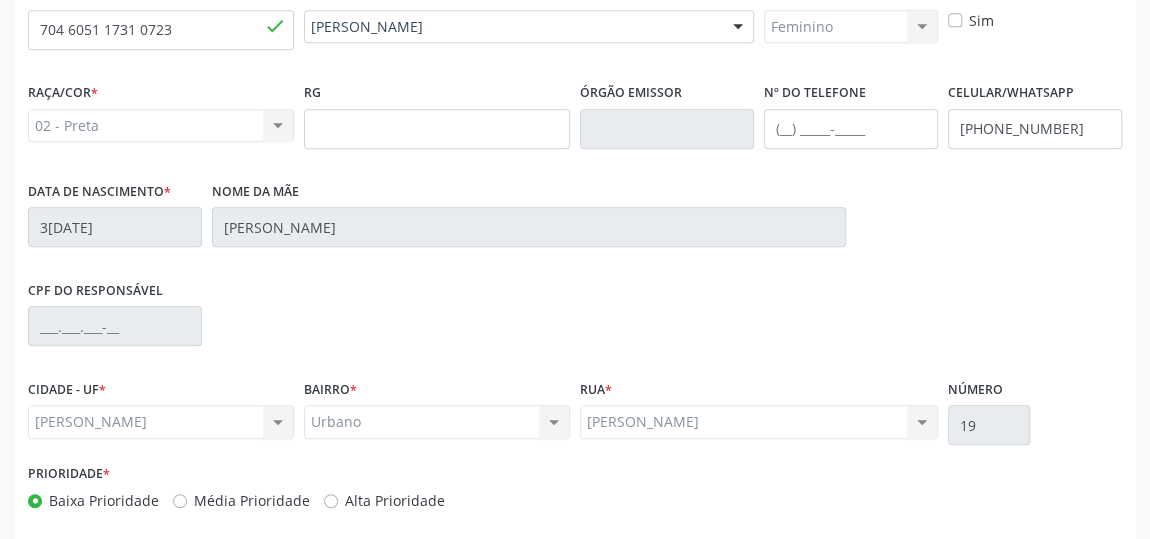 scroll, scrollTop: 604, scrollLeft: 0, axis: vertical 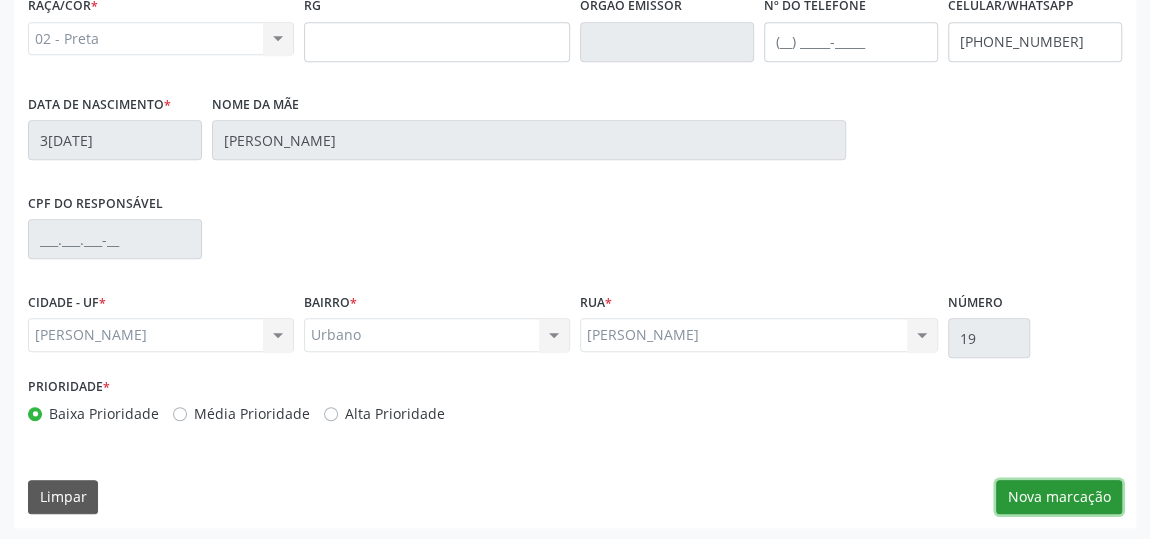 click on "Nova marcação" at bounding box center [1059, 497] 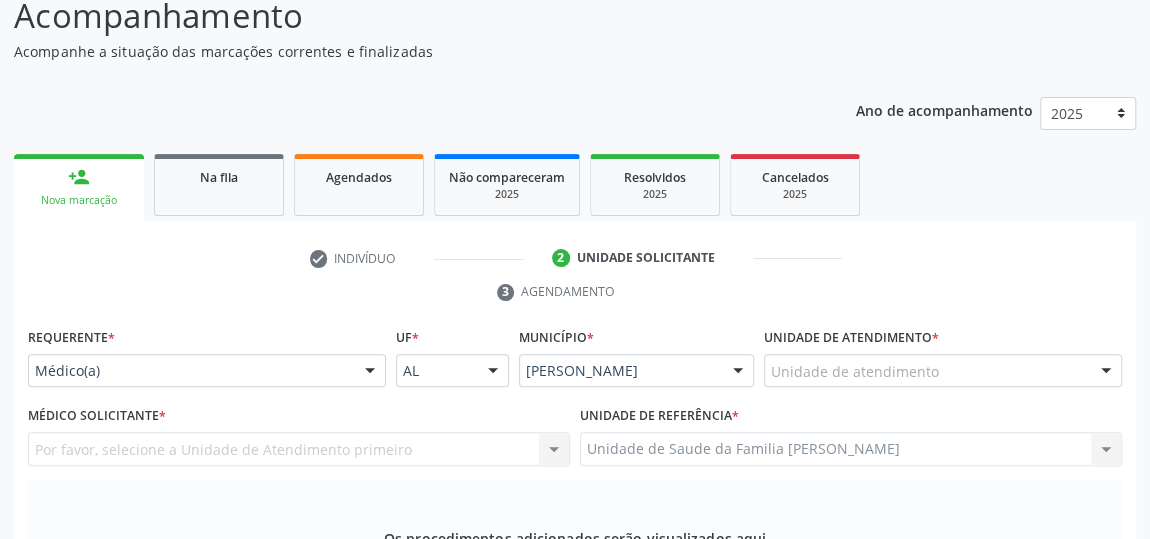 scroll, scrollTop: 272, scrollLeft: 0, axis: vertical 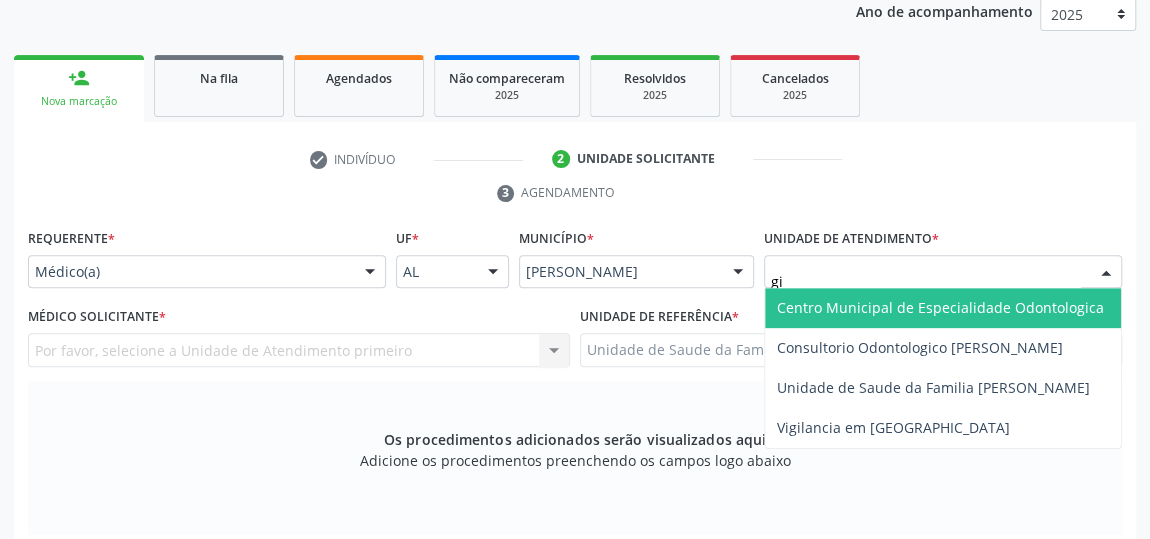 type on "gis" 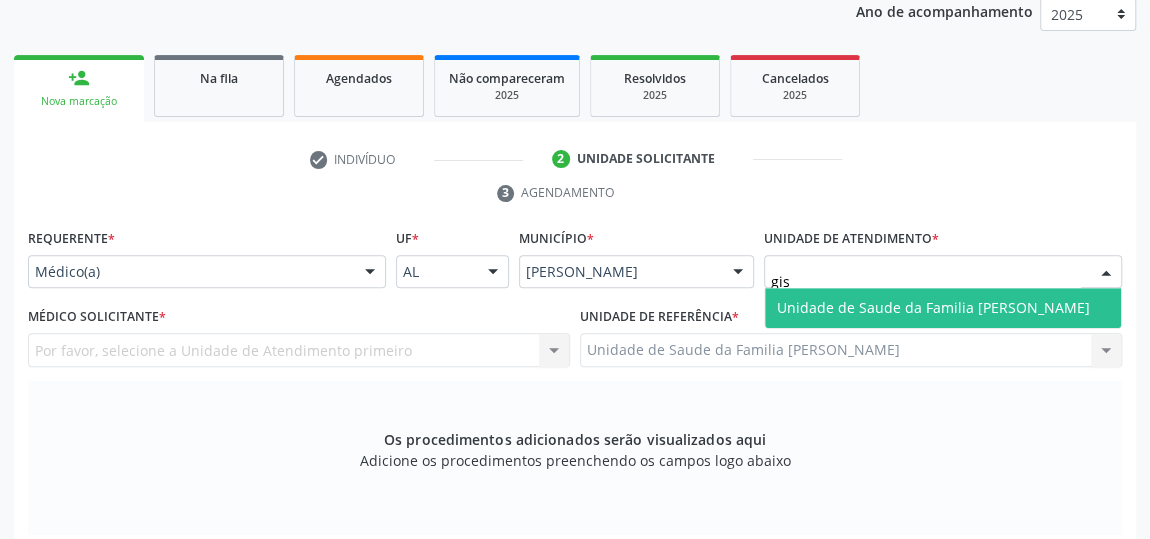 click on "Unidade de Saude da Familia [PERSON_NAME]" at bounding box center [943, 308] 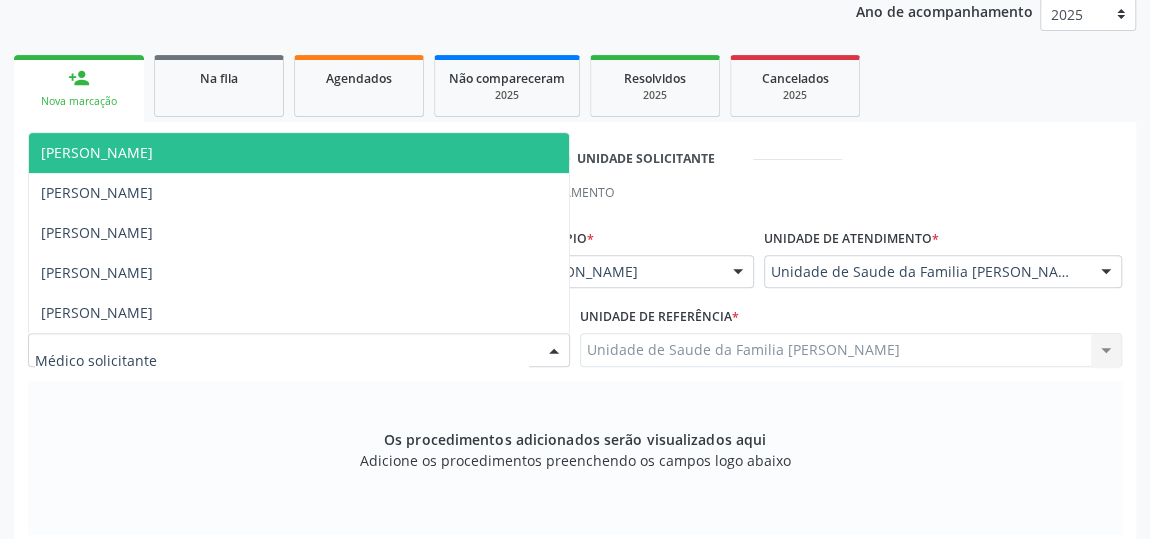 click at bounding box center [554, 351] 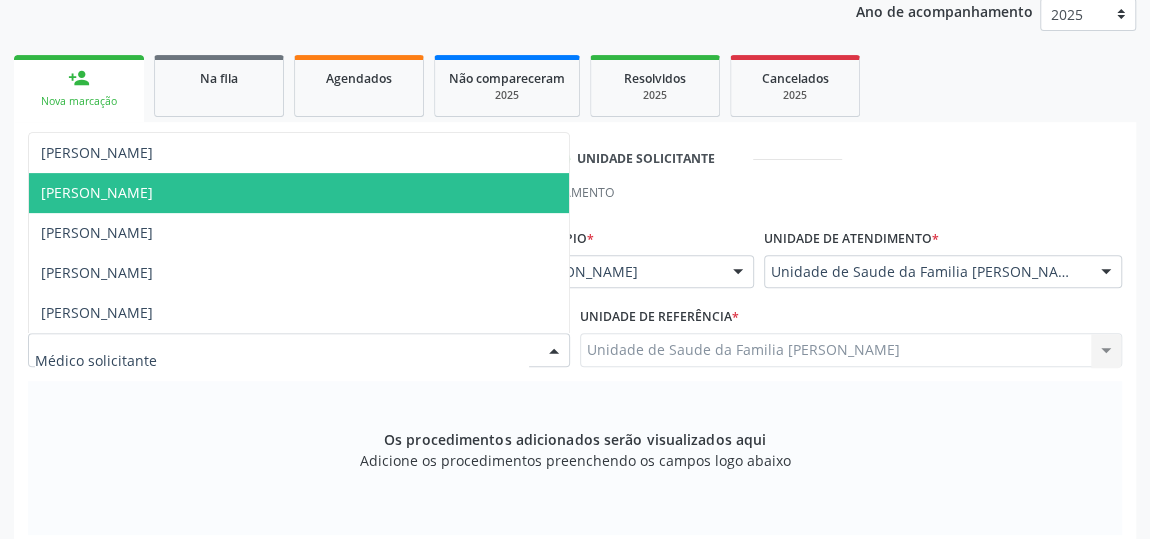 click on "[PERSON_NAME]" at bounding box center (299, 193) 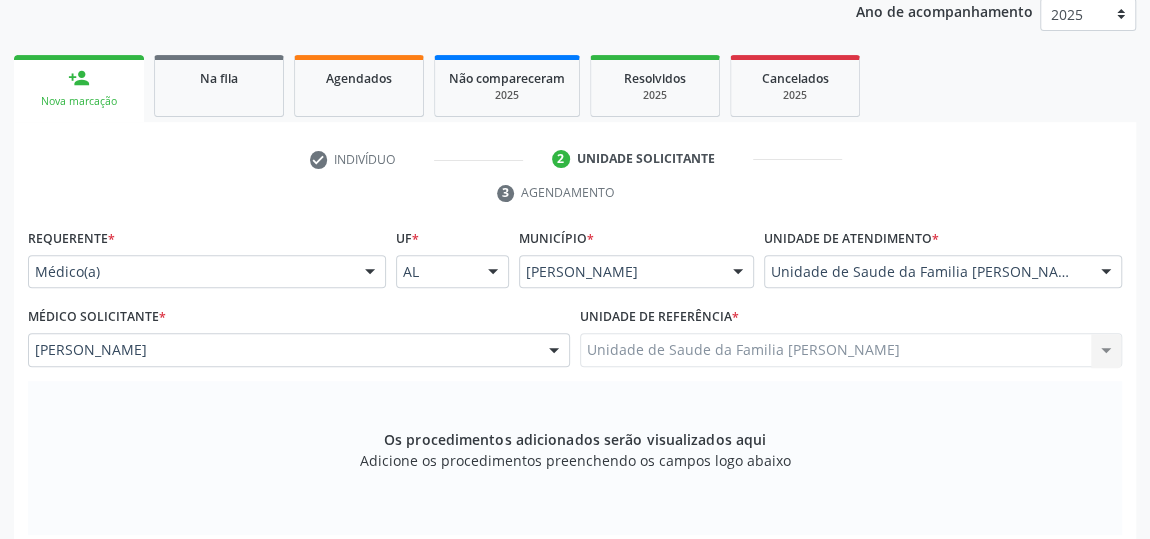 scroll, scrollTop: 620, scrollLeft: 0, axis: vertical 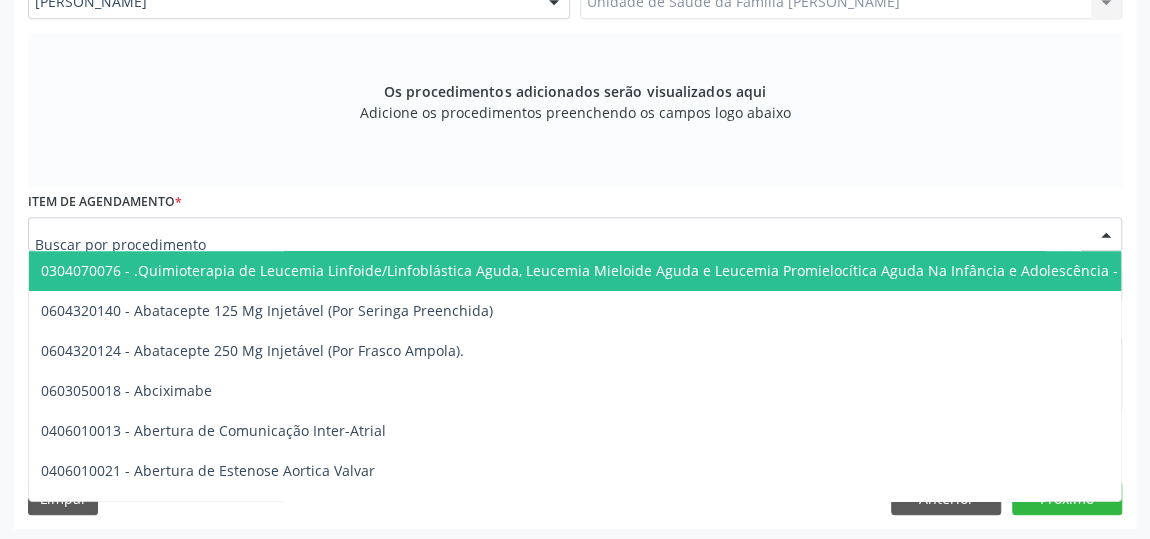 click at bounding box center [575, 234] 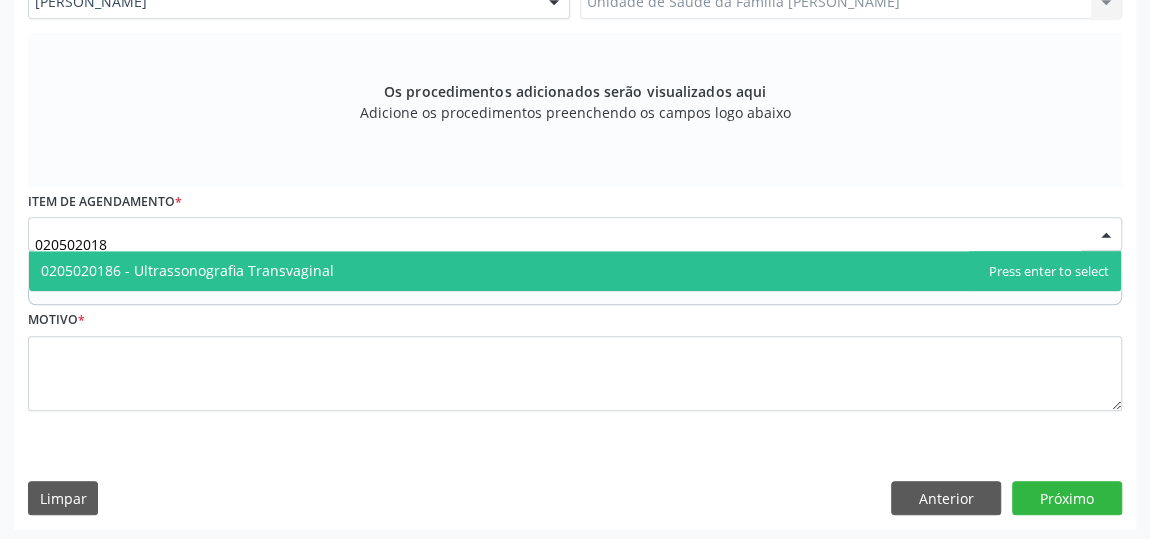 type on "0205020186" 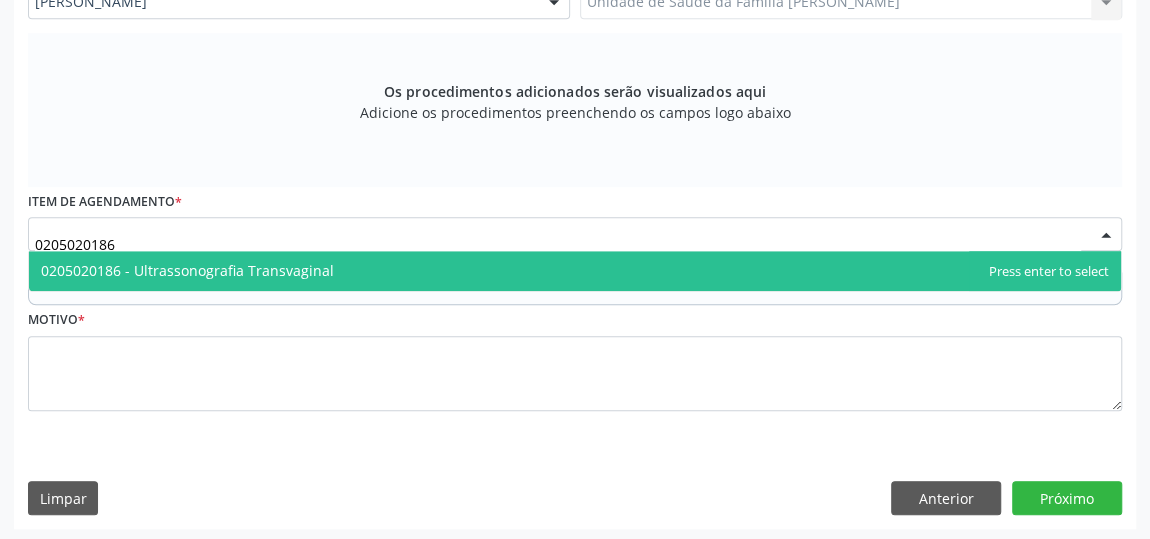 click on "0205020186 - Ultrassonografia Transvaginal" at bounding box center [187, 270] 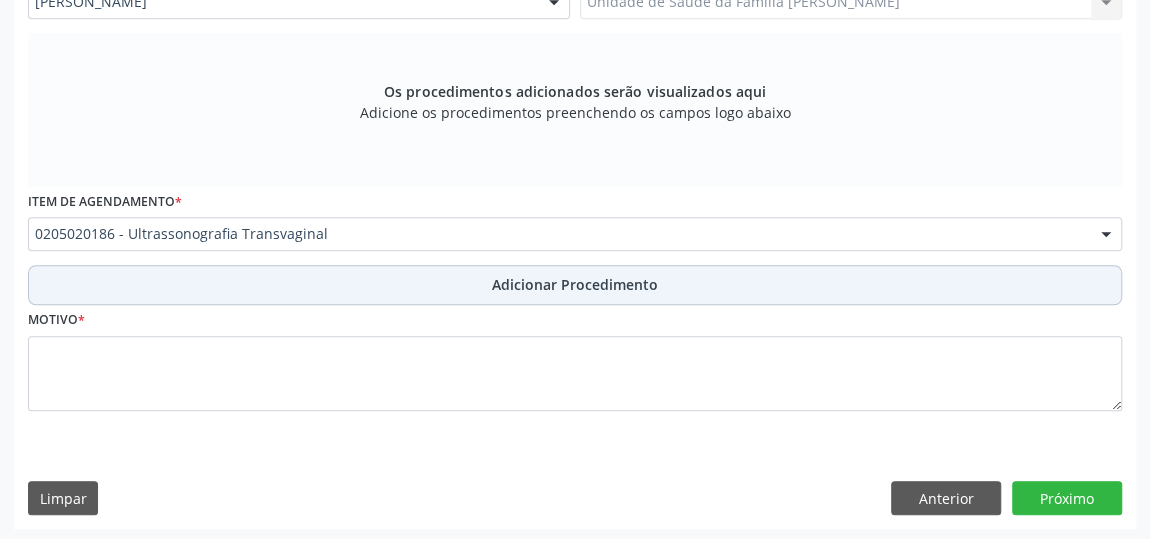click on "Adicionar Procedimento" at bounding box center (575, 284) 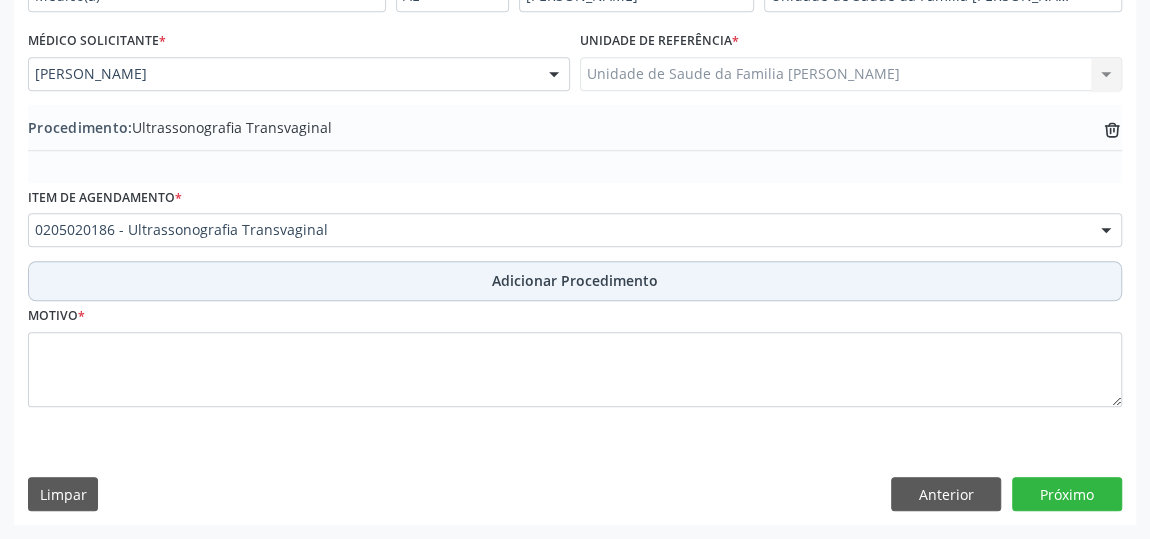 scroll, scrollTop: 544, scrollLeft: 0, axis: vertical 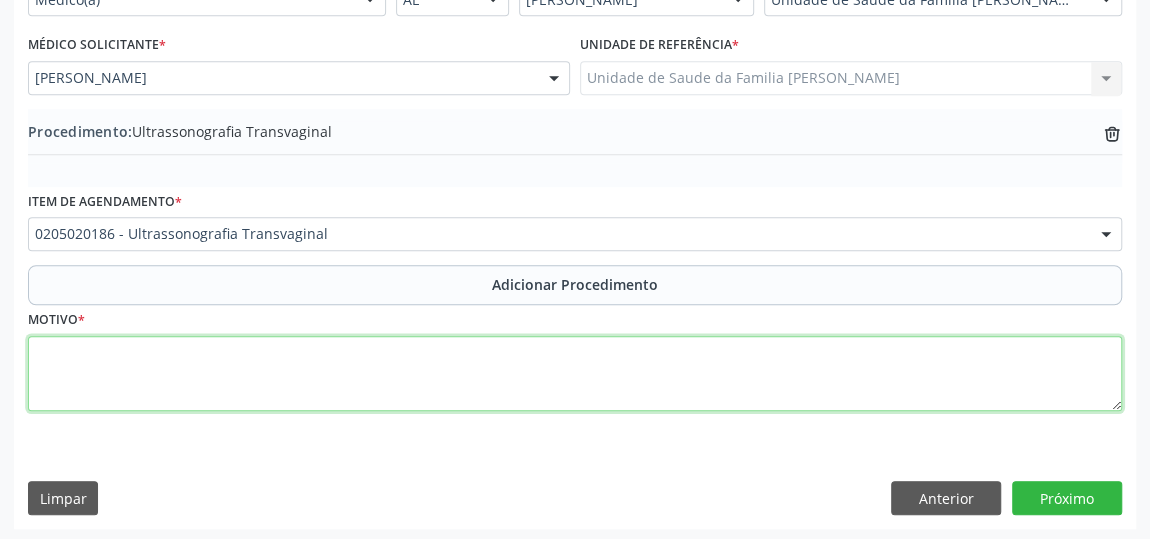 click at bounding box center [575, 374] 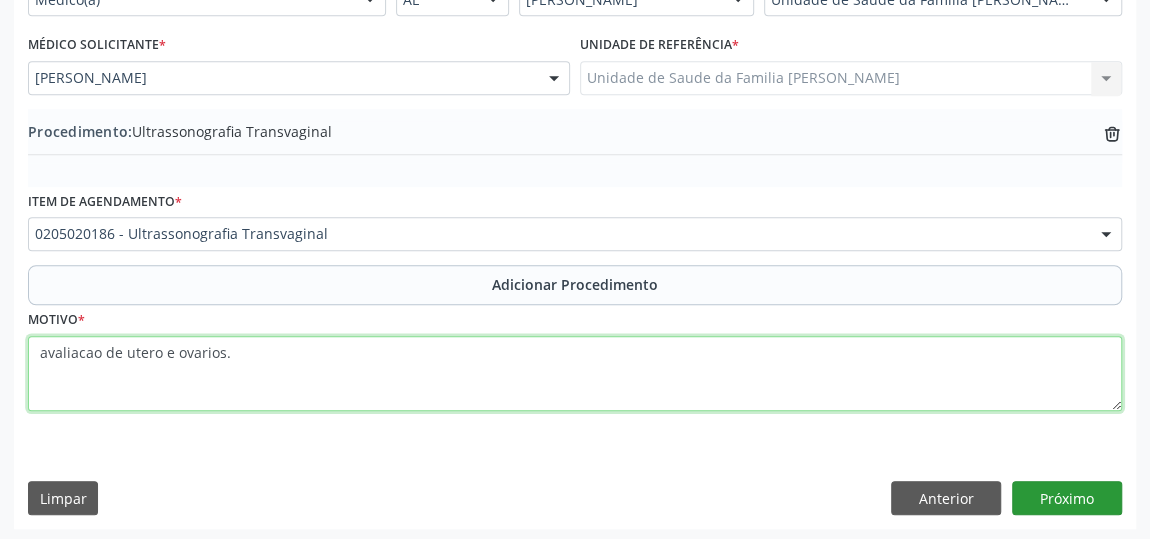 type on "avaliacao de utero e ovarios." 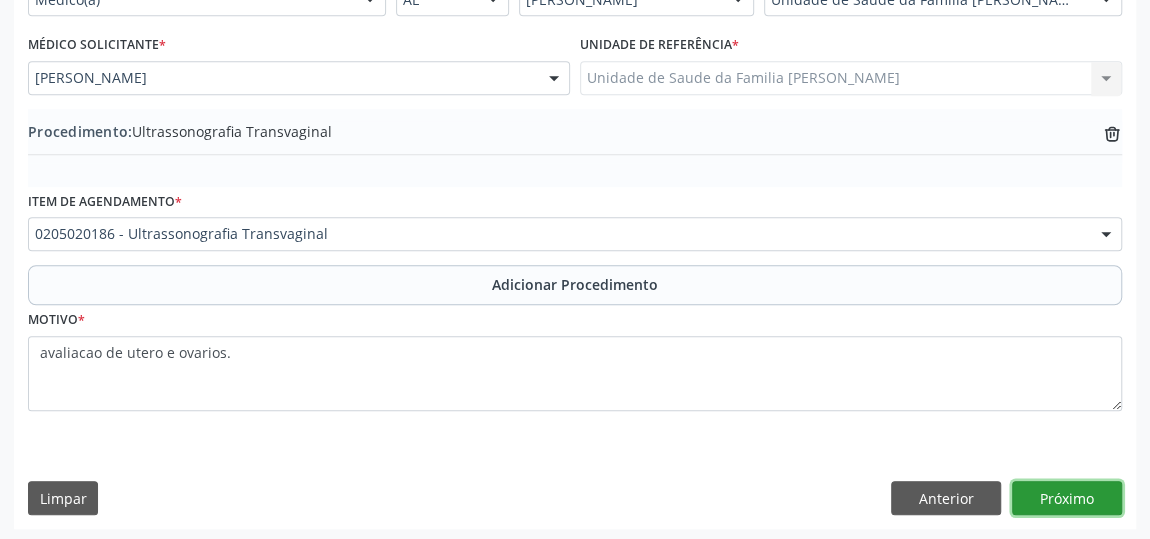 click on "Próximo" at bounding box center (1067, 498) 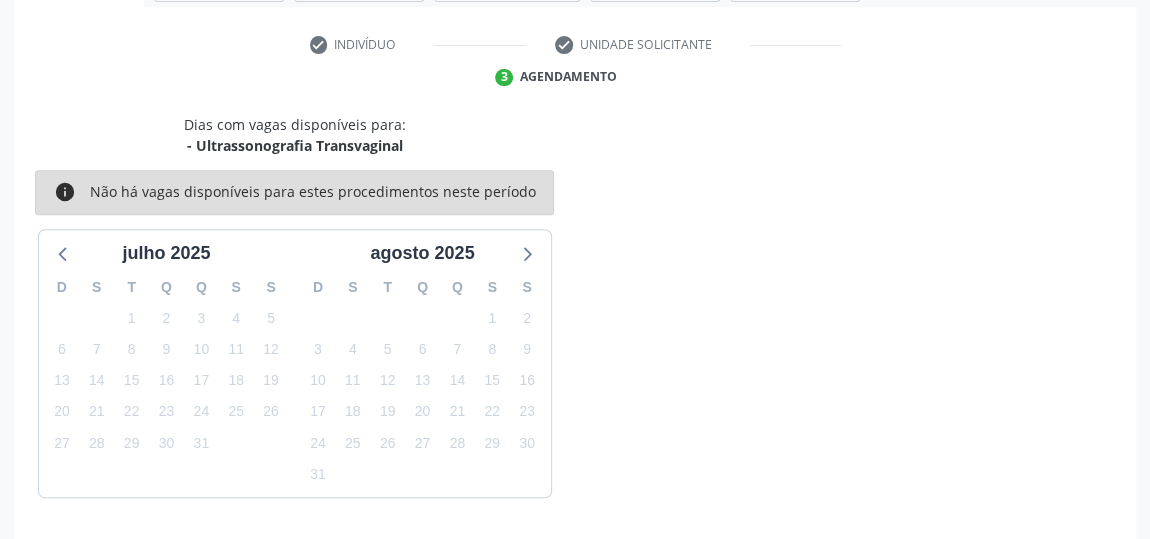 scroll, scrollTop: 446, scrollLeft: 0, axis: vertical 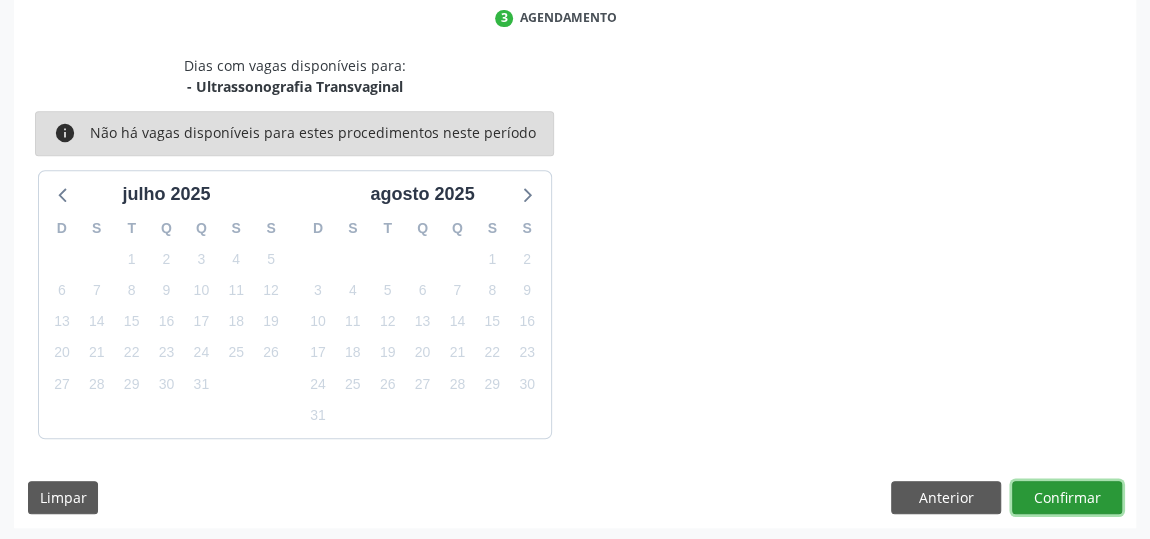 click on "Confirmar" at bounding box center (1067, 498) 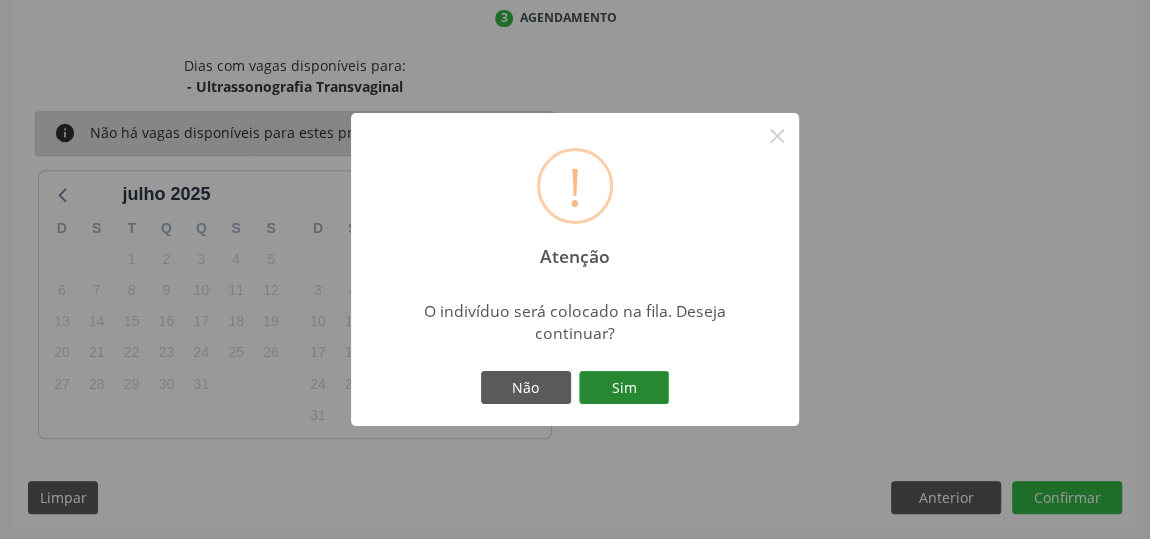 click on "Sim" at bounding box center [624, 388] 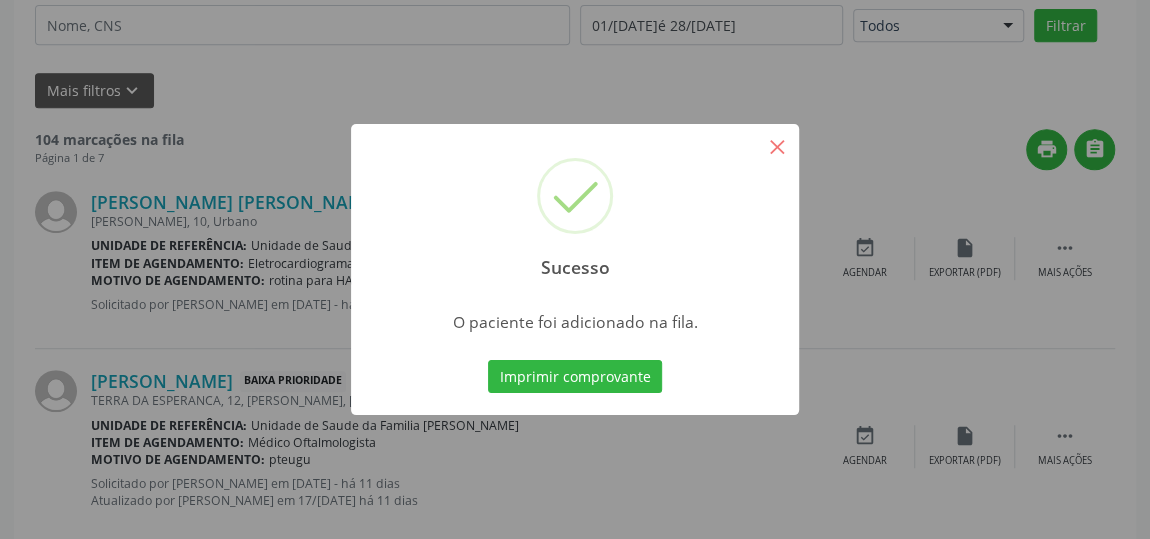 scroll, scrollTop: 153, scrollLeft: 0, axis: vertical 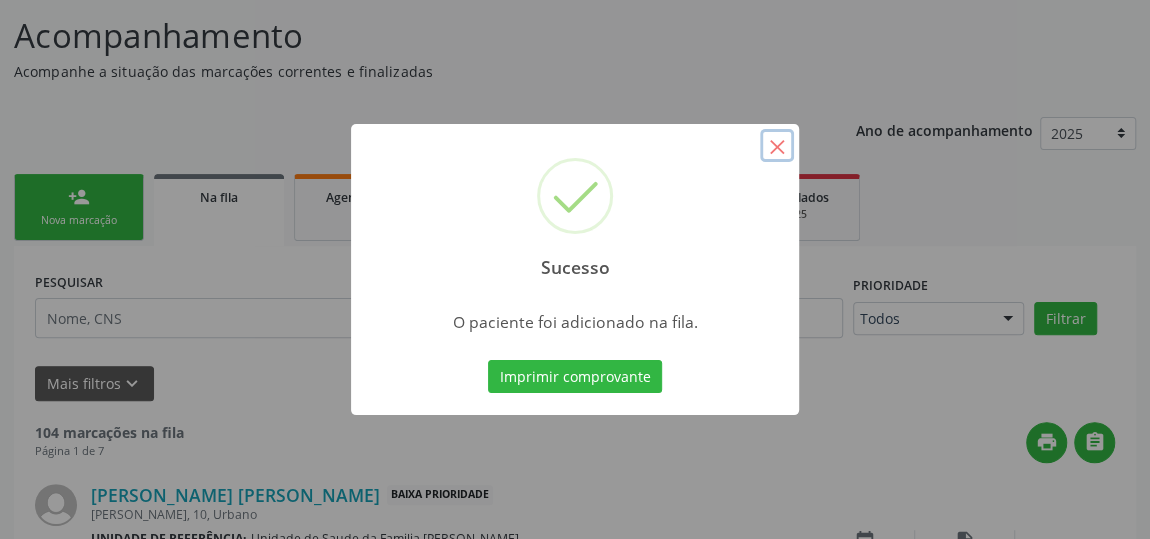 click on "×" at bounding box center (777, 146) 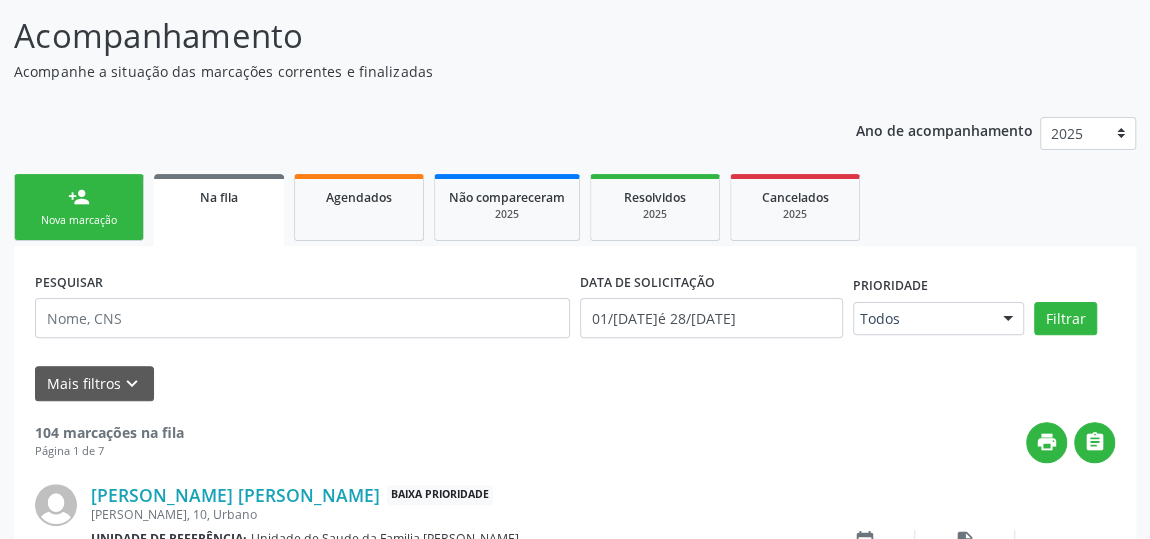 click on "person_add
Nova marcação" at bounding box center [79, 207] 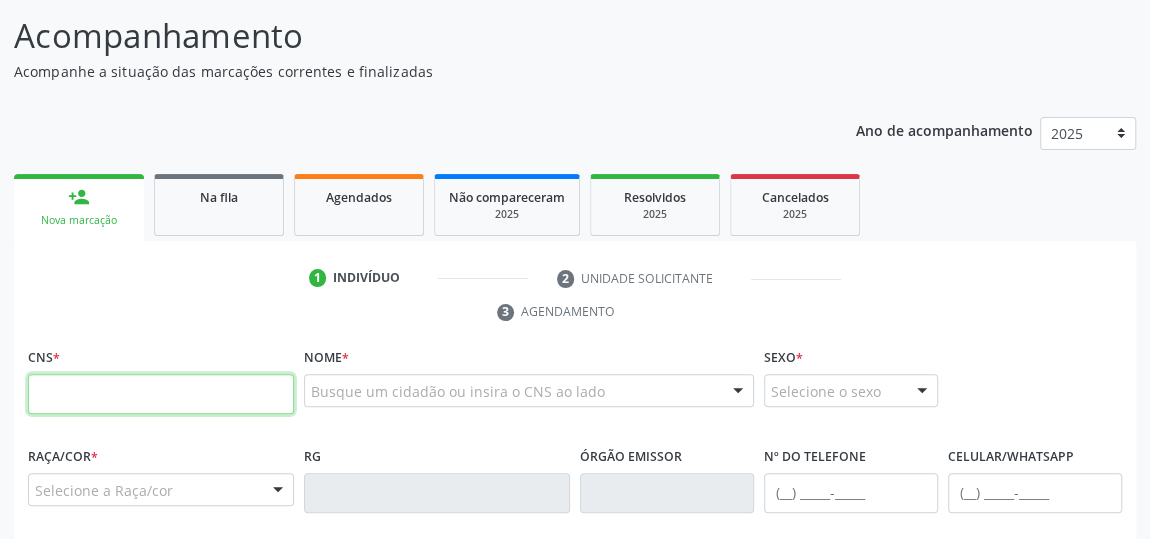 click at bounding box center (161, 394) 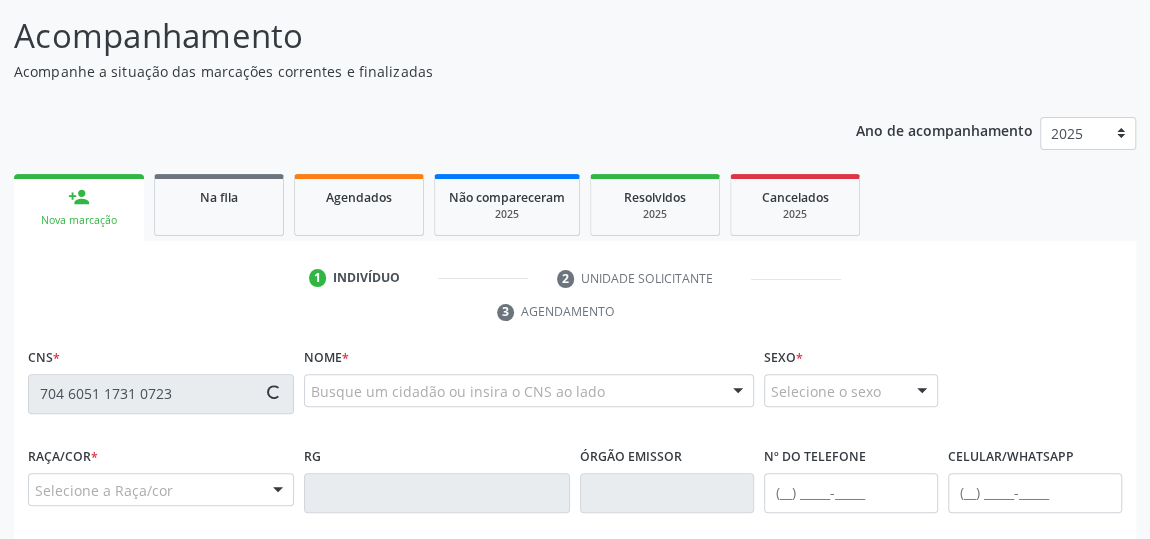 type on "704 6051 1731 0723" 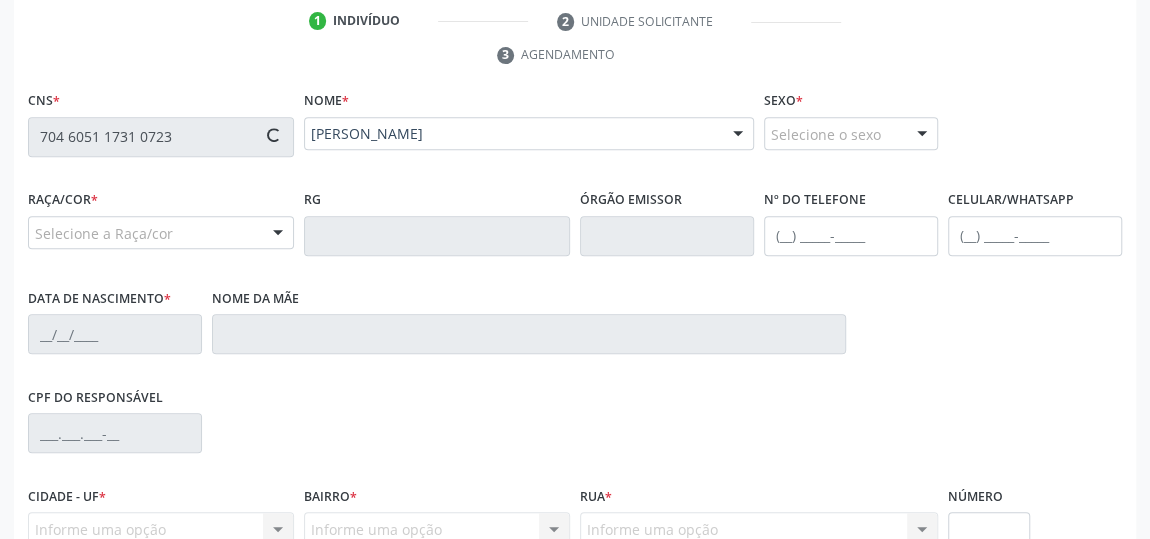 scroll, scrollTop: 517, scrollLeft: 0, axis: vertical 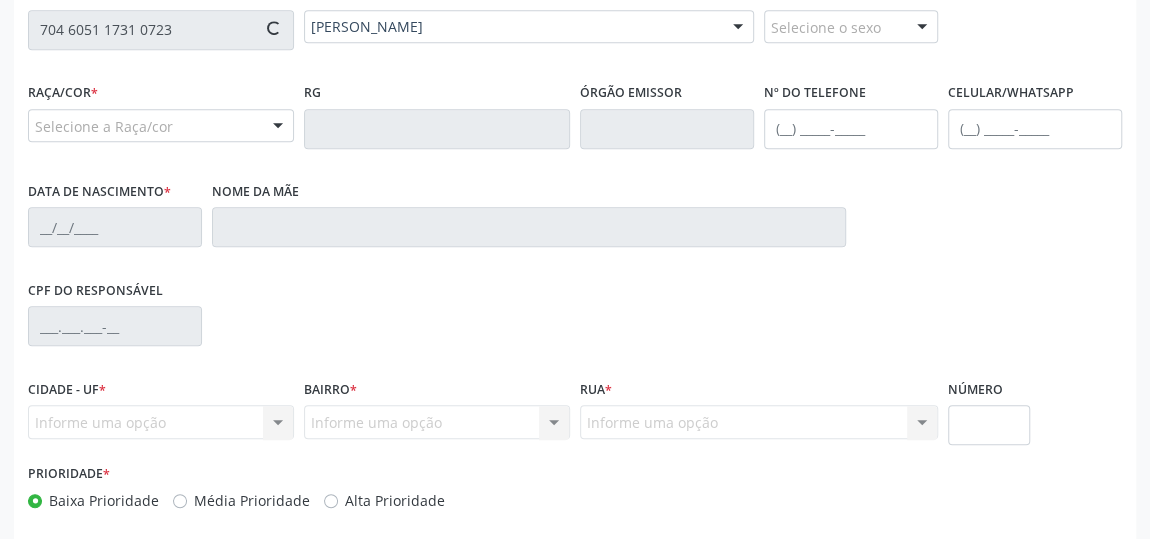 type on "[PHONE_NUMBER]" 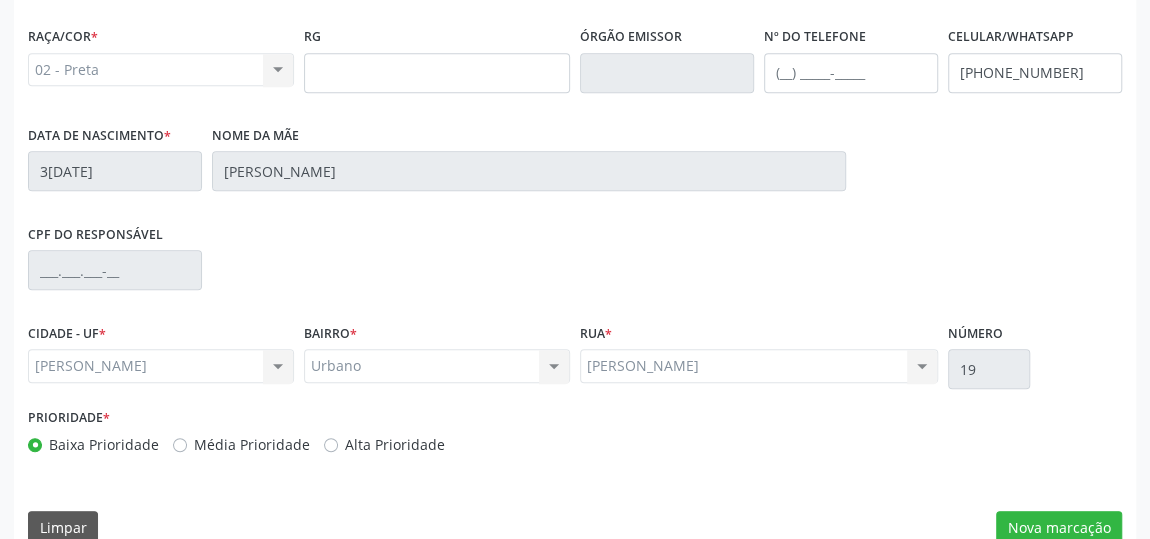 scroll, scrollTop: 604, scrollLeft: 0, axis: vertical 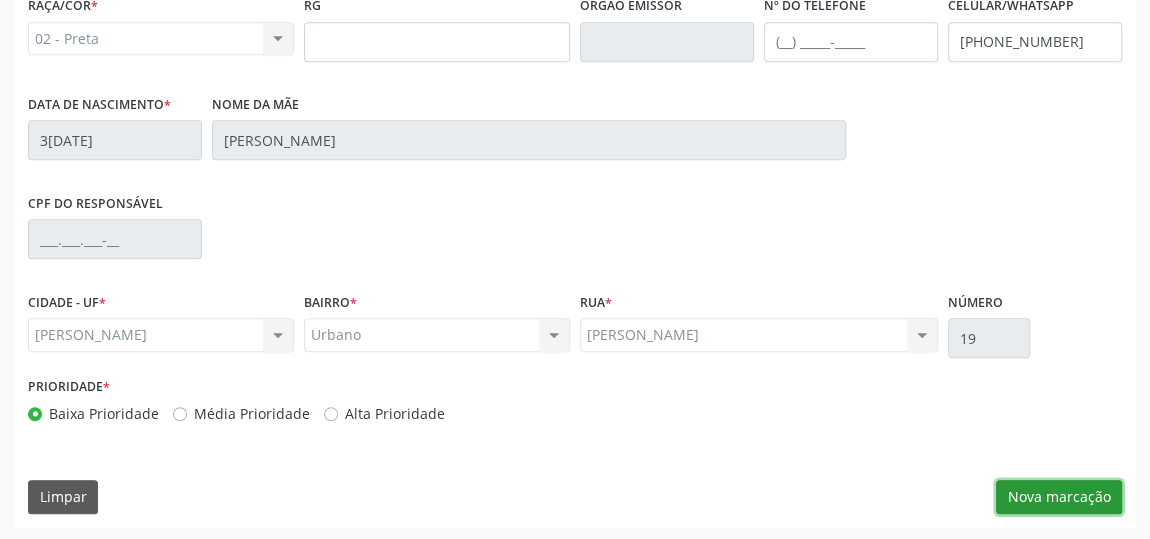 click on "Nova marcação" at bounding box center (1059, 497) 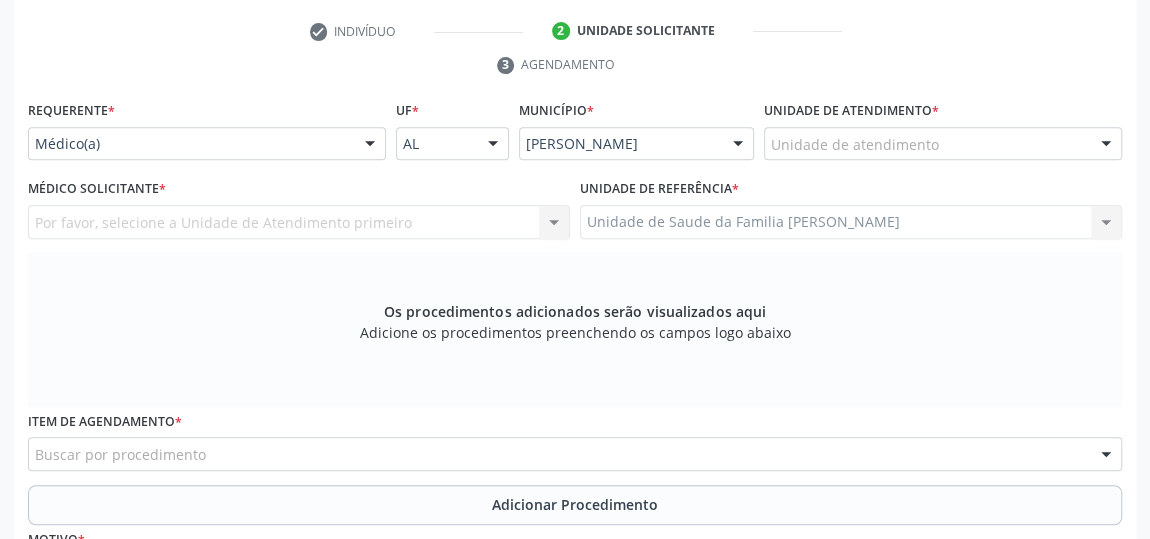 scroll, scrollTop: 240, scrollLeft: 0, axis: vertical 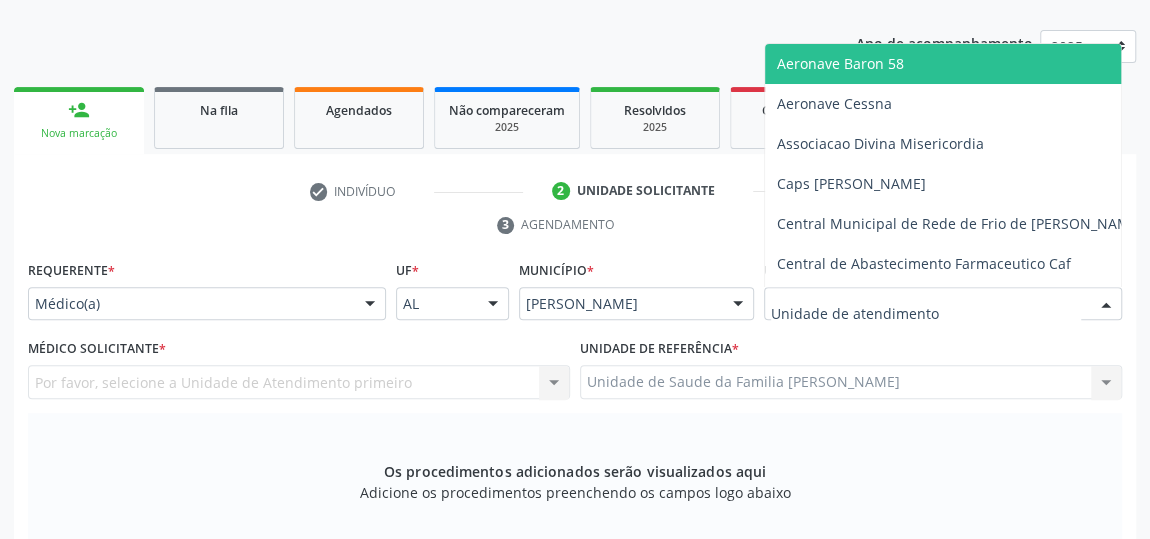 click at bounding box center [1106, 305] 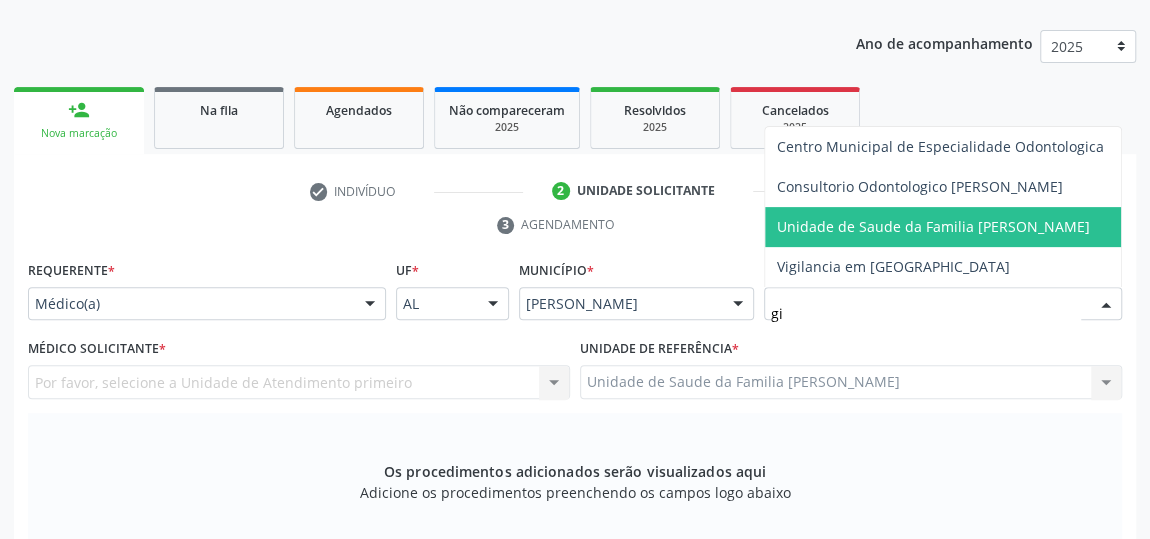 type on "gis" 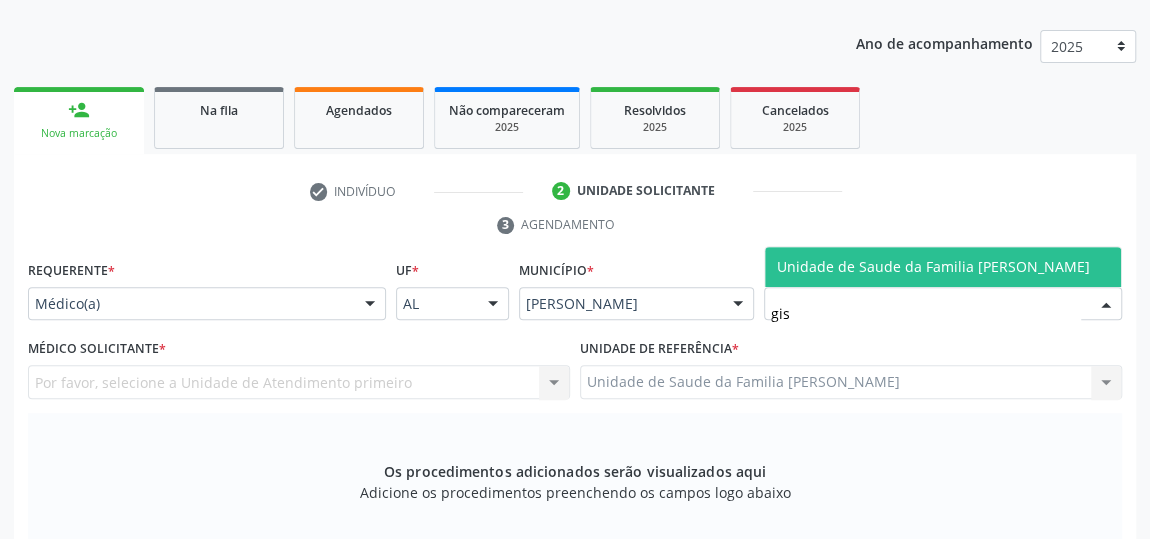 click on "Unidade de Saude da Familia [PERSON_NAME]" at bounding box center (933, 266) 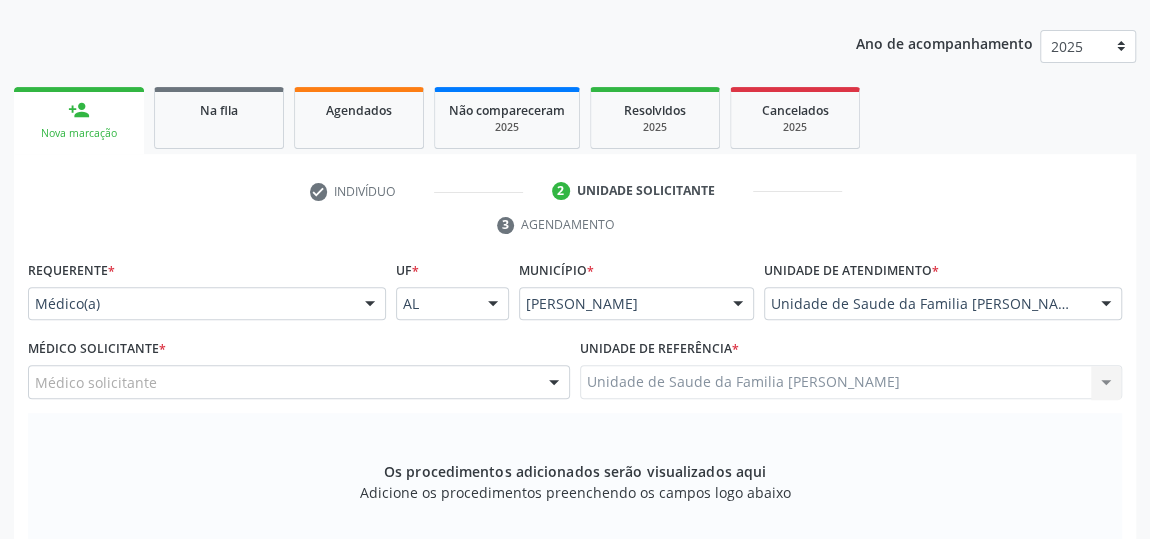 click at bounding box center [554, 383] 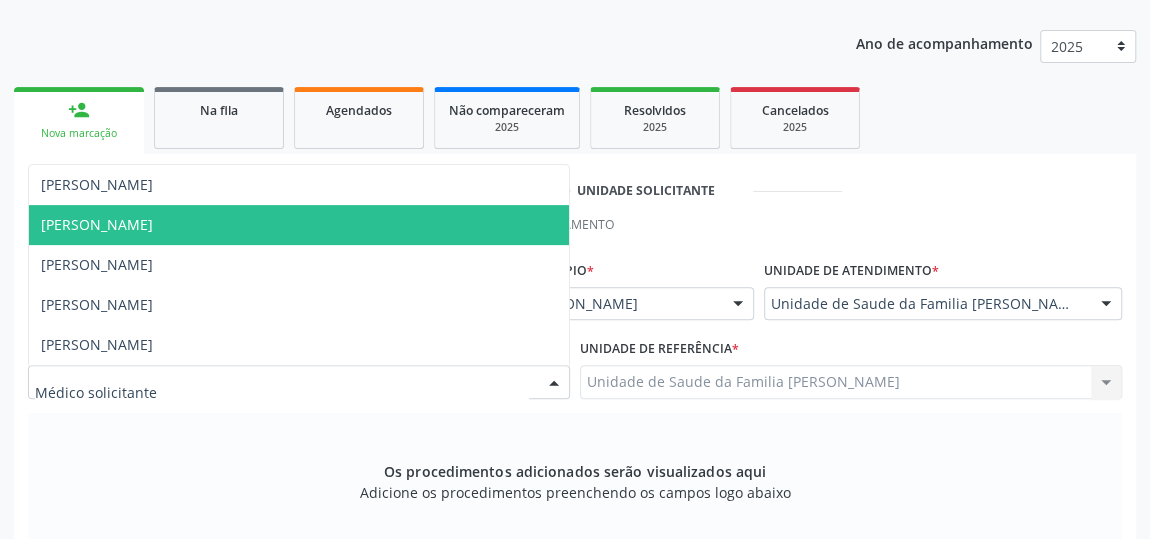 click on "[PERSON_NAME]" at bounding box center [97, 224] 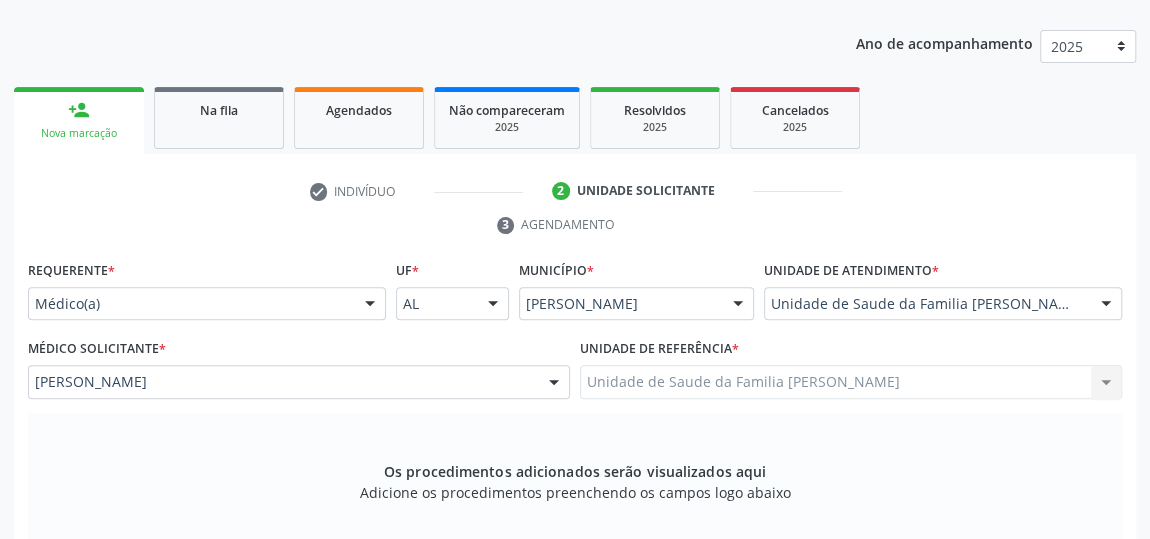 scroll, scrollTop: 513, scrollLeft: 0, axis: vertical 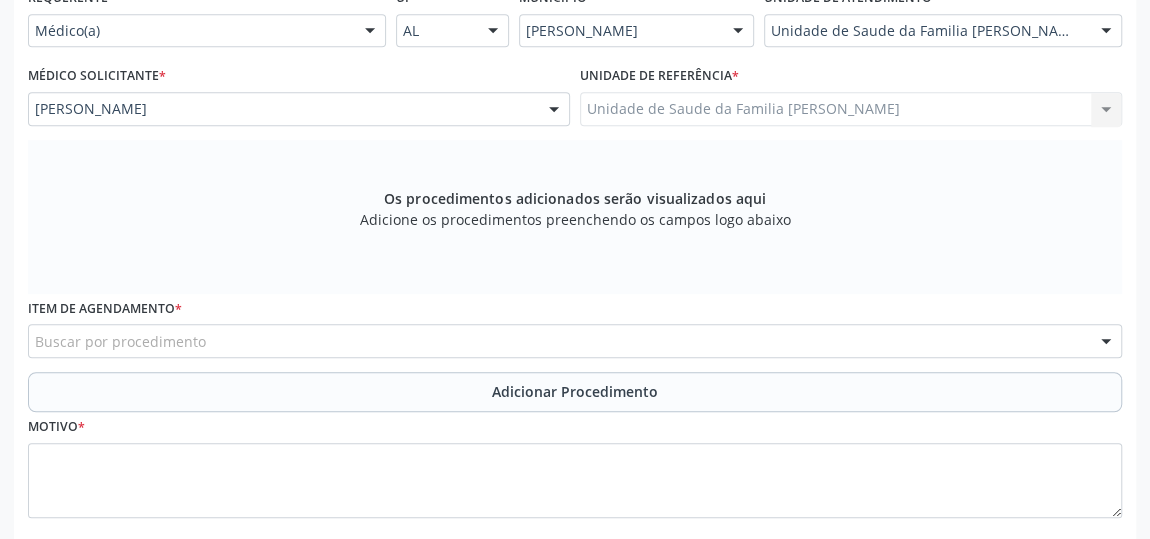 click at bounding box center (1106, 342) 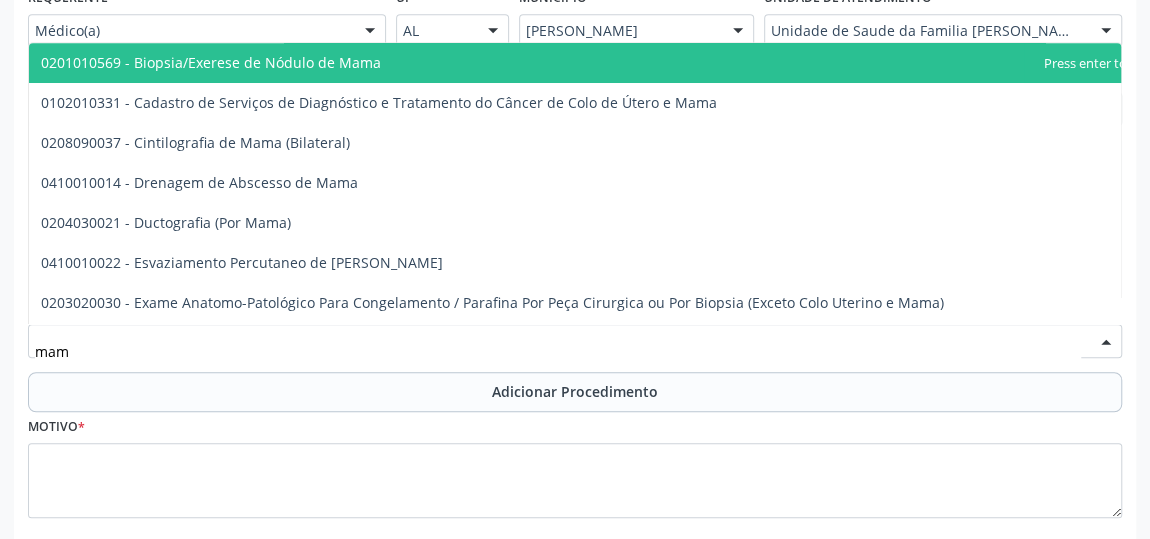 type on "mamo" 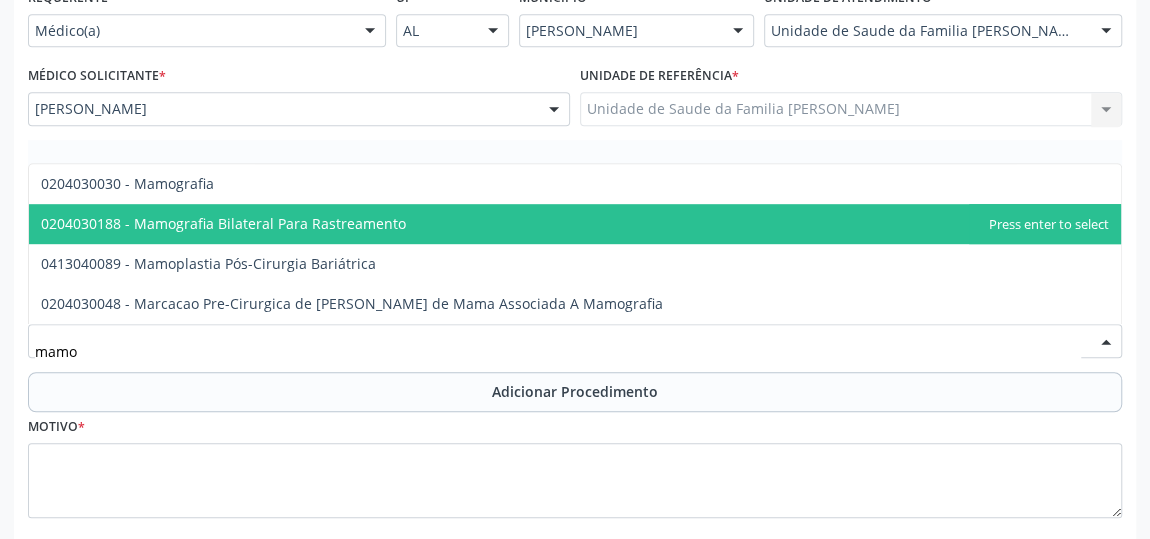 click on "0204030188 - Mamografia Bilateral Para Rastreamento" at bounding box center (223, 223) 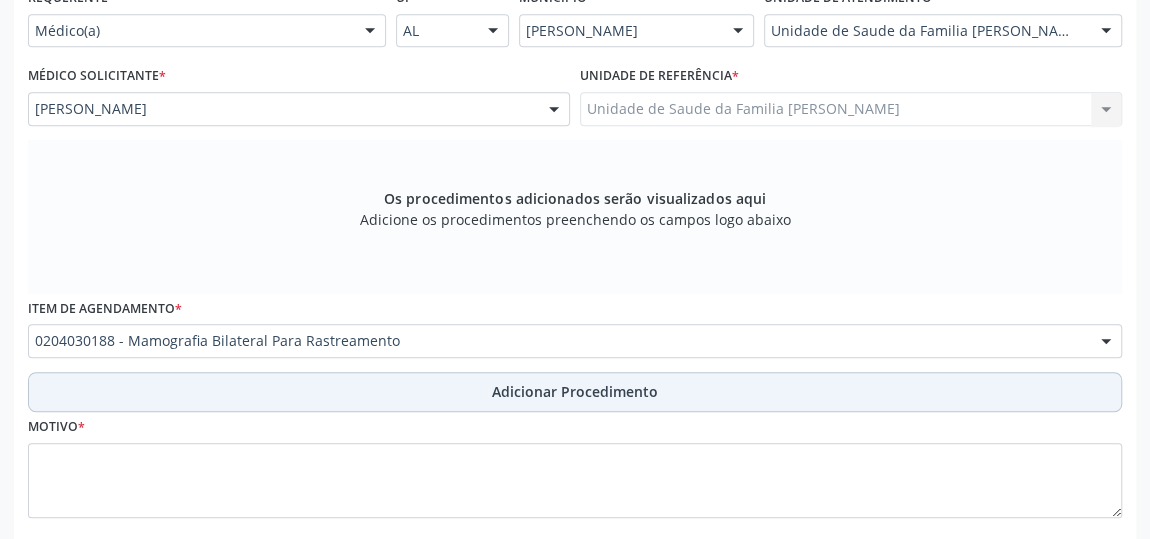 click on "Adicionar Procedimento" at bounding box center [575, 391] 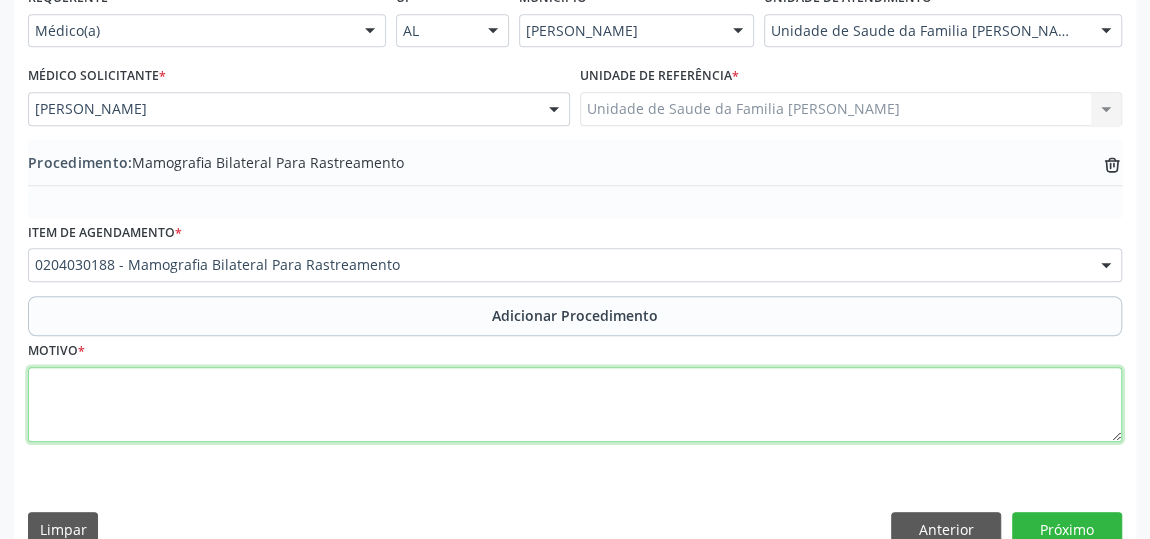 click at bounding box center (575, 405) 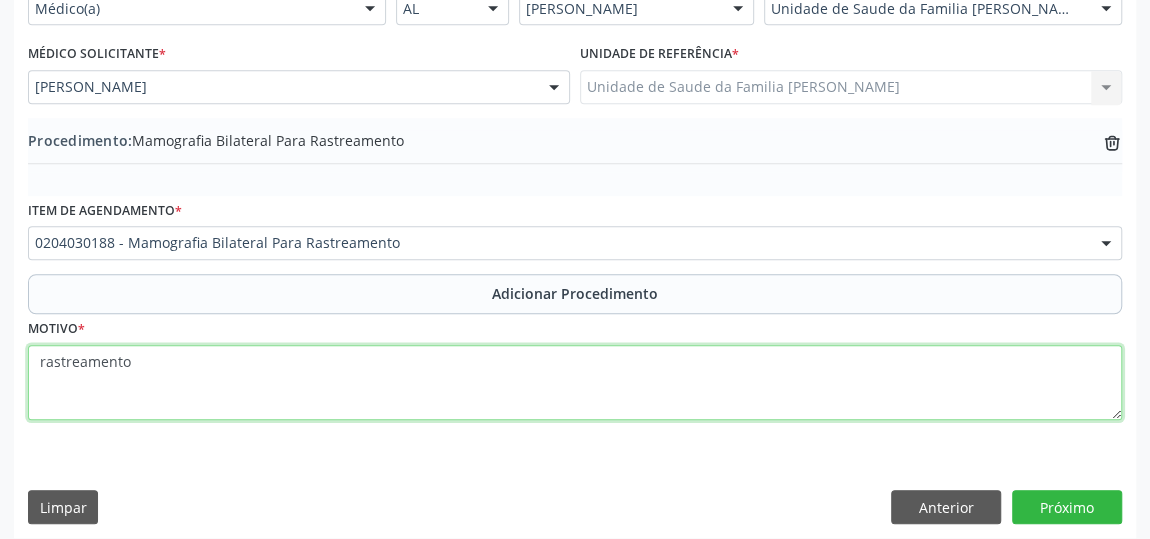 scroll, scrollTop: 544, scrollLeft: 0, axis: vertical 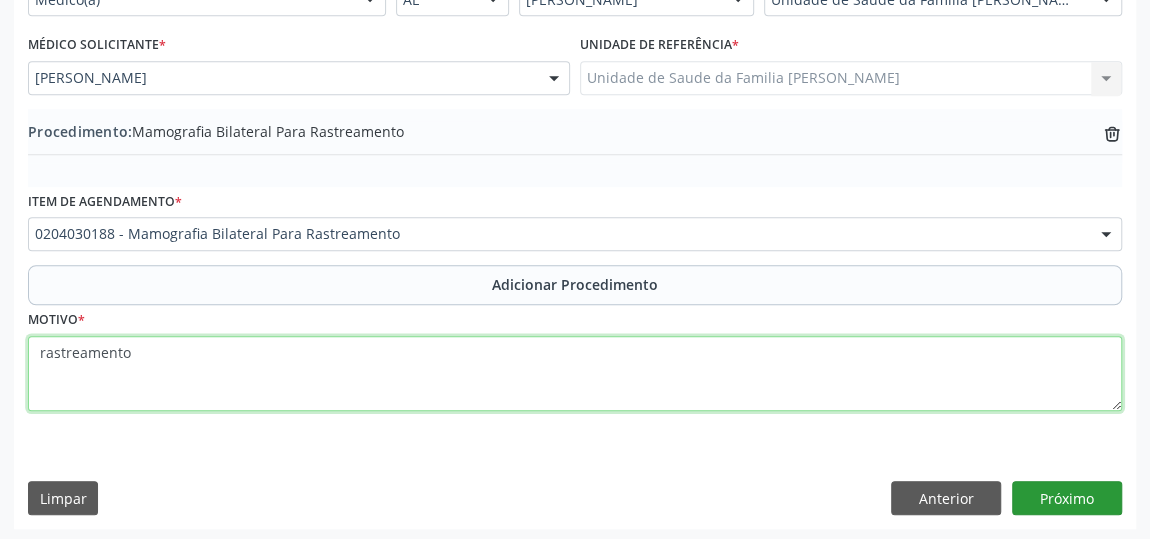 type on "rastreamento" 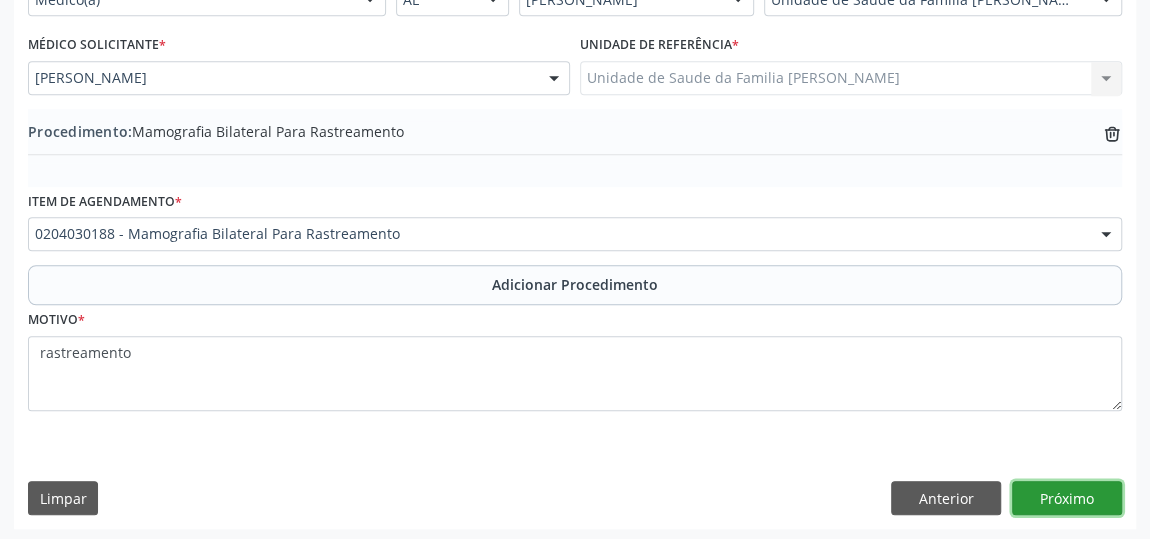 click on "Próximo" at bounding box center (1067, 498) 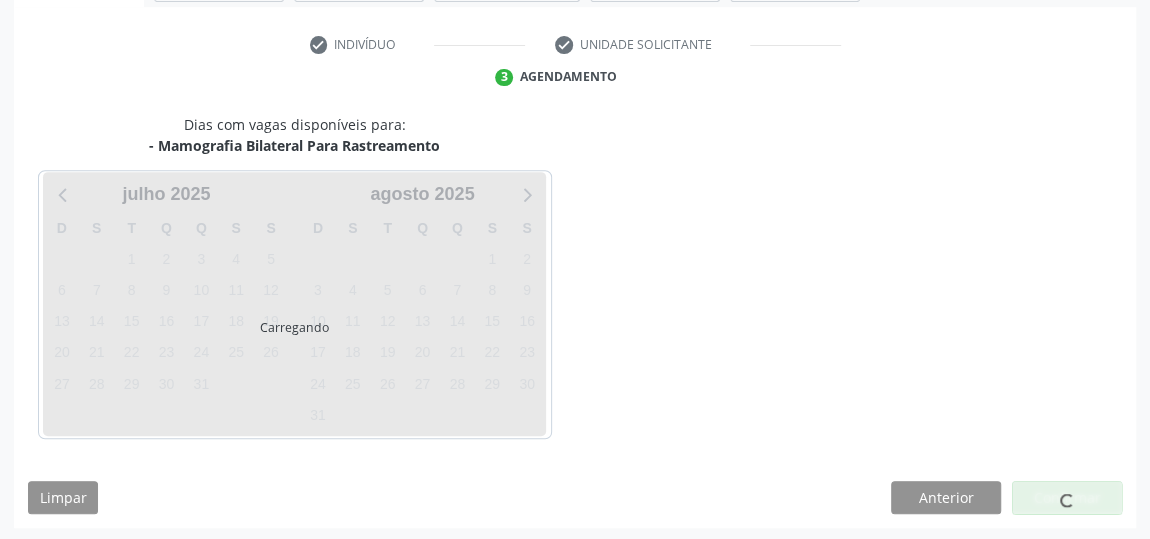 scroll, scrollTop: 446, scrollLeft: 0, axis: vertical 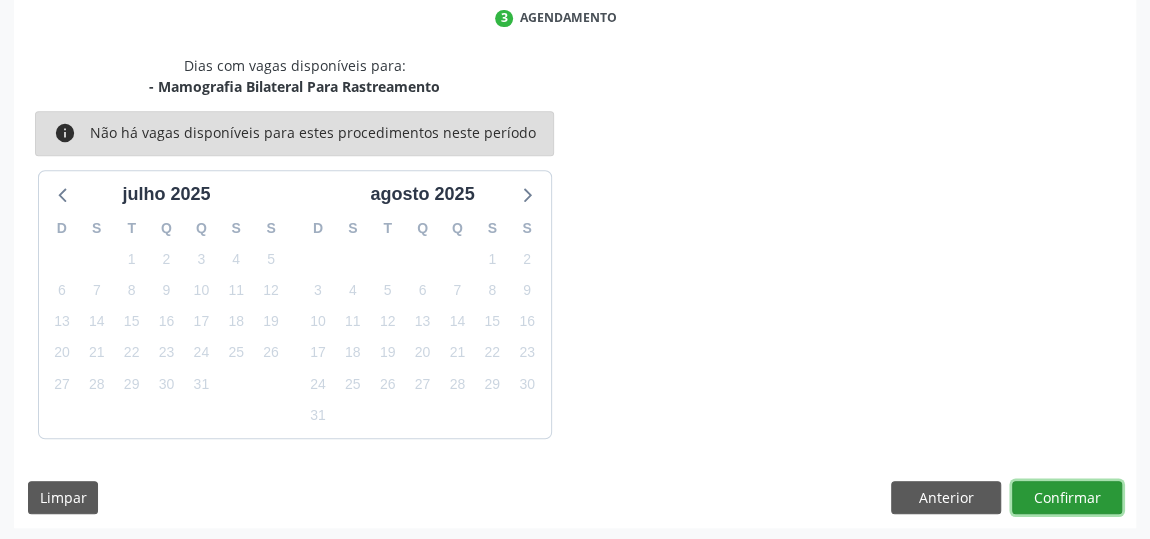 click on "Confirmar" at bounding box center (1067, 498) 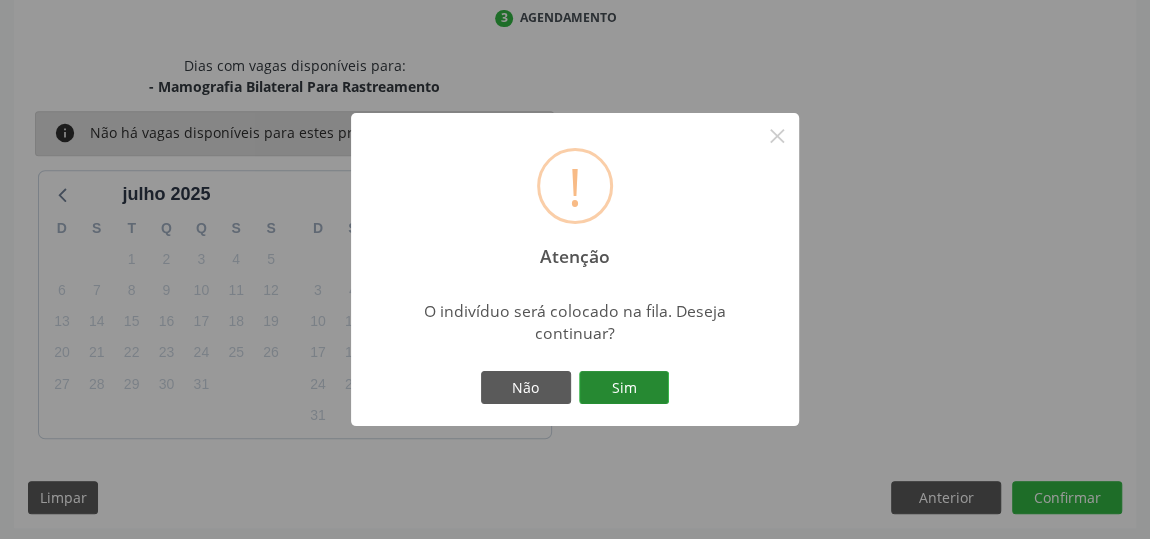 click on "Sim" at bounding box center [624, 388] 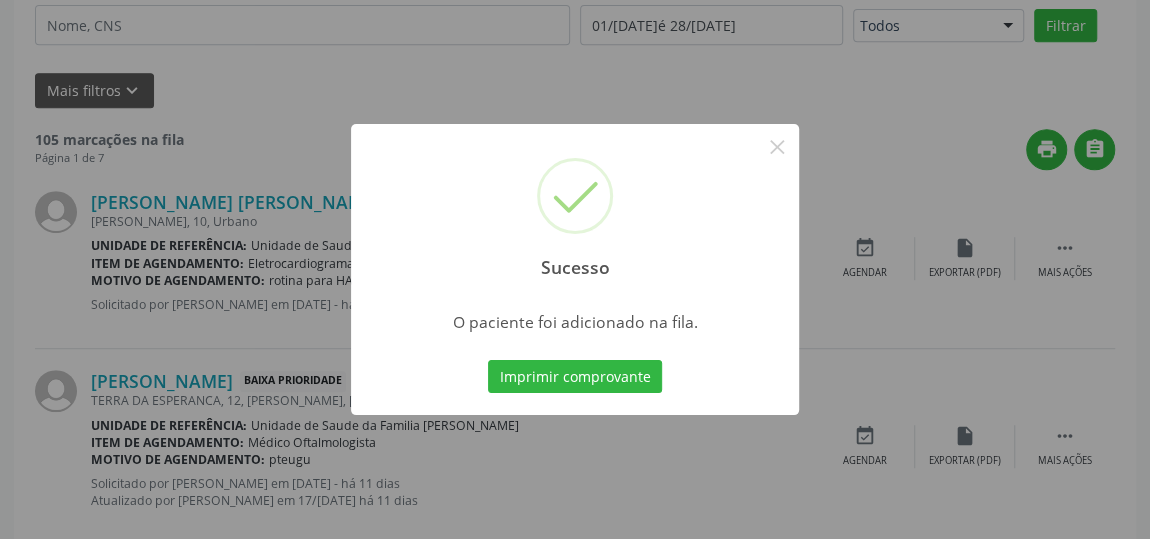scroll, scrollTop: 153, scrollLeft: 0, axis: vertical 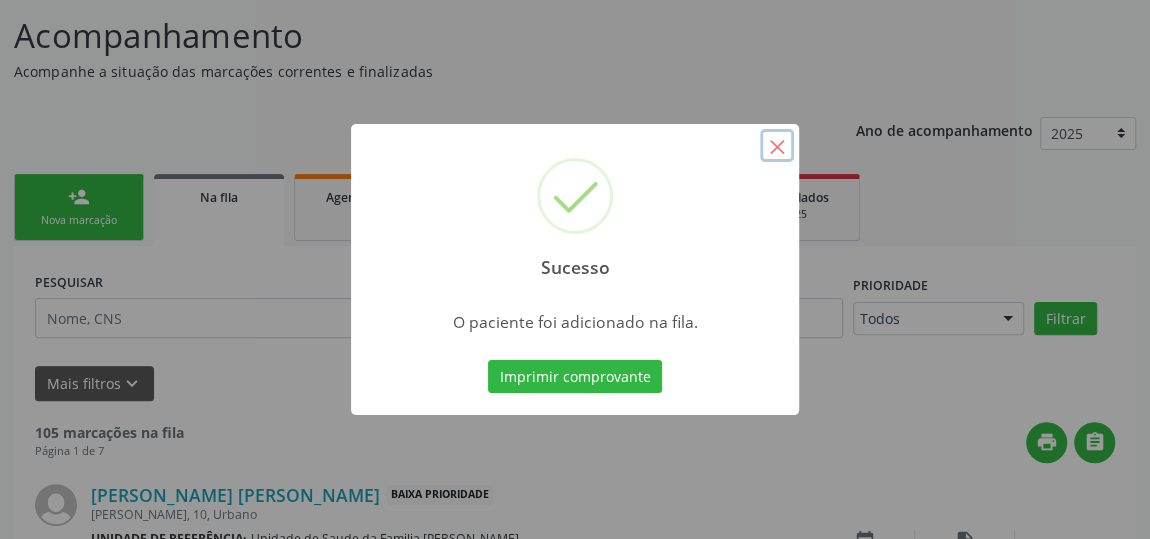 click on "×" at bounding box center (777, 146) 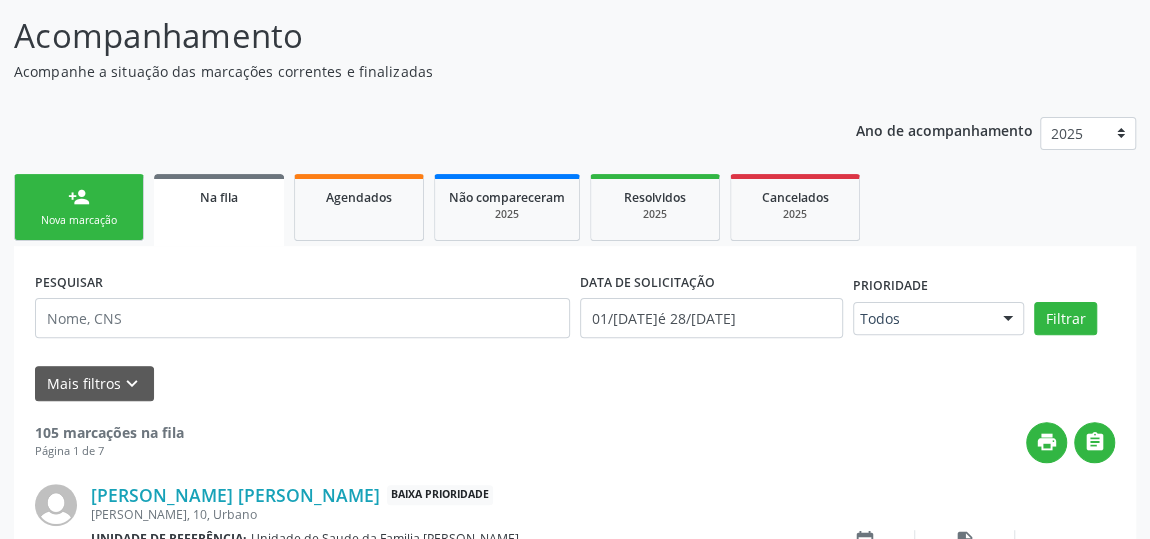 click on "Nova marcação" at bounding box center (79, 220) 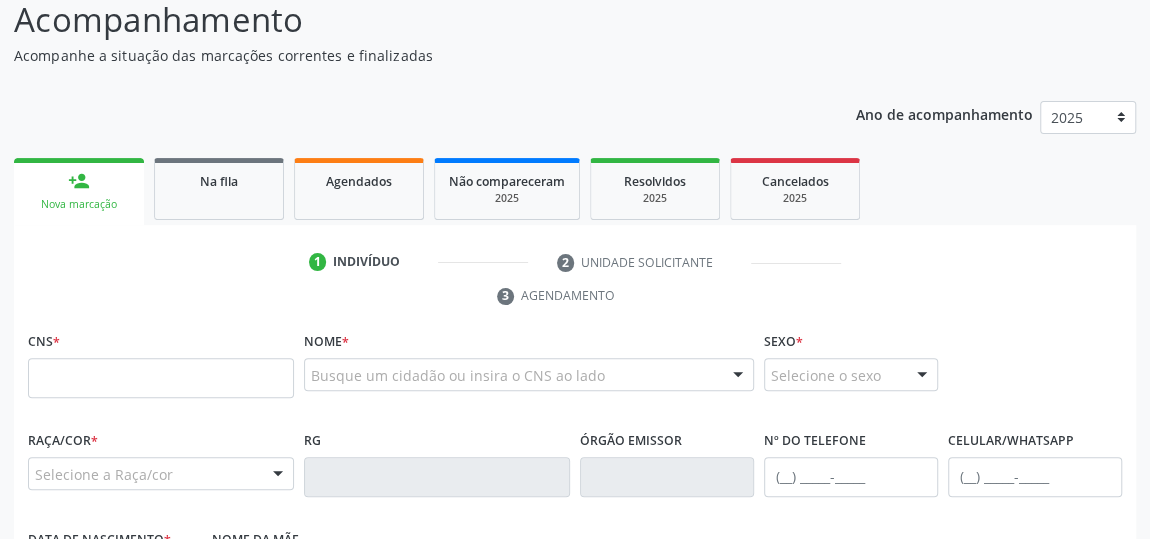 scroll, scrollTop: 58, scrollLeft: 0, axis: vertical 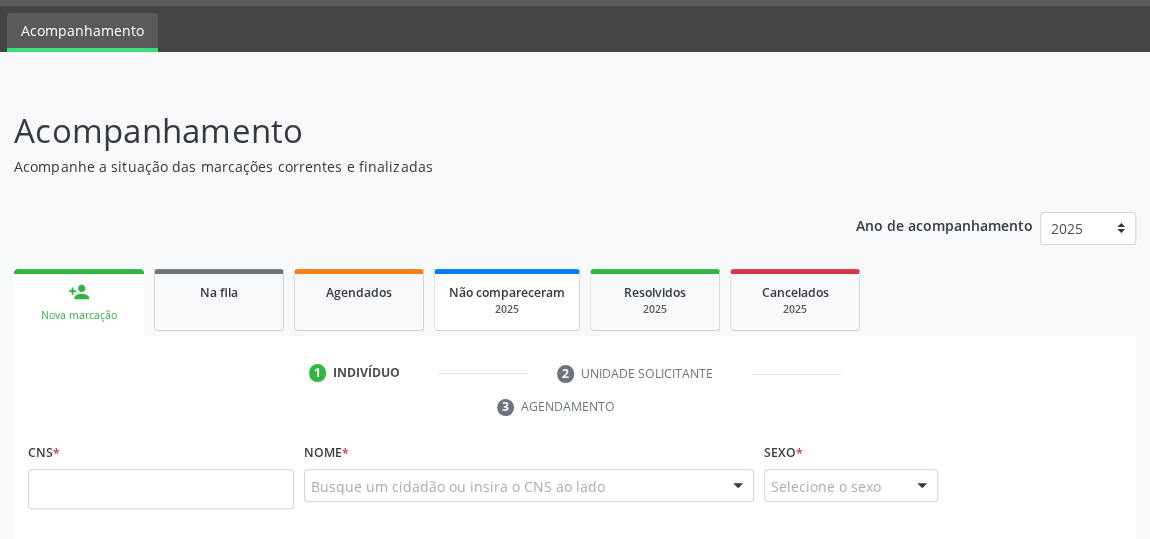 click on "Não compareceram" at bounding box center [507, 292] 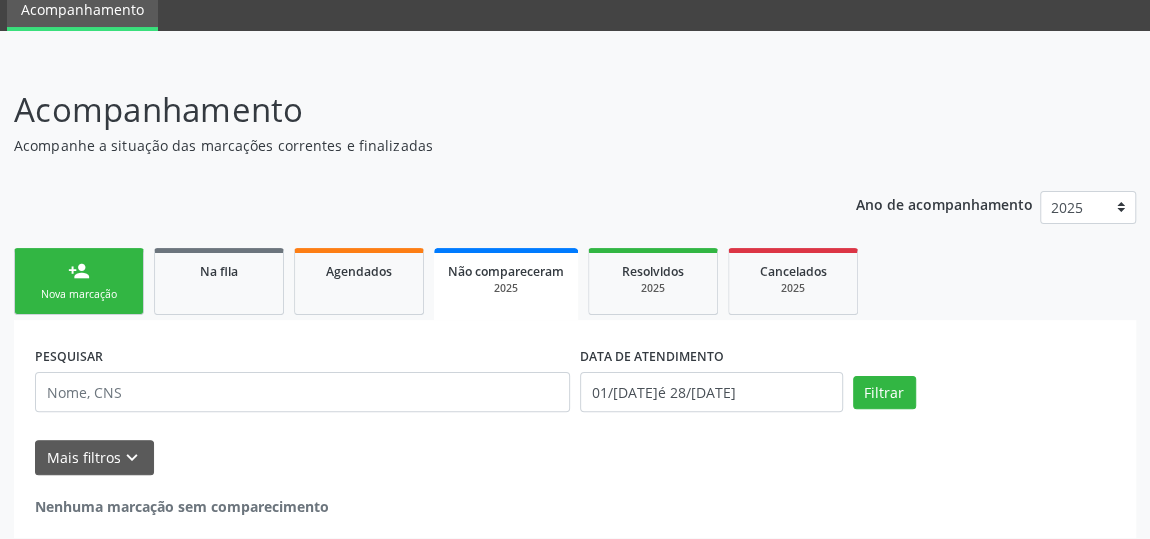 scroll, scrollTop: 89, scrollLeft: 0, axis: vertical 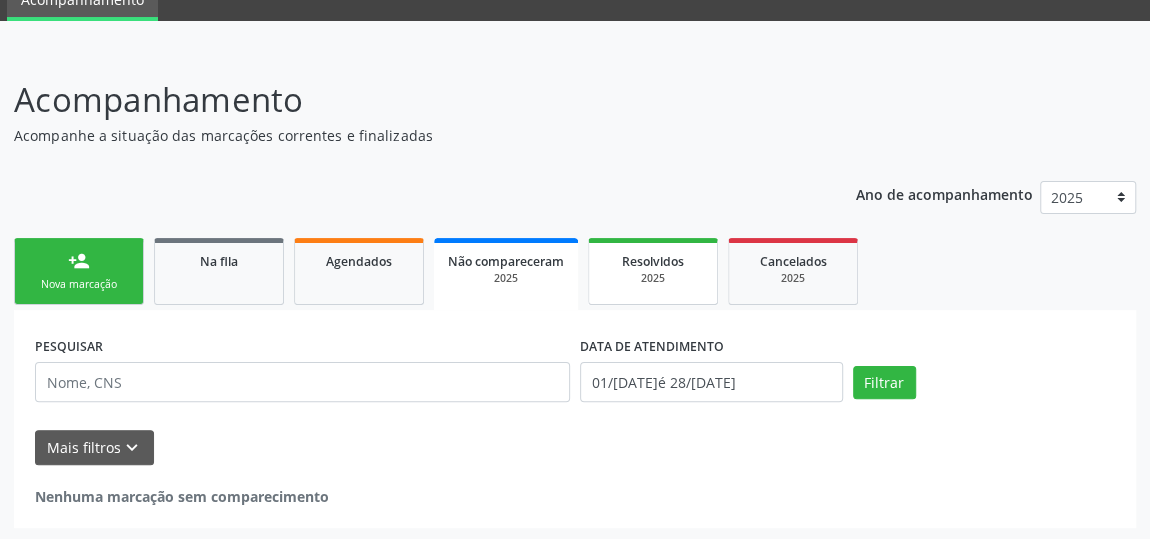 click on "Resolvidos" at bounding box center (653, 261) 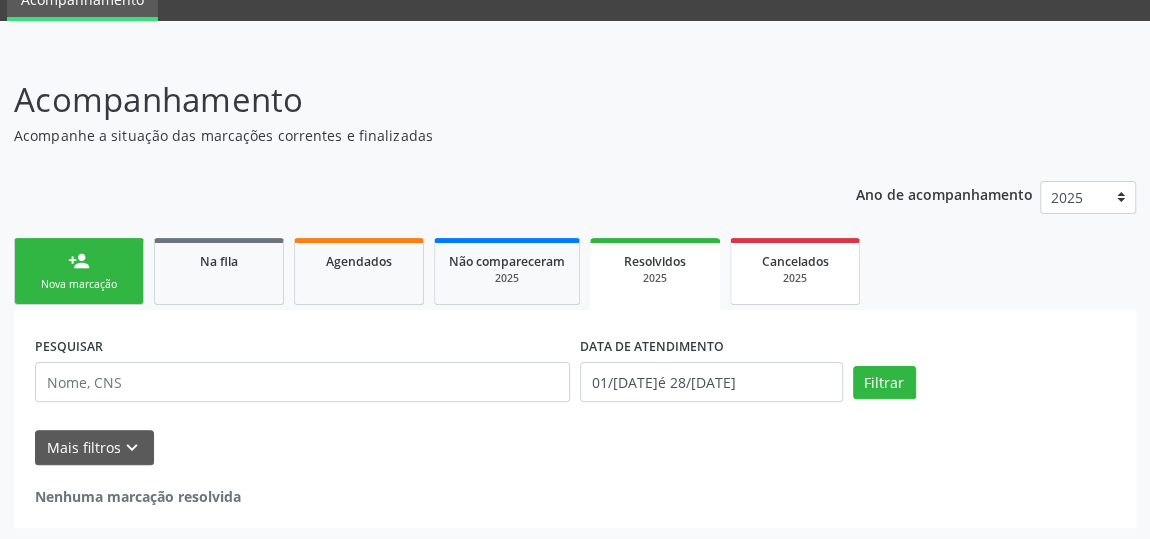 click on "2025" at bounding box center (795, 278) 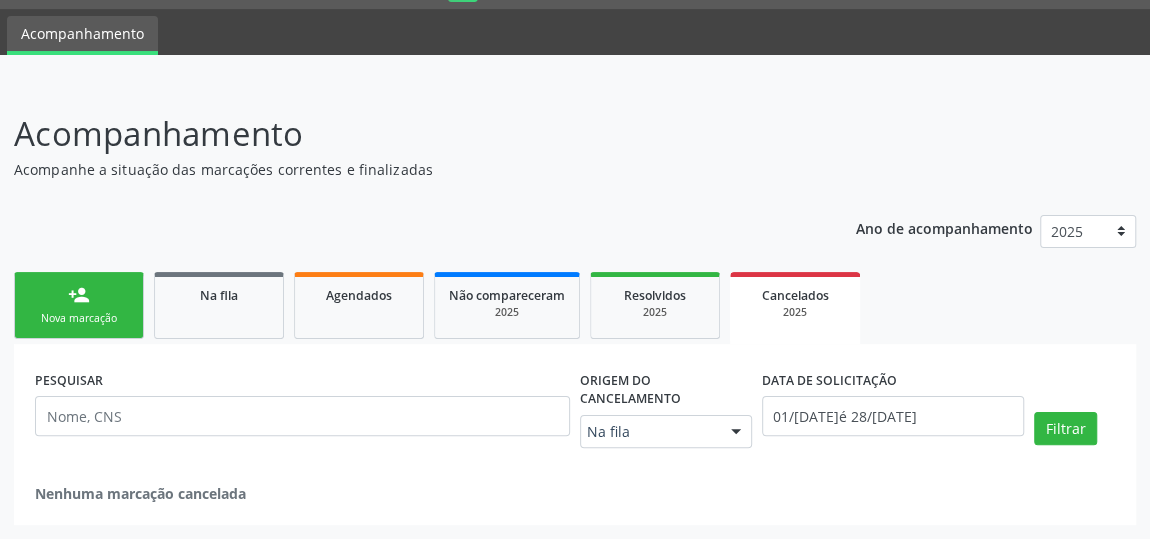 scroll, scrollTop: 53, scrollLeft: 0, axis: vertical 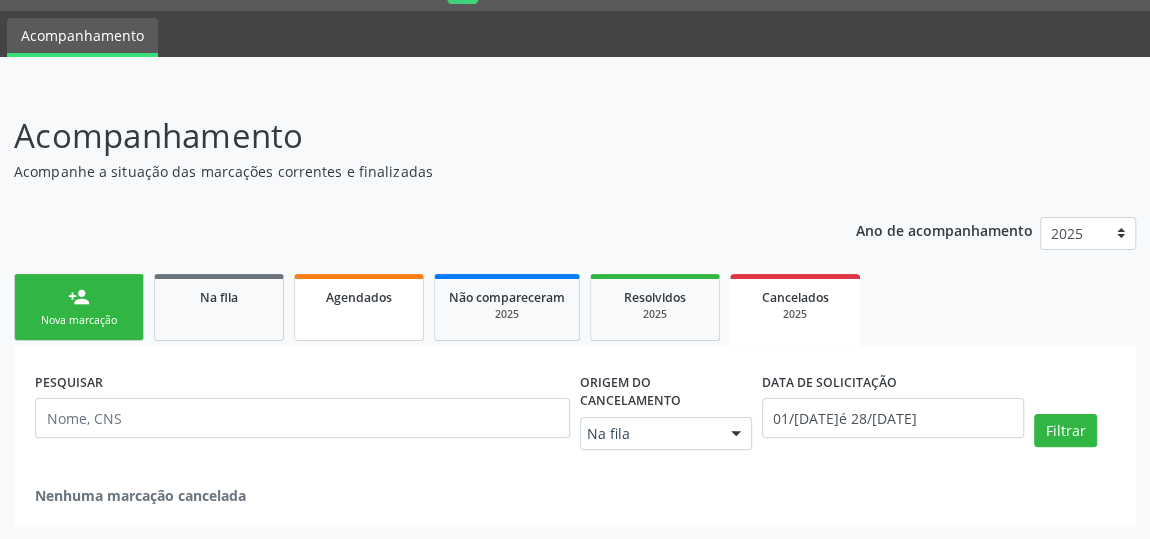 click on "Agendados" at bounding box center (359, 297) 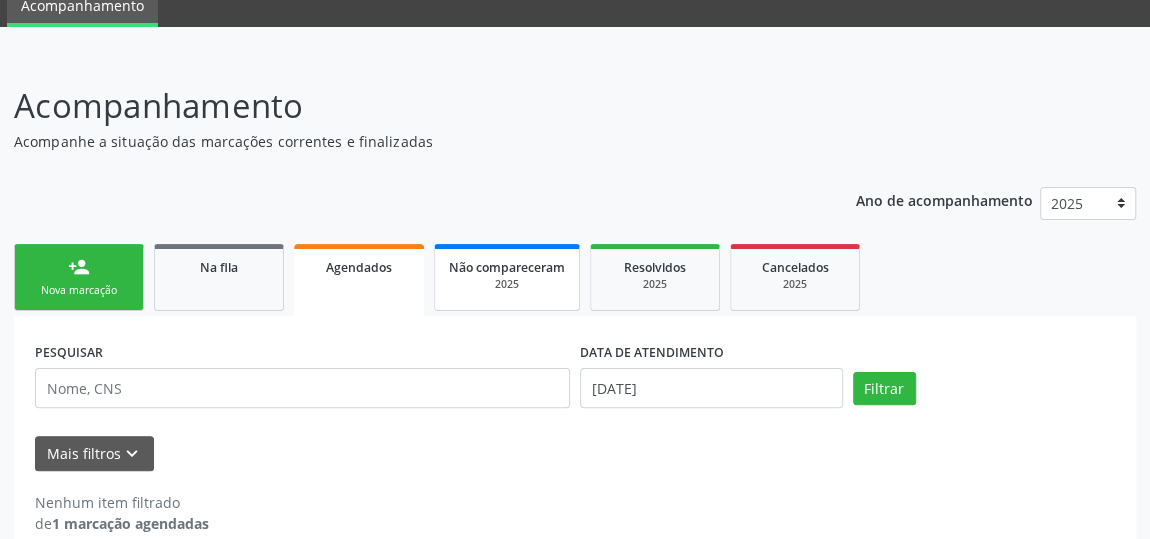 scroll, scrollTop: 110, scrollLeft: 0, axis: vertical 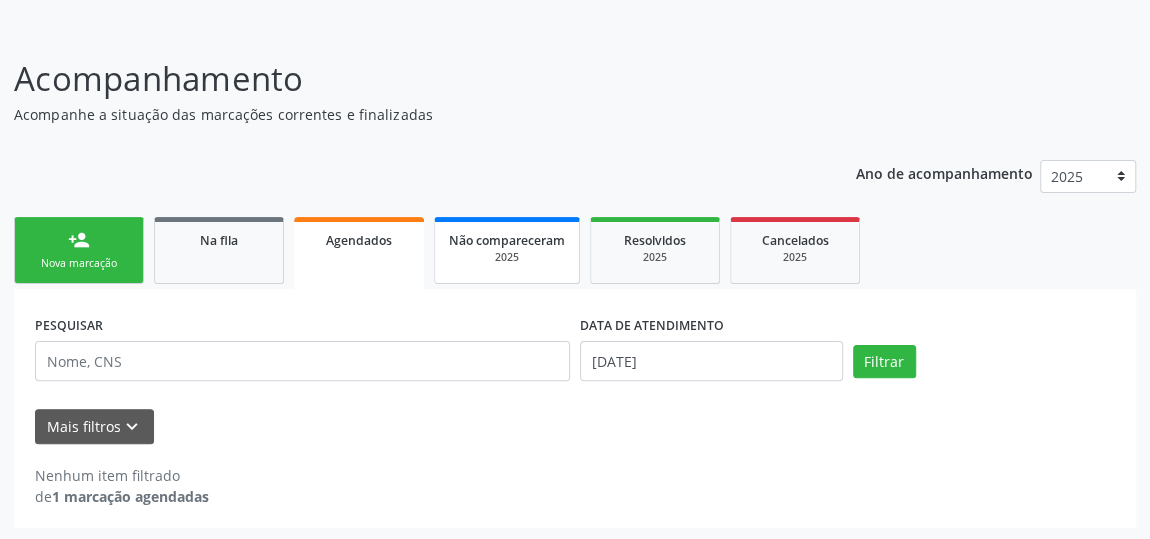 click on "2025" at bounding box center [507, 257] 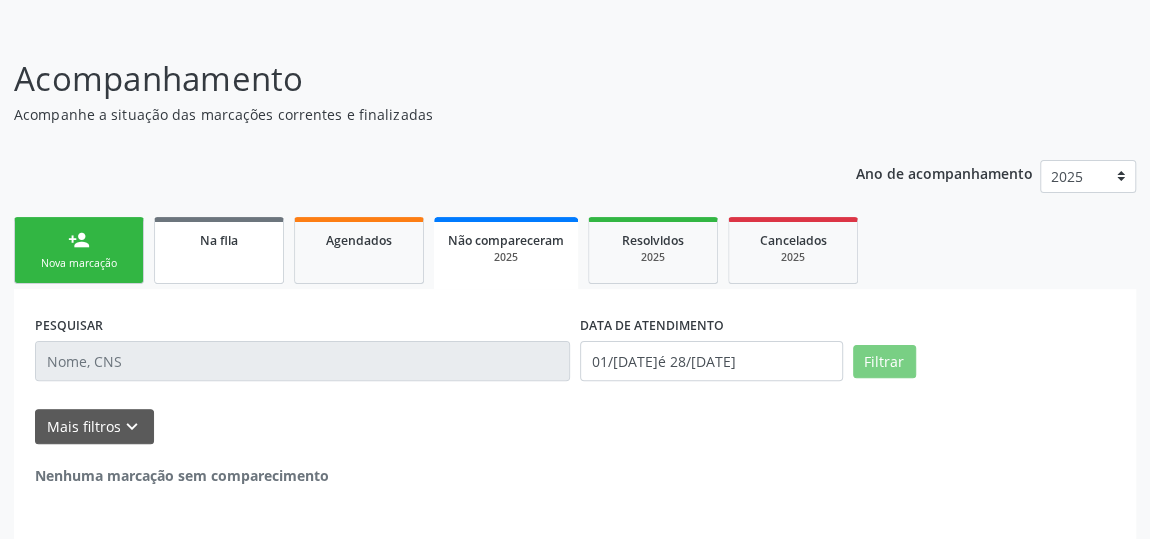 click on "Na fila" at bounding box center [219, 240] 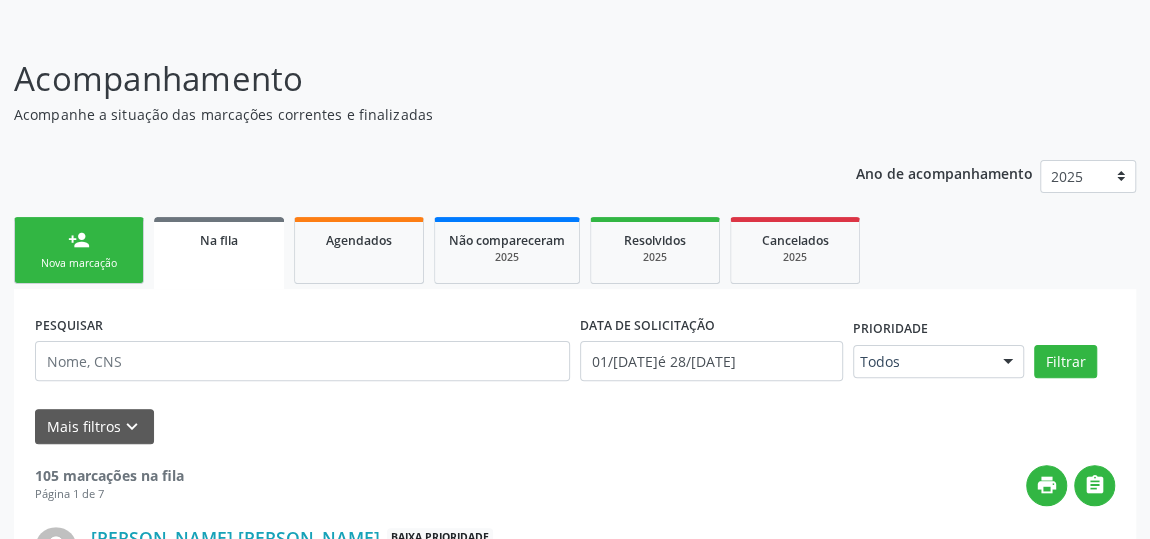 scroll, scrollTop: 0, scrollLeft: 0, axis: both 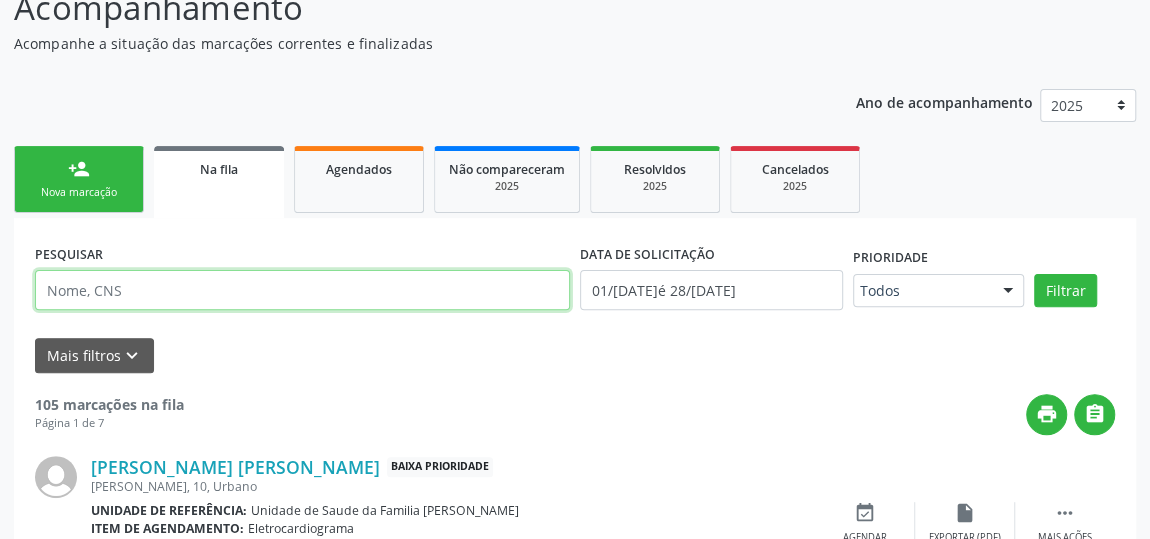 drag, startPoint x: 456, startPoint y: 301, endPoint x: 558, endPoint y: 246, distance: 115.88356 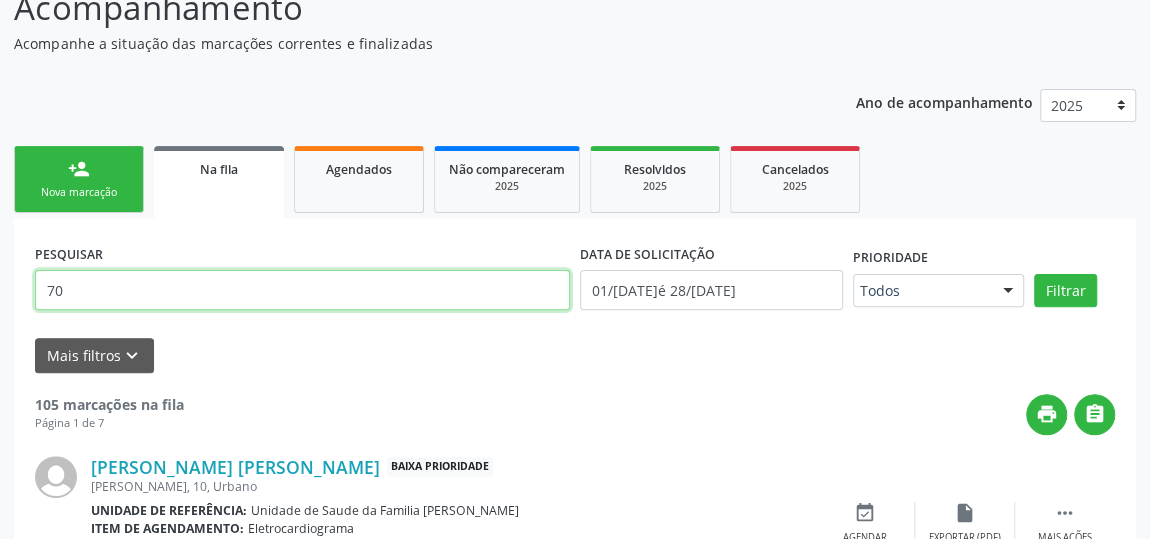 type on "7" 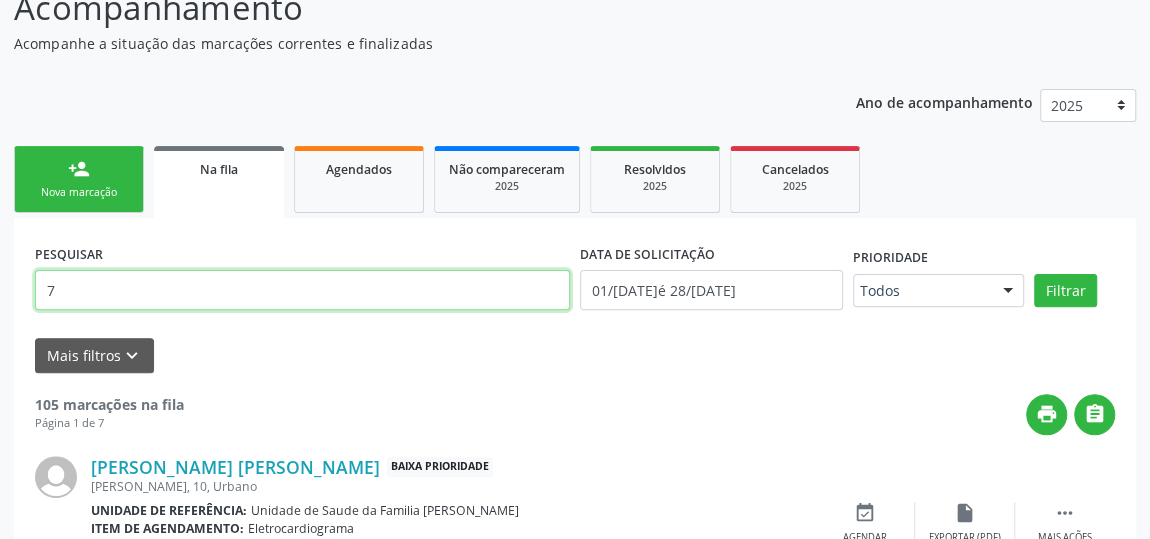 type 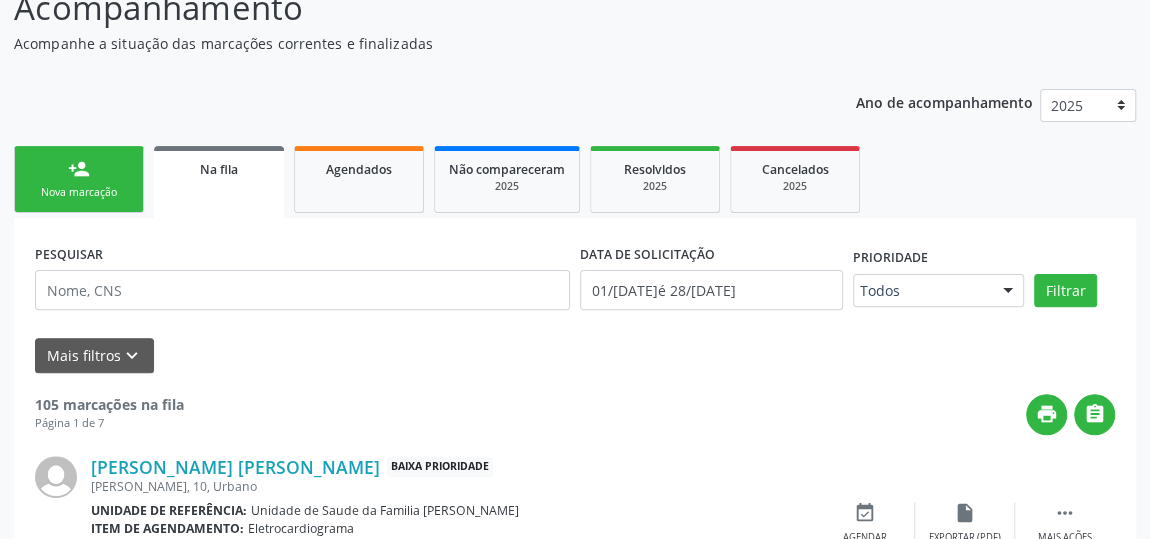 drag, startPoint x: 91, startPoint y: 199, endPoint x: 92, endPoint y: 184, distance: 15.033297 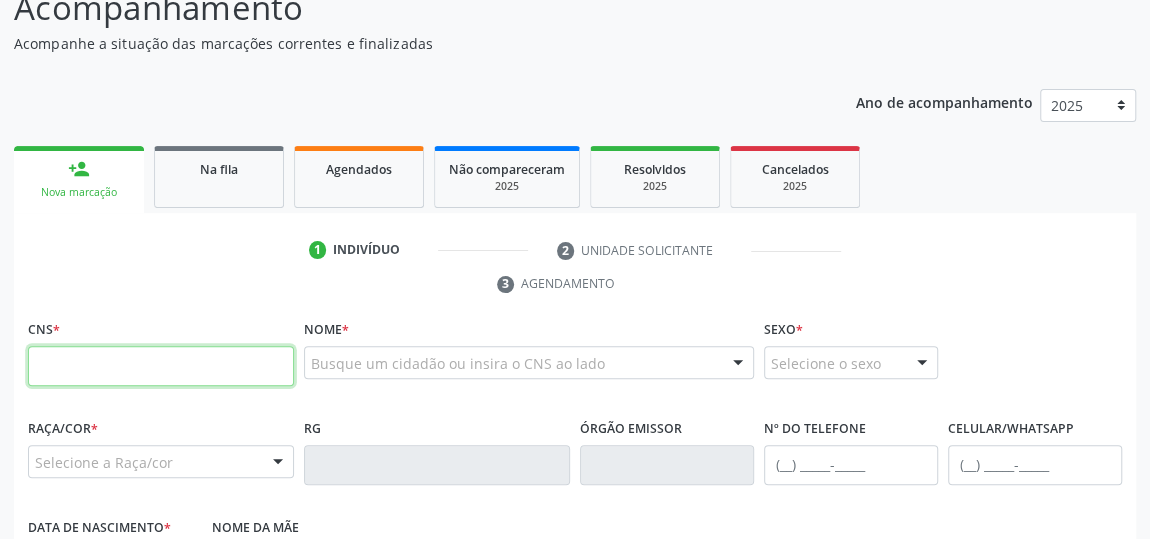 click at bounding box center (161, 366) 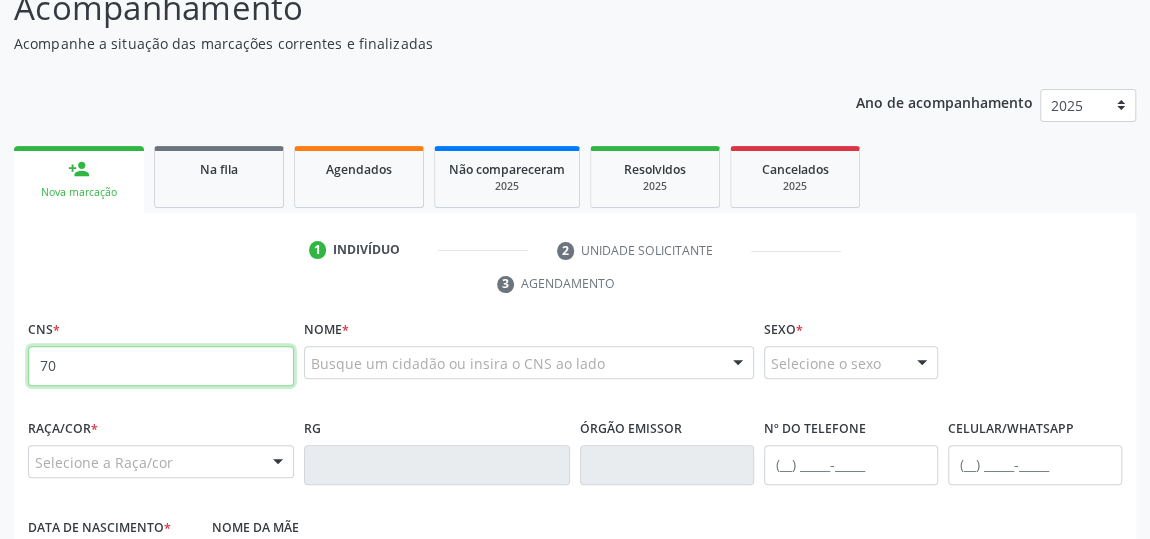 type on "7" 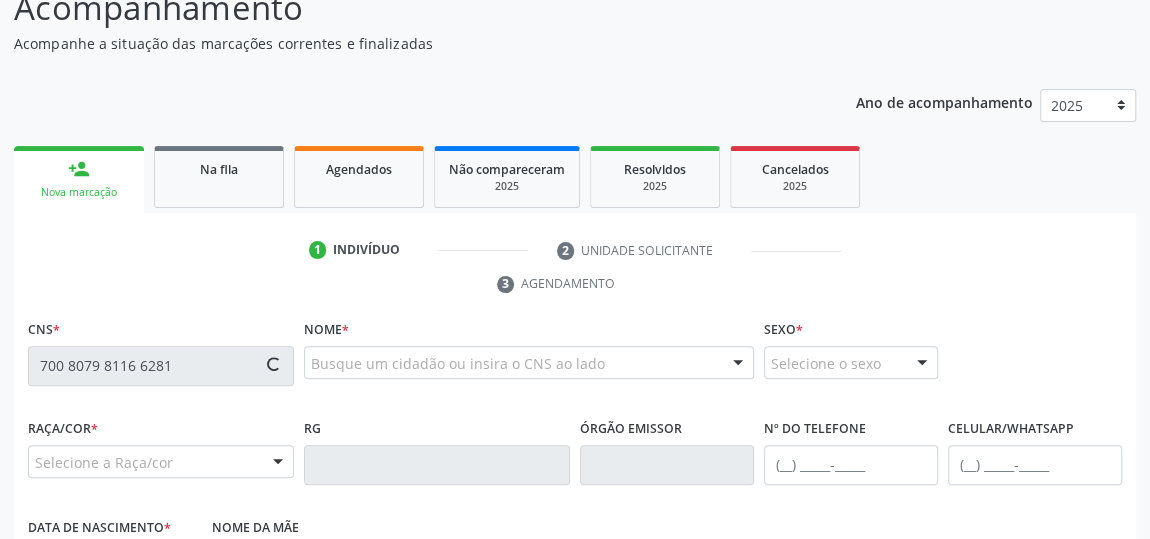 type on "700 8079 8116 6281" 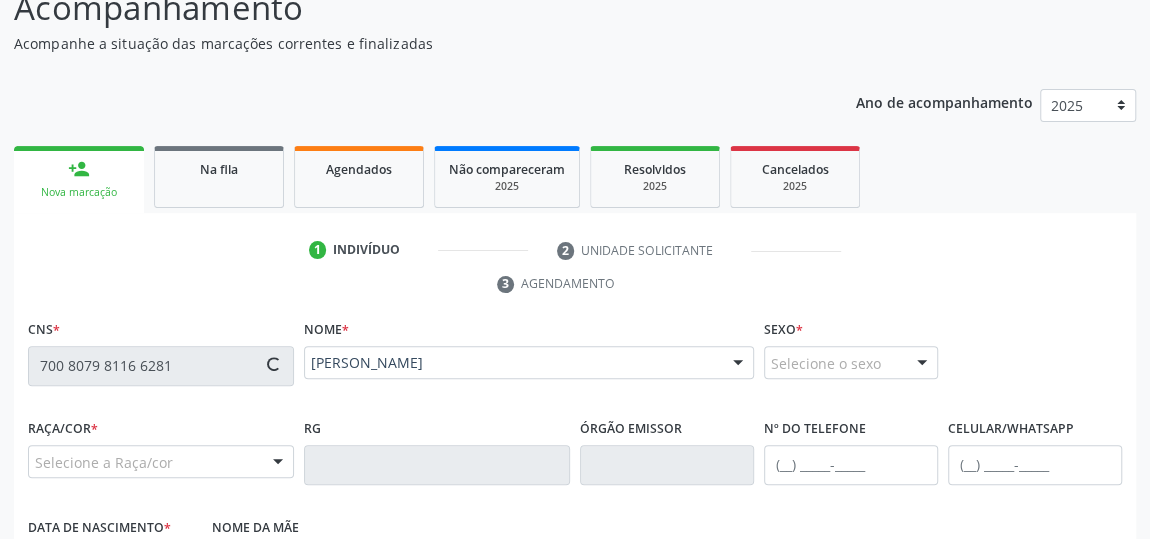 type on "[PHONE_NUMBER]" 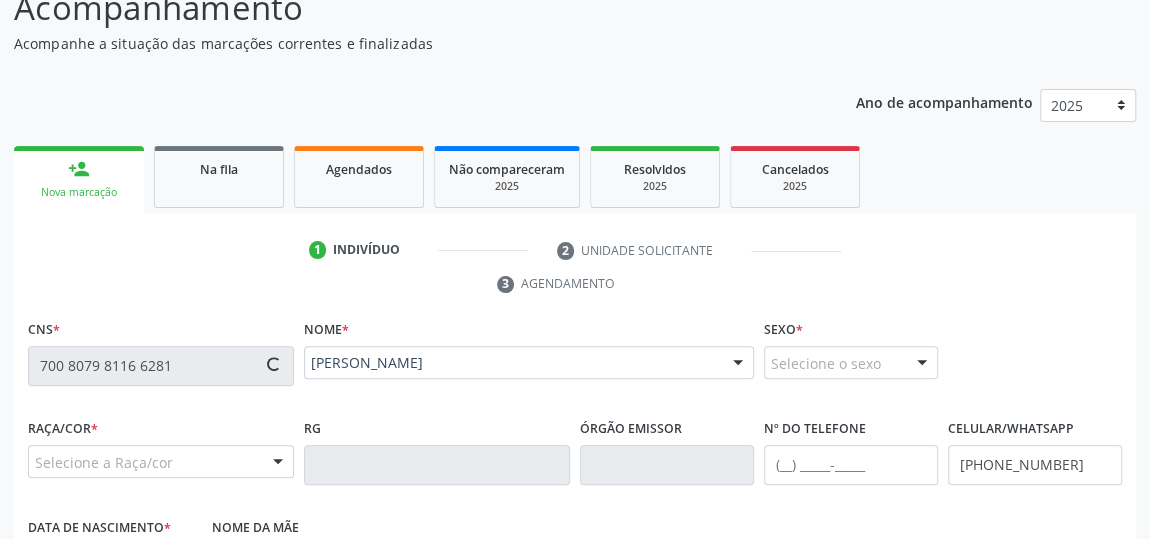 type on "3[DATE]" 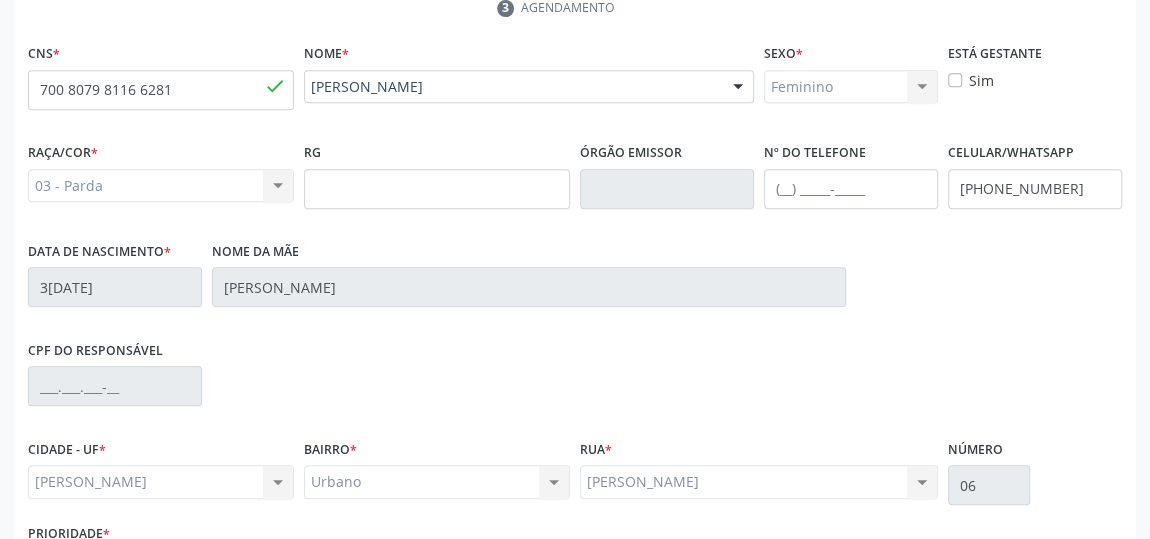 scroll, scrollTop: 604, scrollLeft: 0, axis: vertical 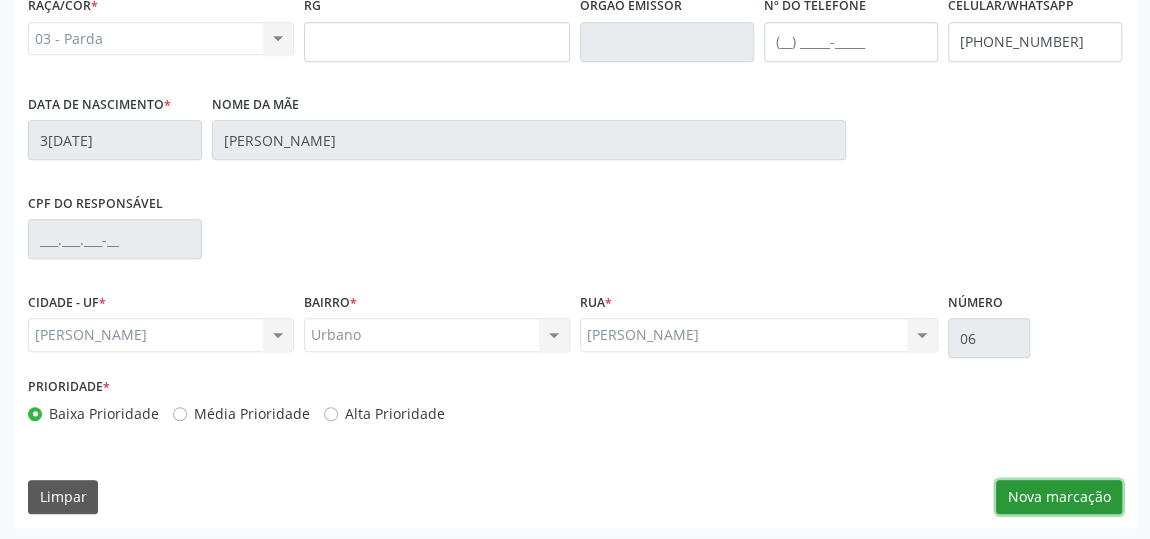 click on "Nova marcação" at bounding box center [1059, 497] 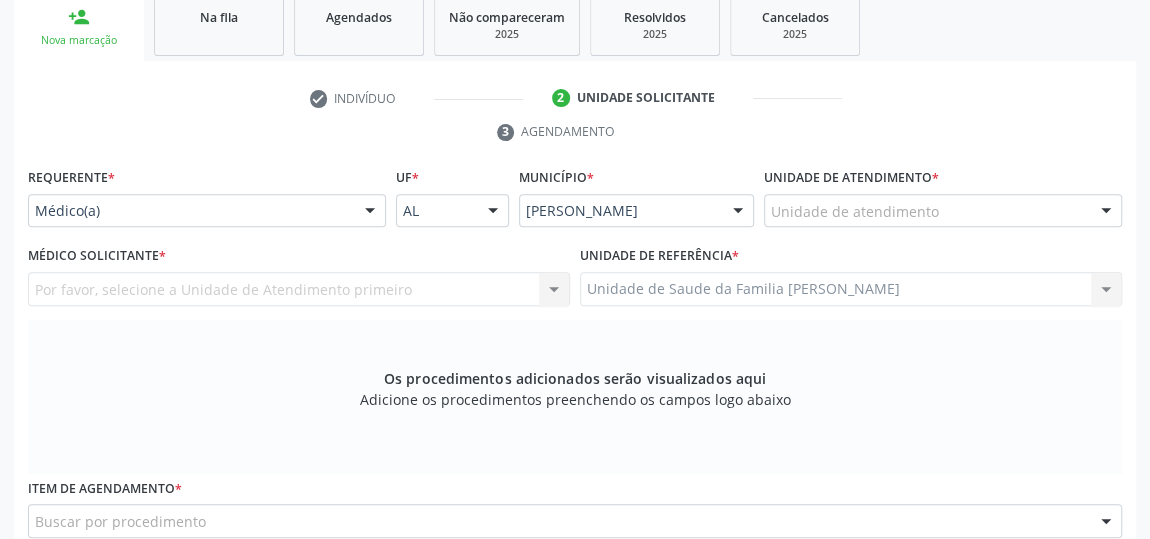 scroll, scrollTop: 331, scrollLeft: 0, axis: vertical 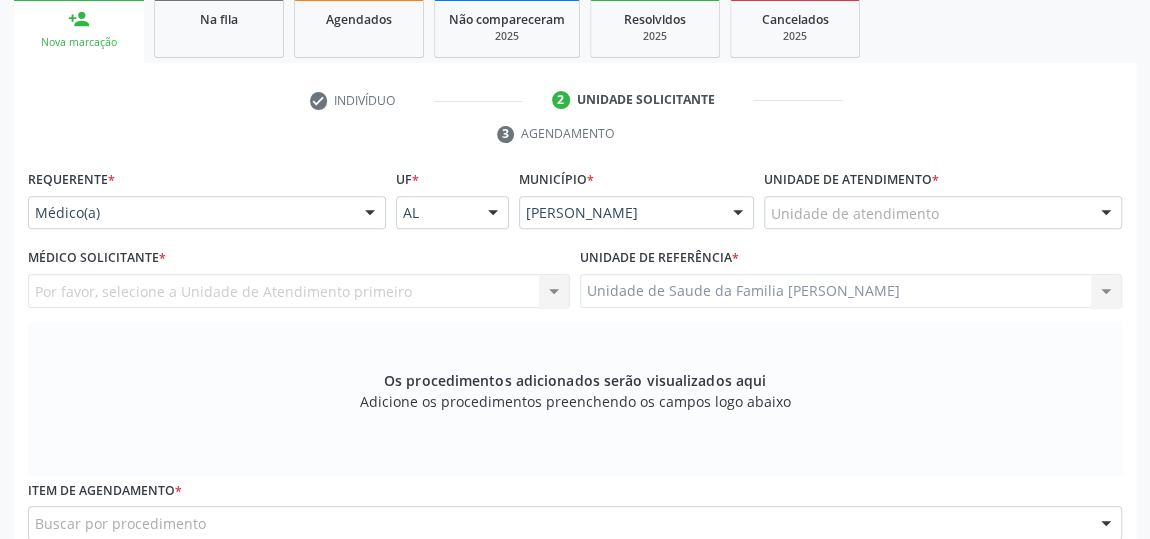 click on "Unidade de atendimento" at bounding box center (943, 213) 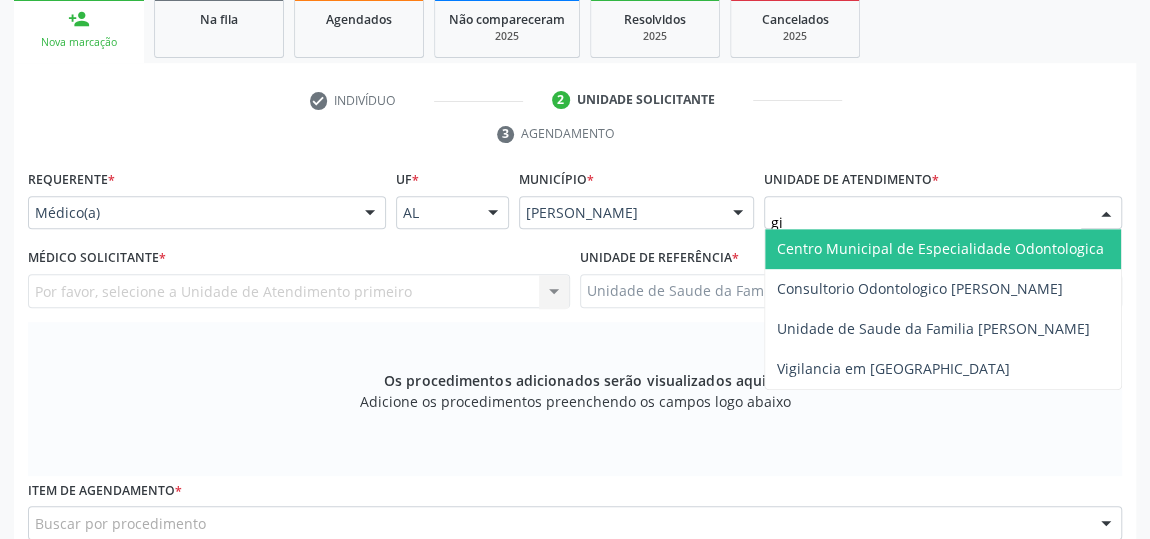 type on "gis" 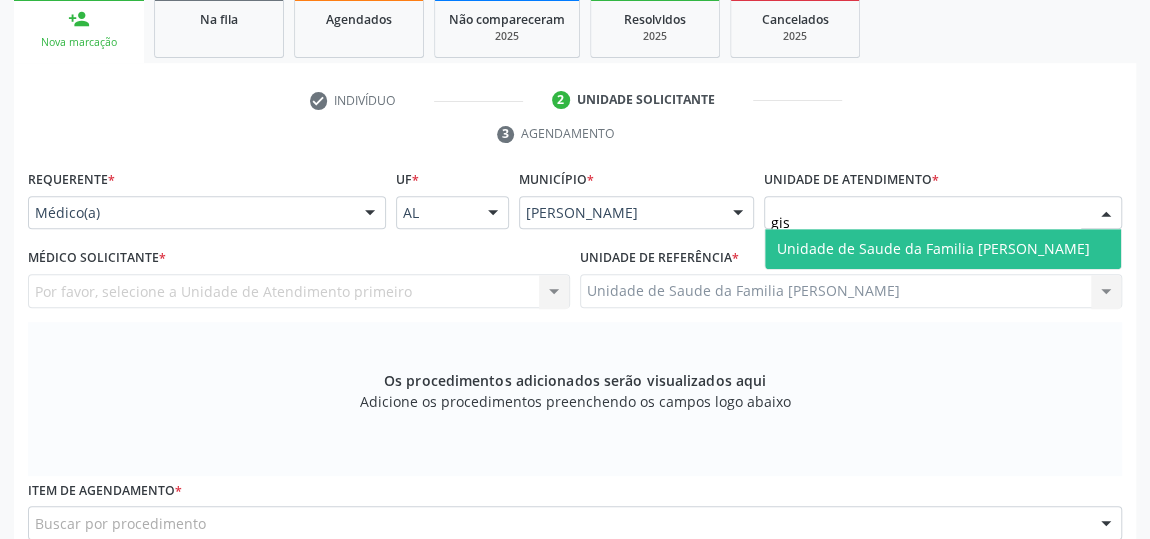 click on "Unidade de Saude da Familia [PERSON_NAME]" at bounding box center [933, 248] 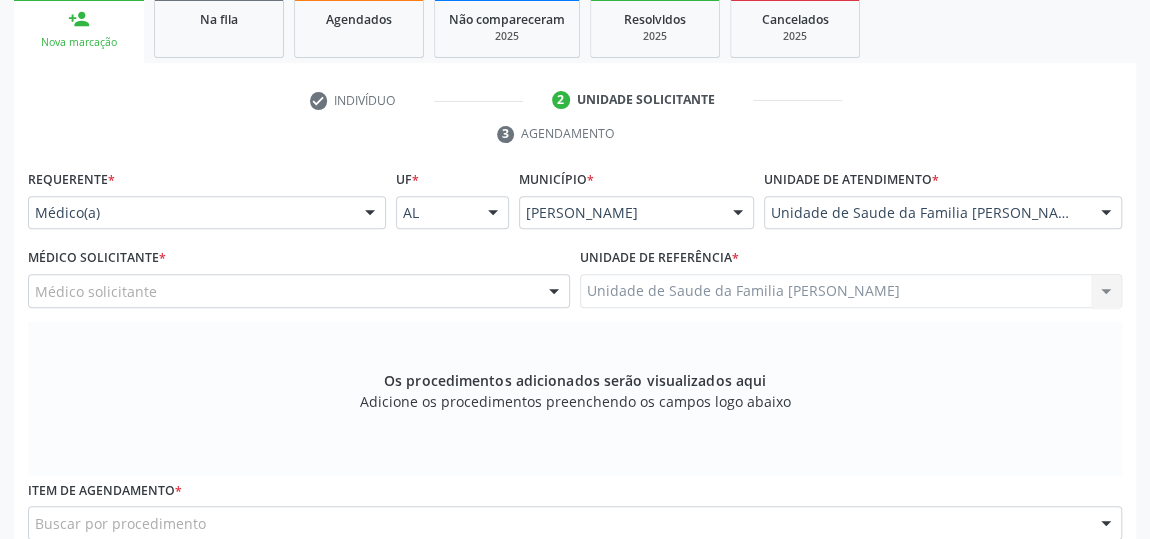 click at bounding box center (554, 292) 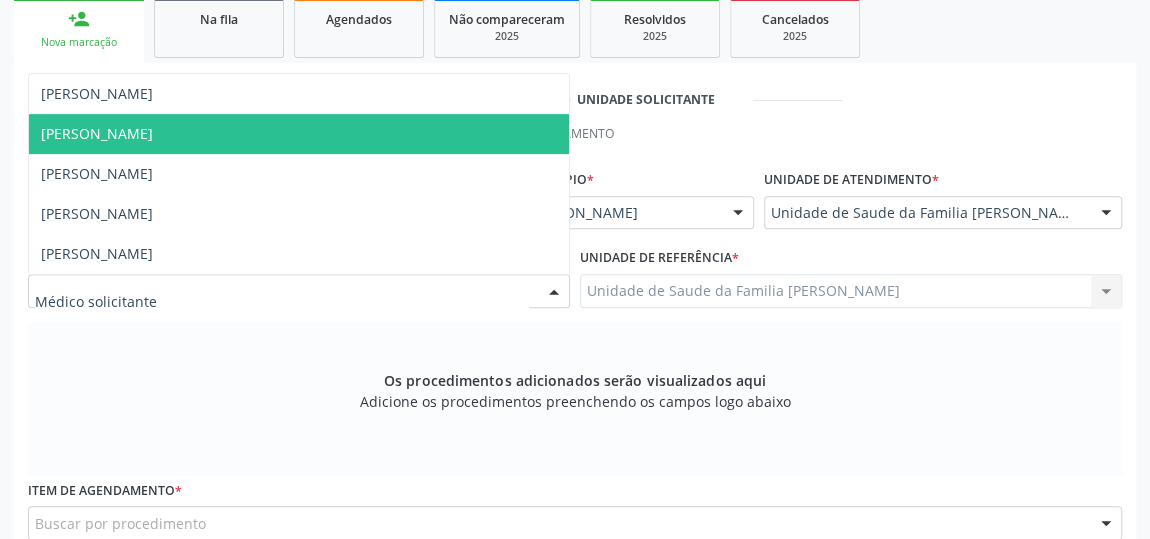 click on "[PERSON_NAME]" at bounding box center (299, 134) 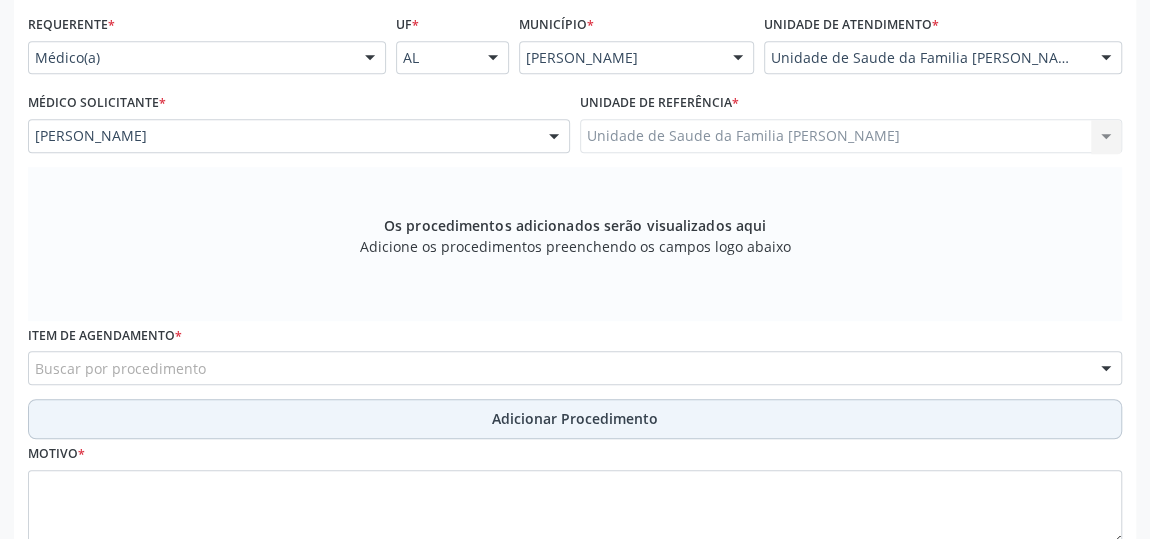 scroll, scrollTop: 513, scrollLeft: 0, axis: vertical 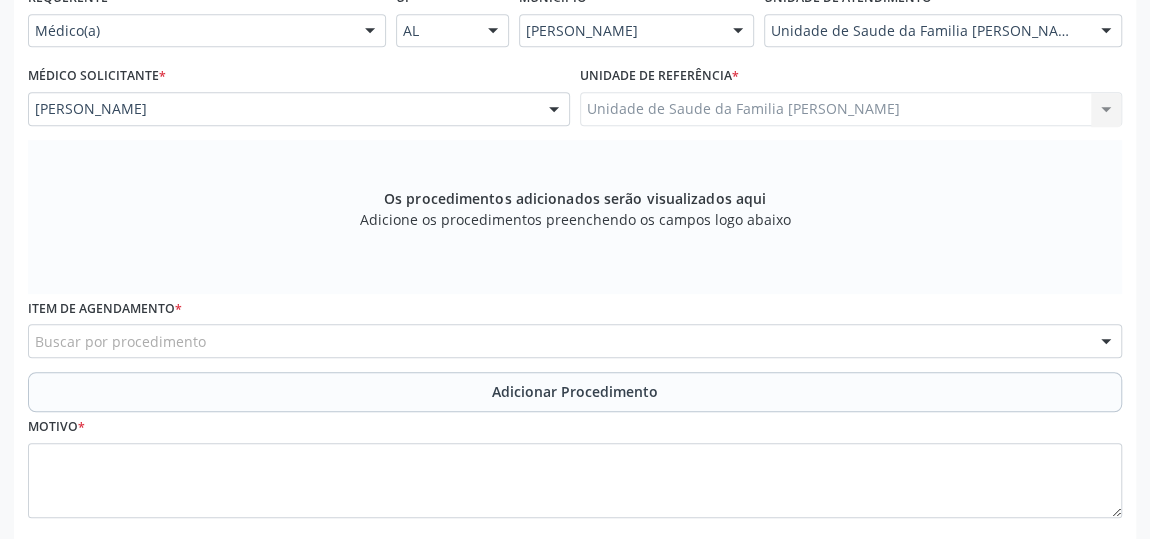 click on "Buscar por procedimento" at bounding box center [575, 341] 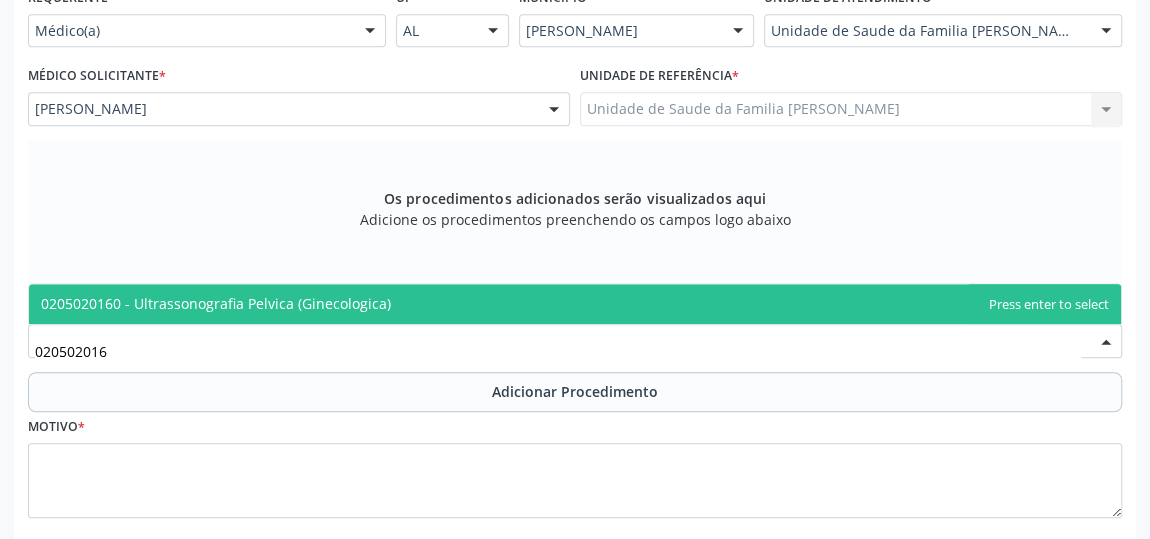 type on "0205020160" 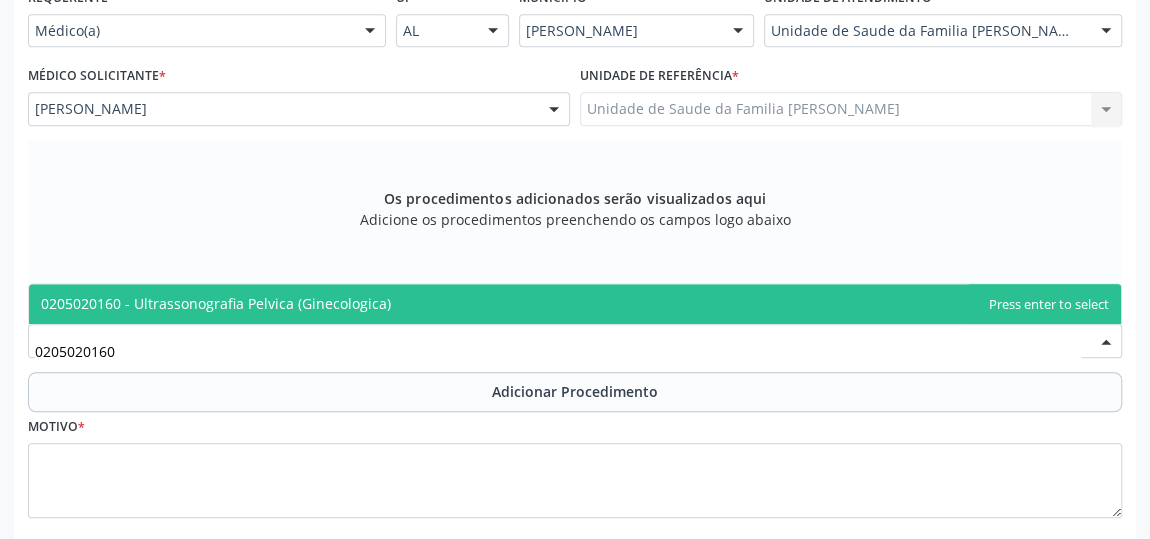click on "0205020160 - Ultrassonografia Pelvica (Ginecologica)" at bounding box center [216, 303] 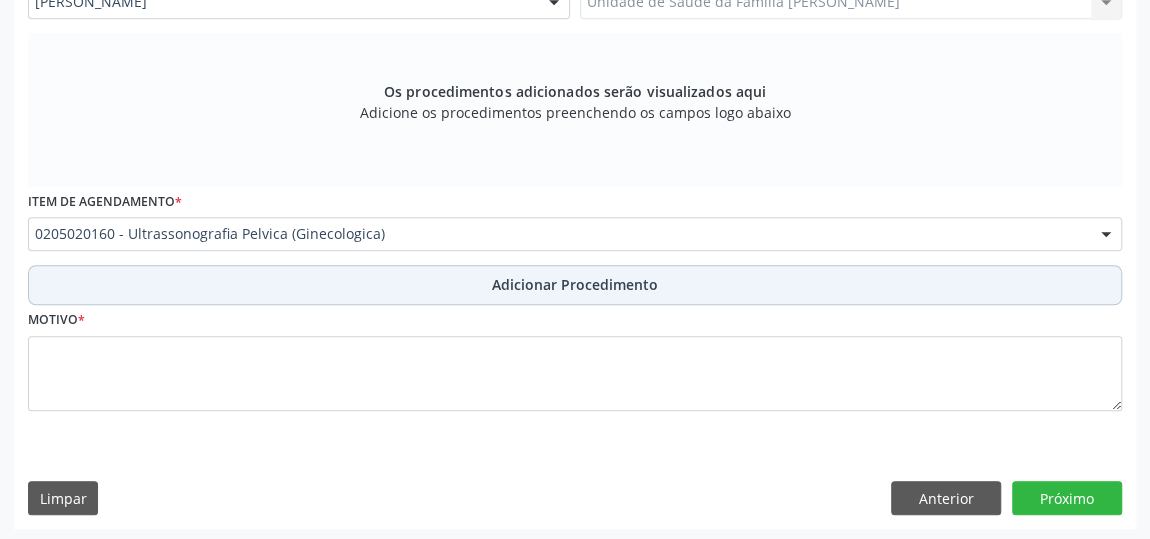 click on "Adicionar Procedimento" at bounding box center (575, 284) 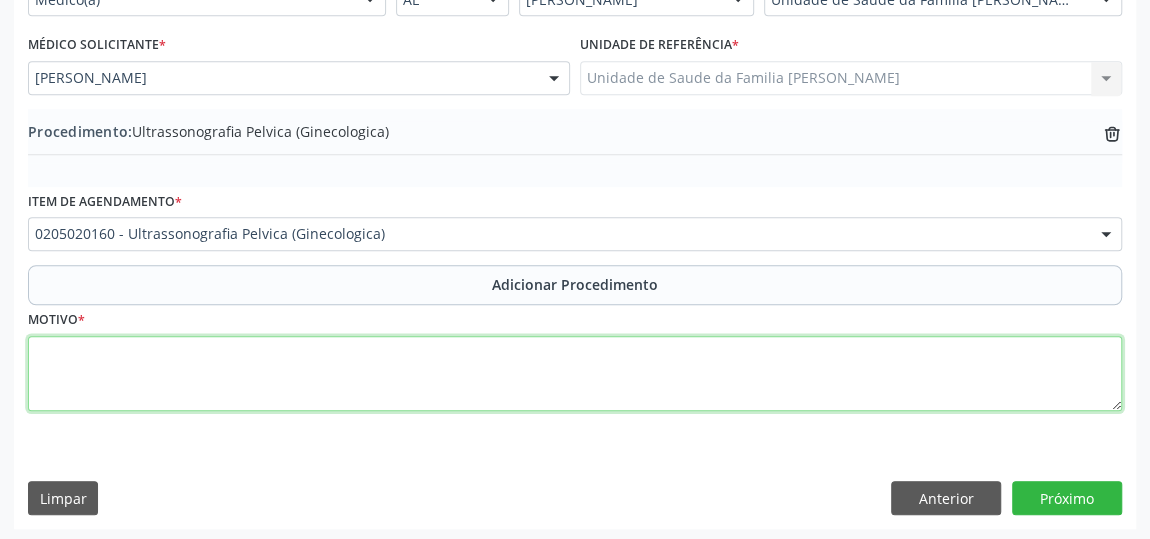 click at bounding box center (575, 374) 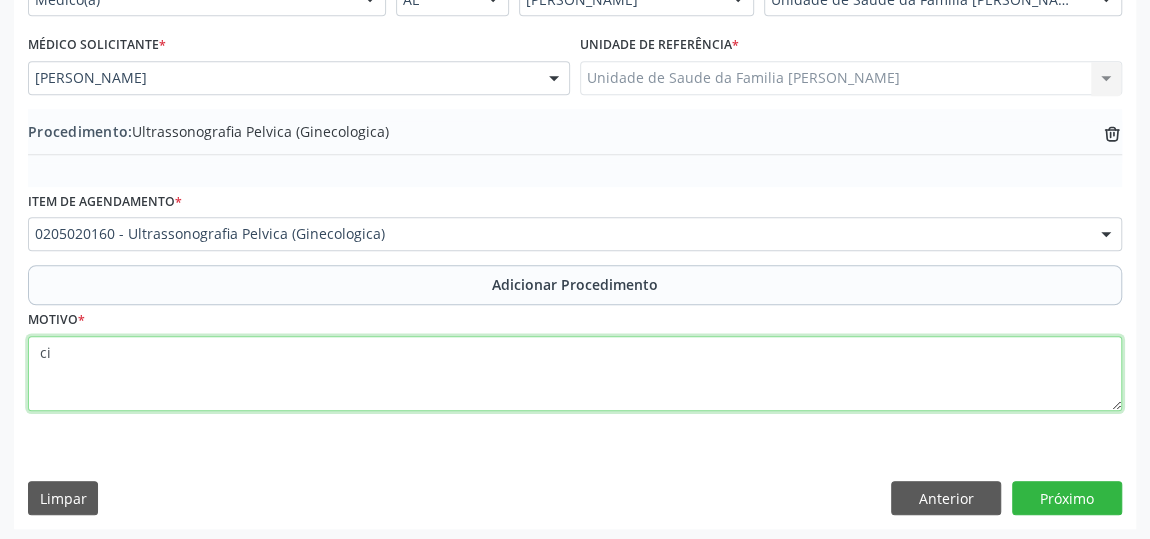 type on "c" 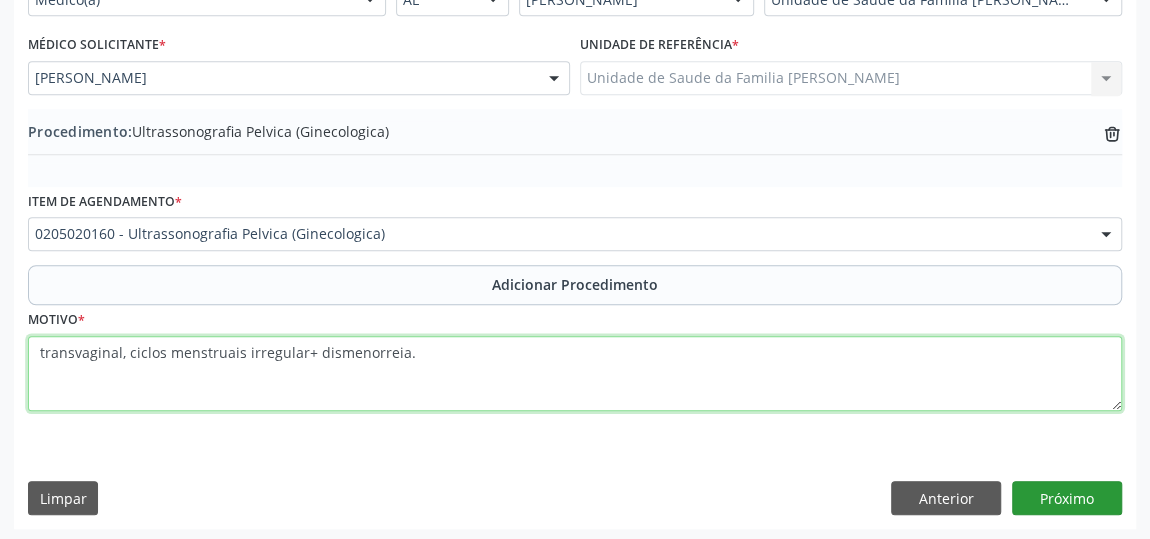 type on "transvaginal, ciclos menstruais irregular+ dismenorreia." 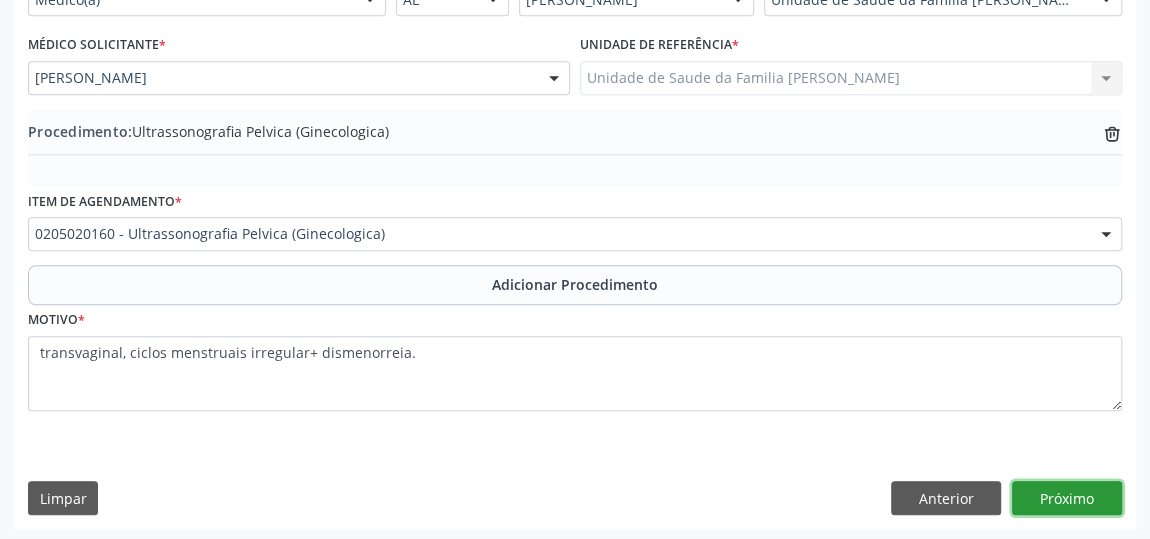click on "Próximo" at bounding box center (1067, 498) 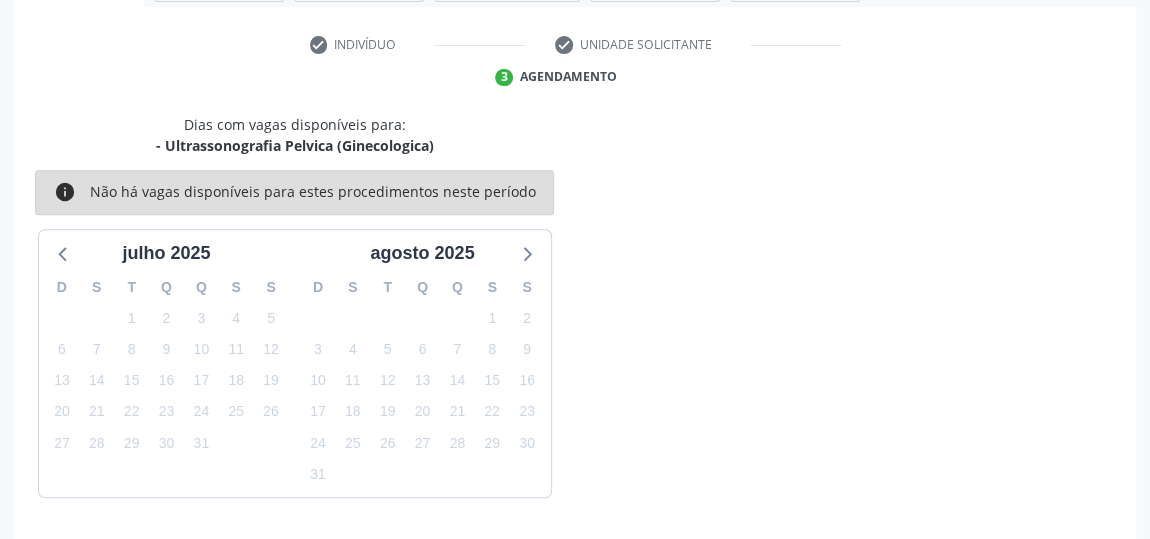 scroll, scrollTop: 446, scrollLeft: 0, axis: vertical 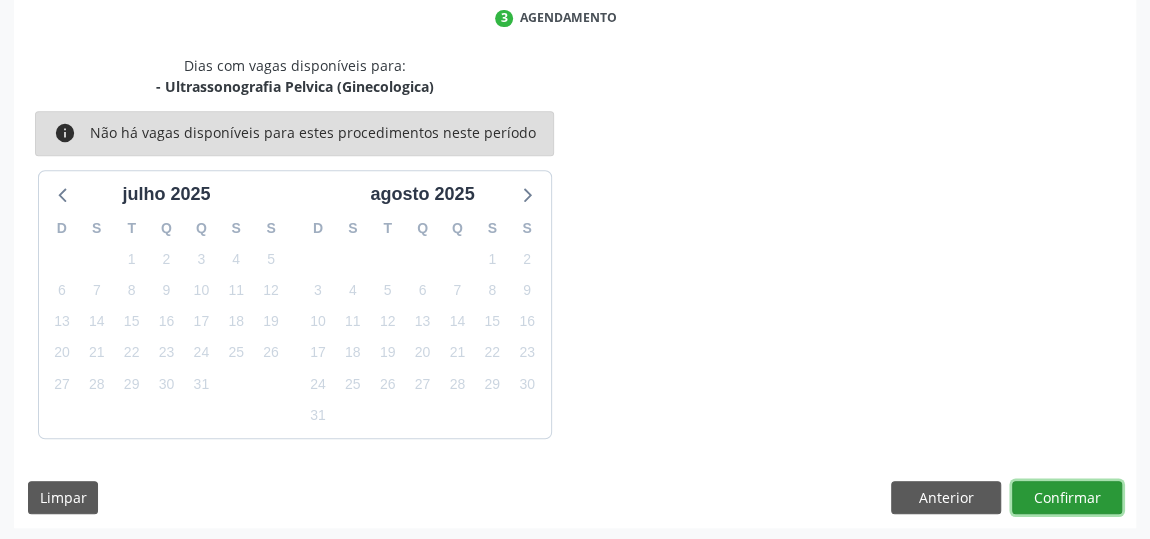 click on "Confirmar" at bounding box center [1067, 498] 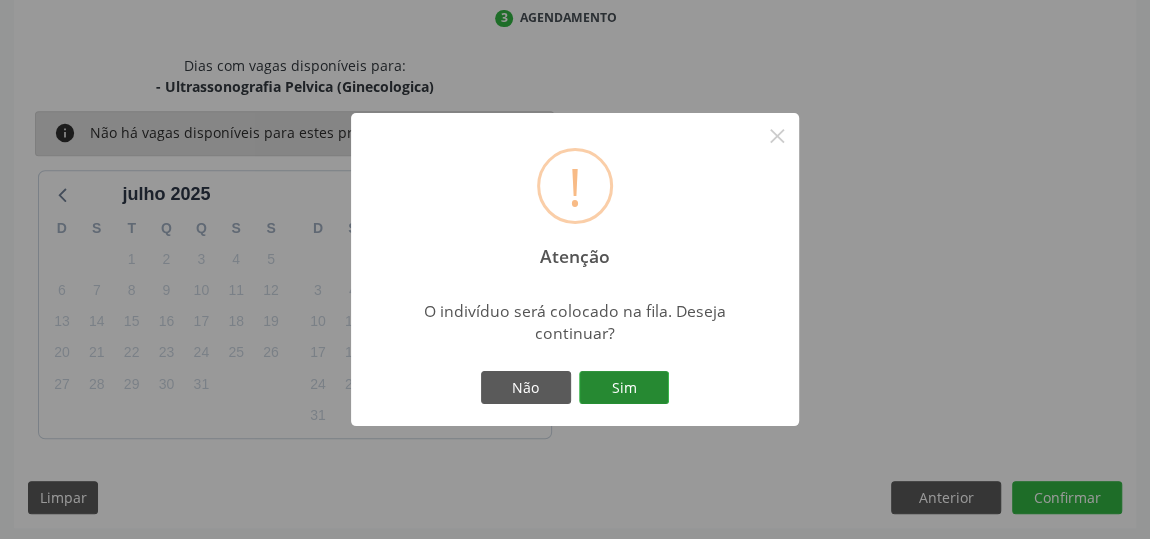 click on "Sim" at bounding box center (624, 388) 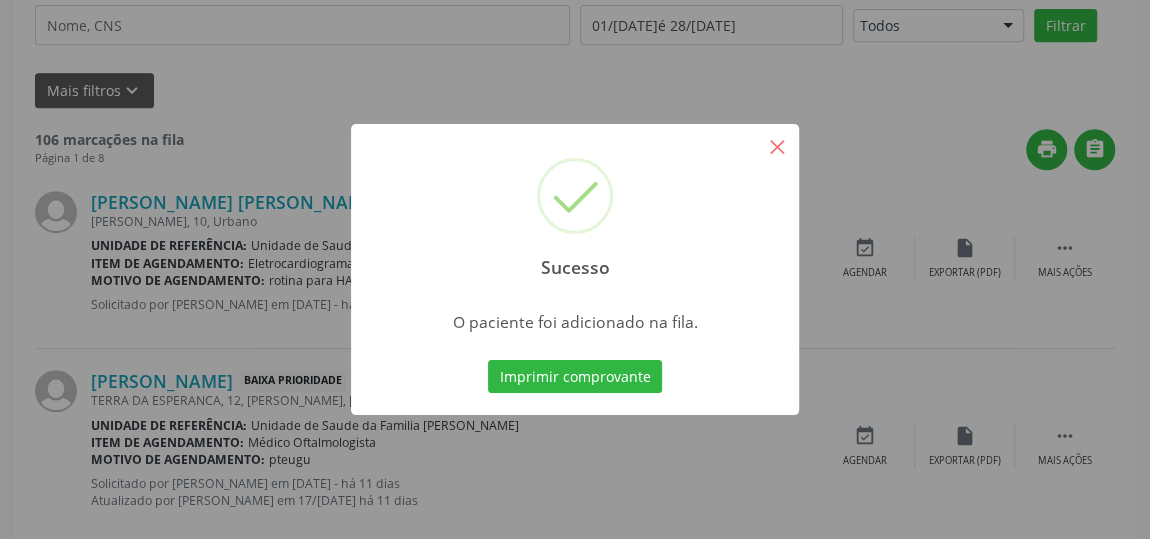 scroll, scrollTop: 153, scrollLeft: 0, axis: vertical 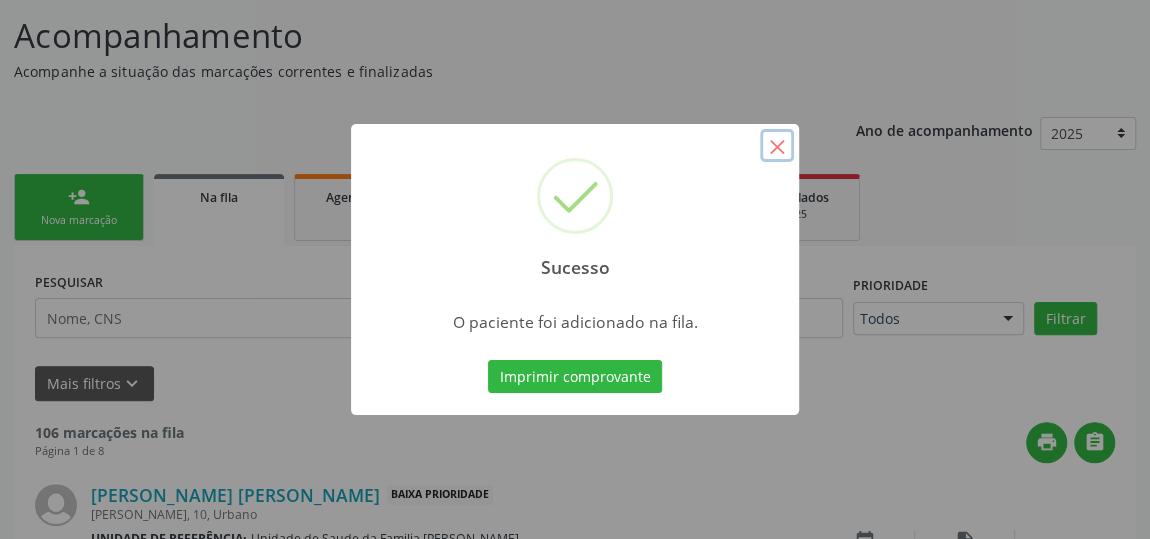 click on "×" at bounding box center [777, 146] 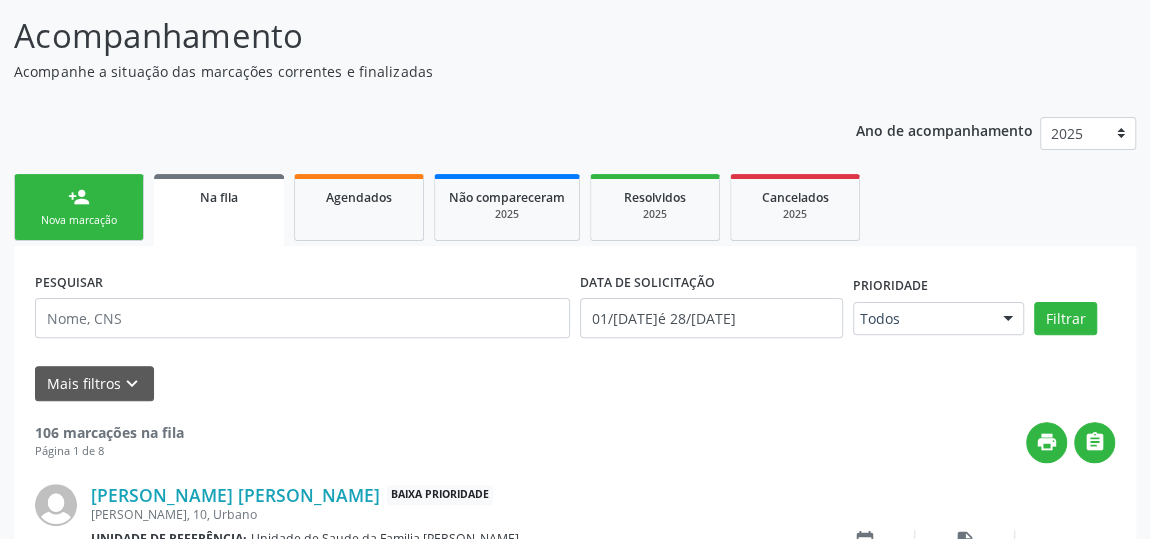 click on "person_add" at bounding box center [79, 197] 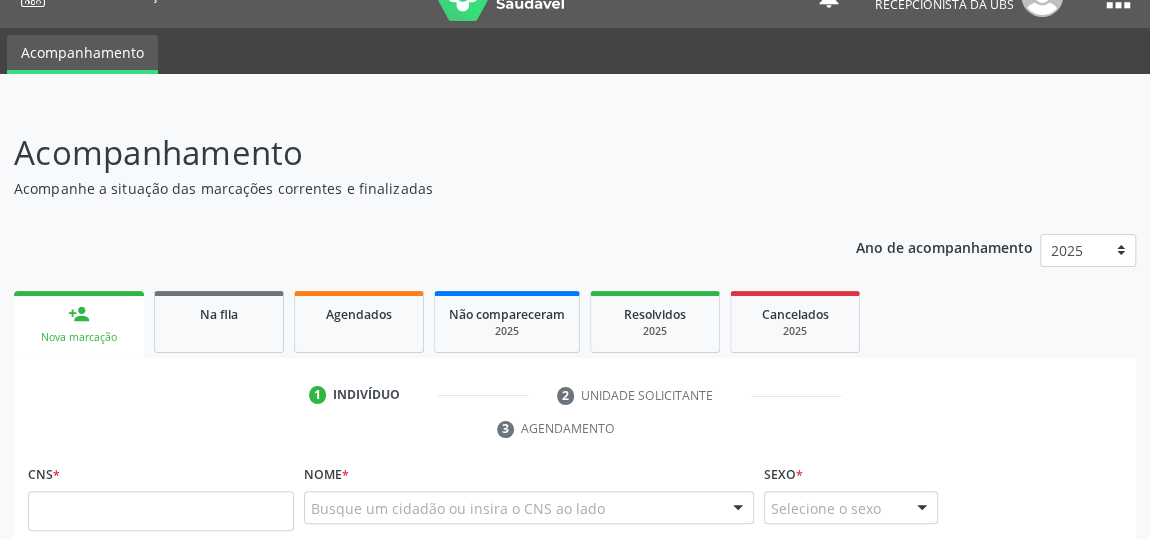 scroll, scrollTop: 0, scrollLeft: 0, axis: both 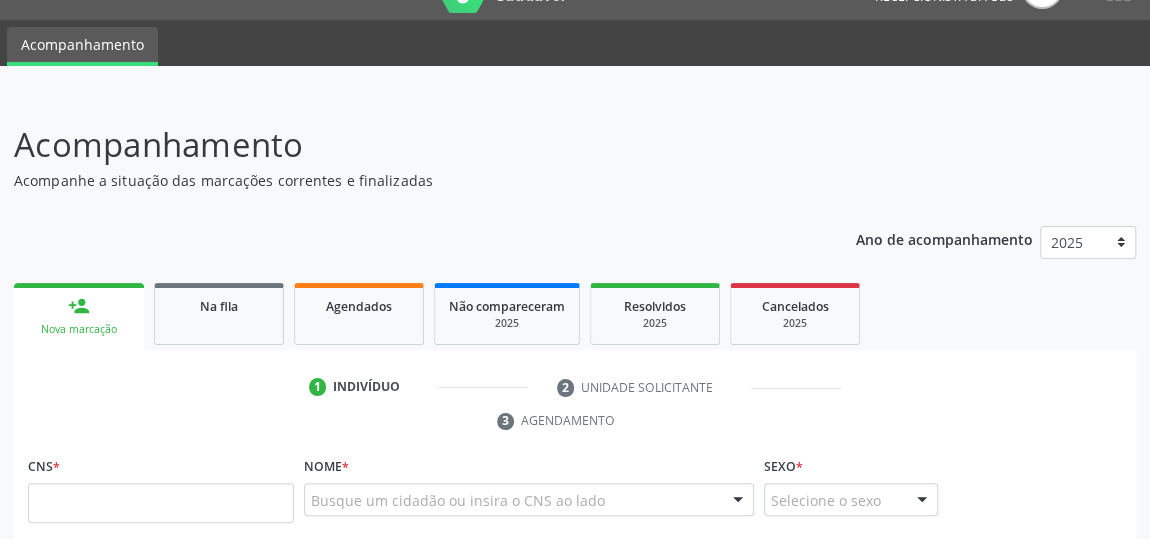 drag, startPoint x: 1163, startPoint y: 173, endPoint x: 1163, endPoint y: 110, distance: 63 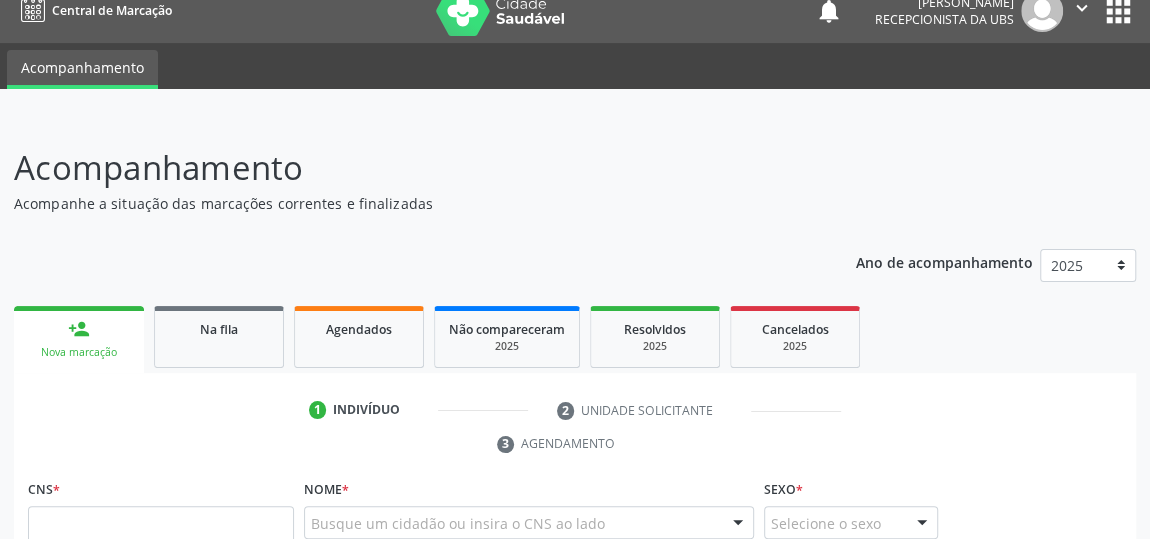 scroll, scrollTop: 0, scrollLeft: 0, axis: both 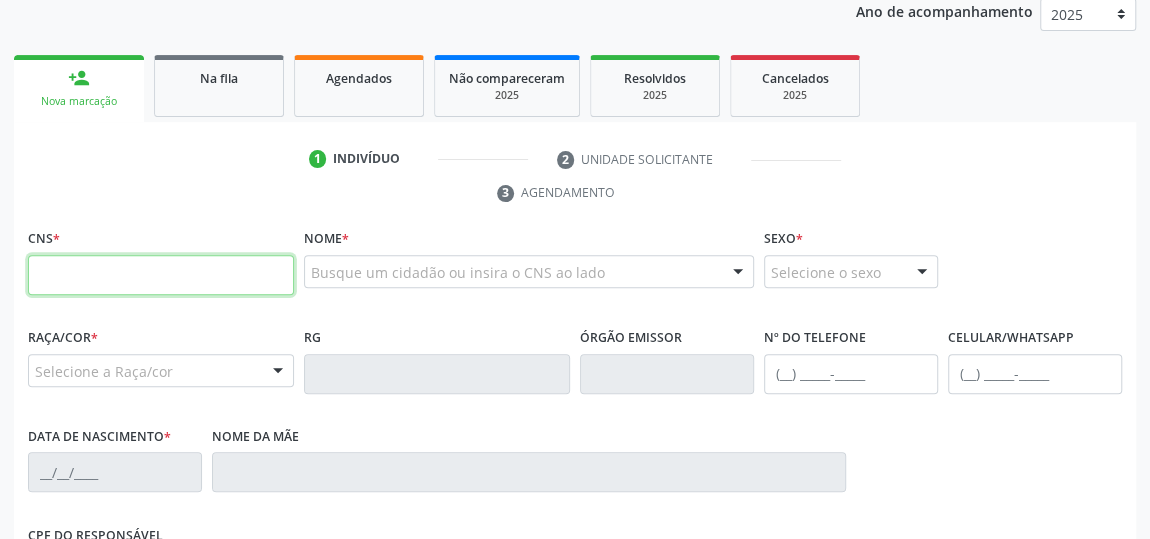 click at bounding box center [161, 275] 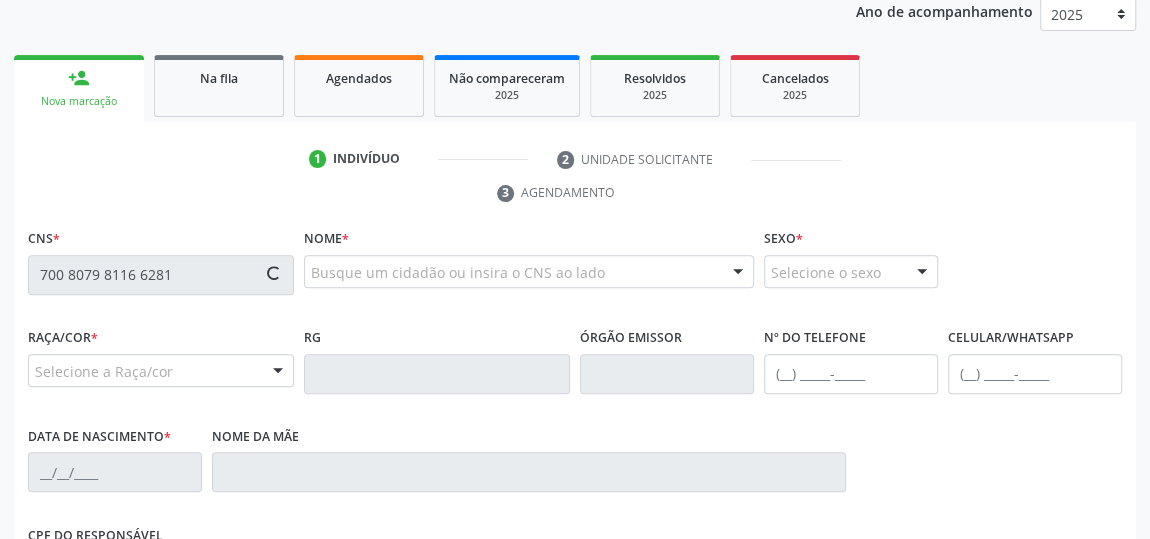 type on "700 8079 8116 6281" 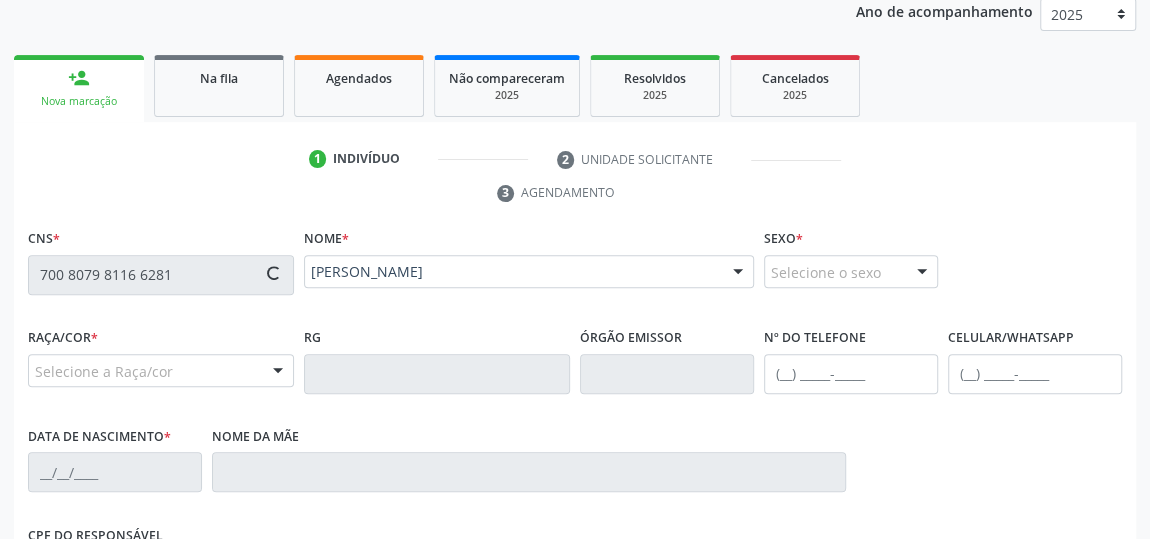 scroll, scrollTop: 604, scrollLeft: 0, axis: vertical 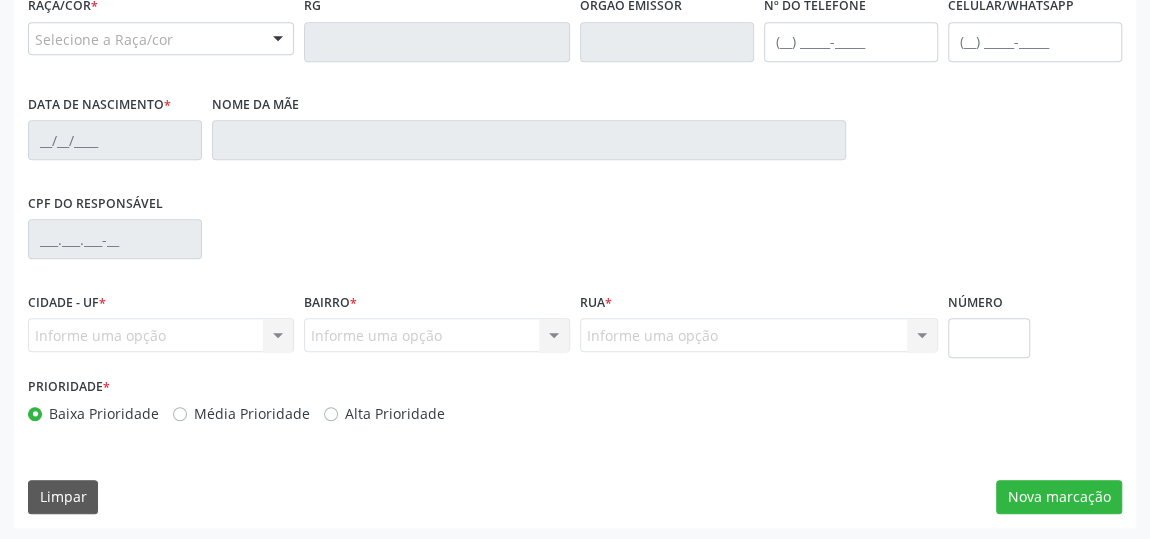 type on "[PHONE_NUMBER]" 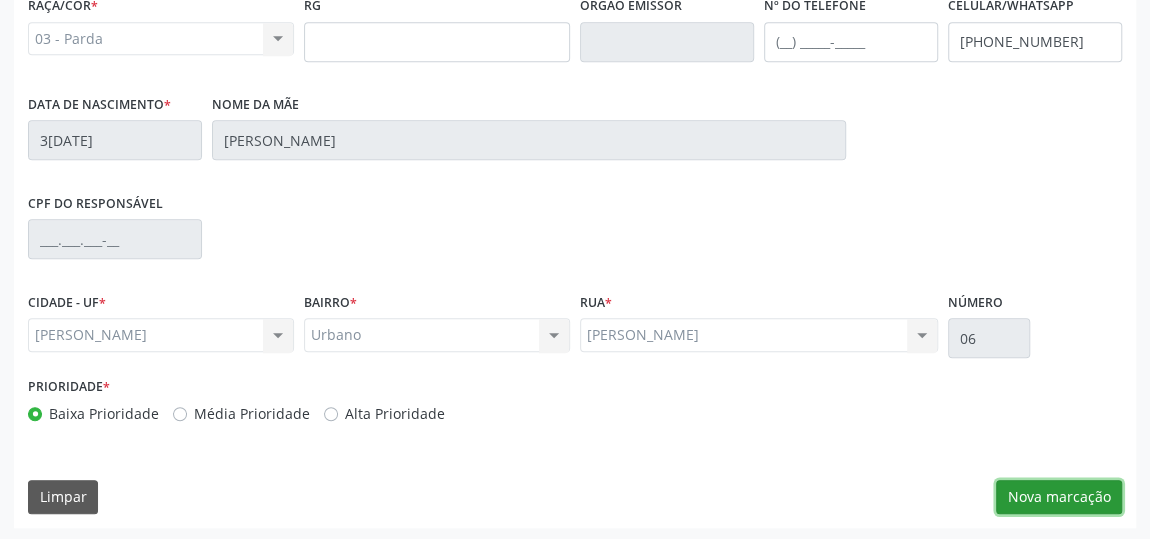 click on "Nova marcação" at bounding box center (1059, 497) 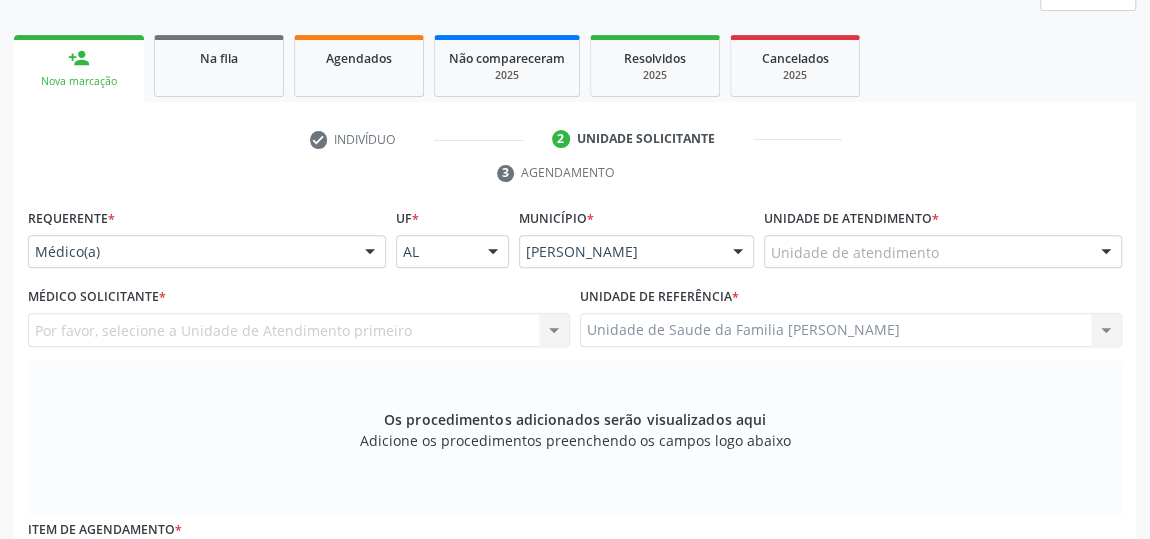 scroll, scrollTop: 240, scrollLeft: 0, axis: vertical 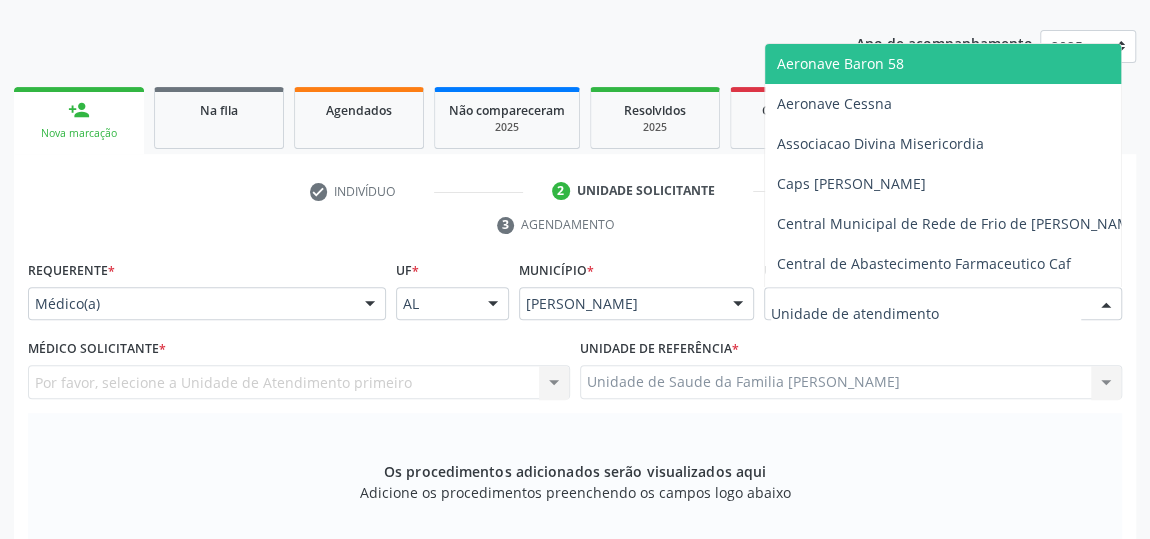 click at bounding box center (943, 304) 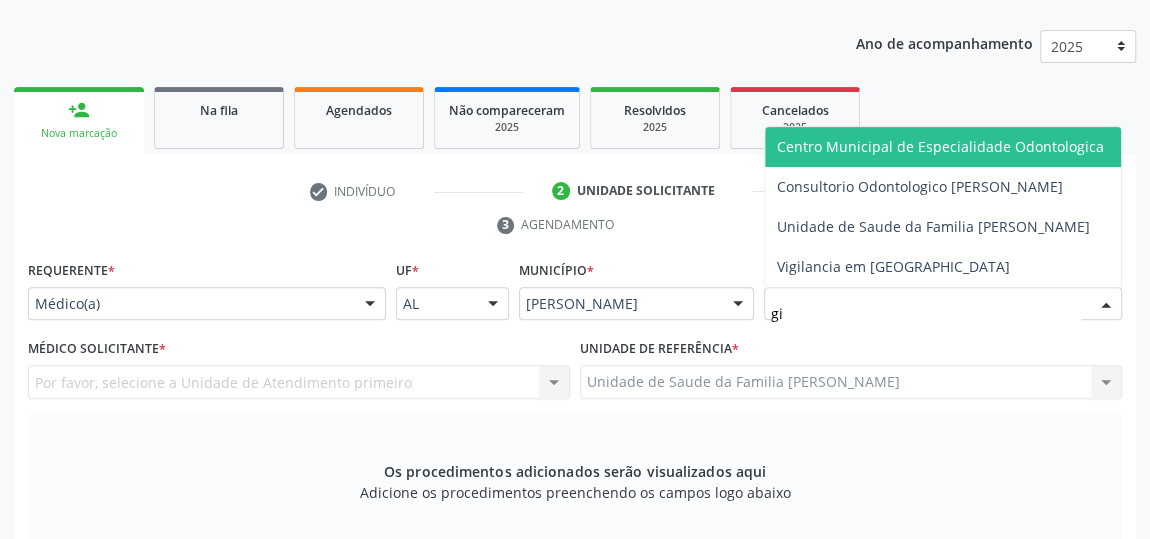 type on "gis" 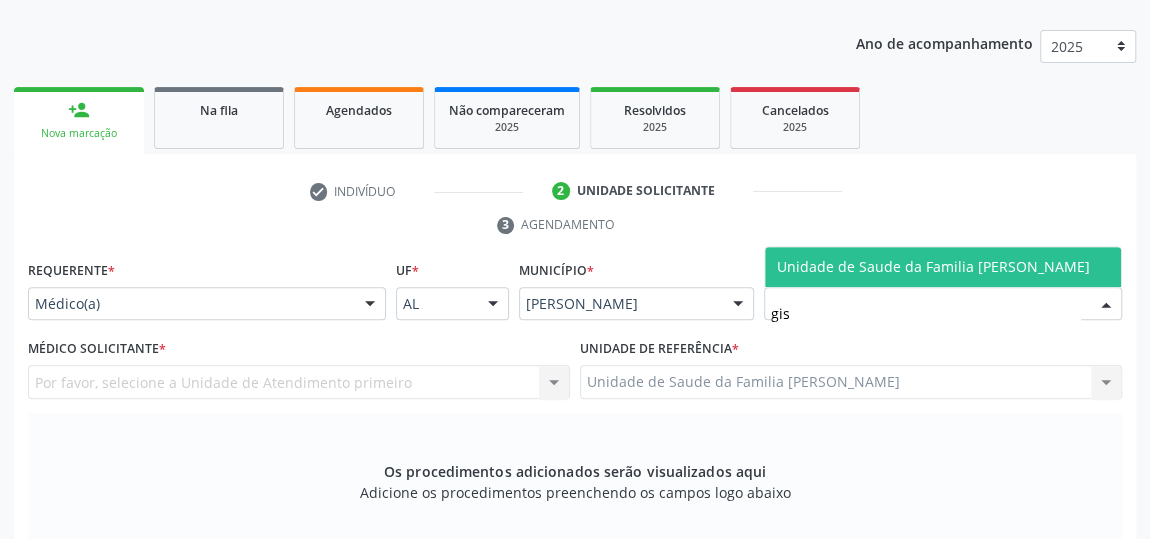 click on "Unidade de Saude da Familia [PERSON_NAME]" at bounding box center (933, 266) 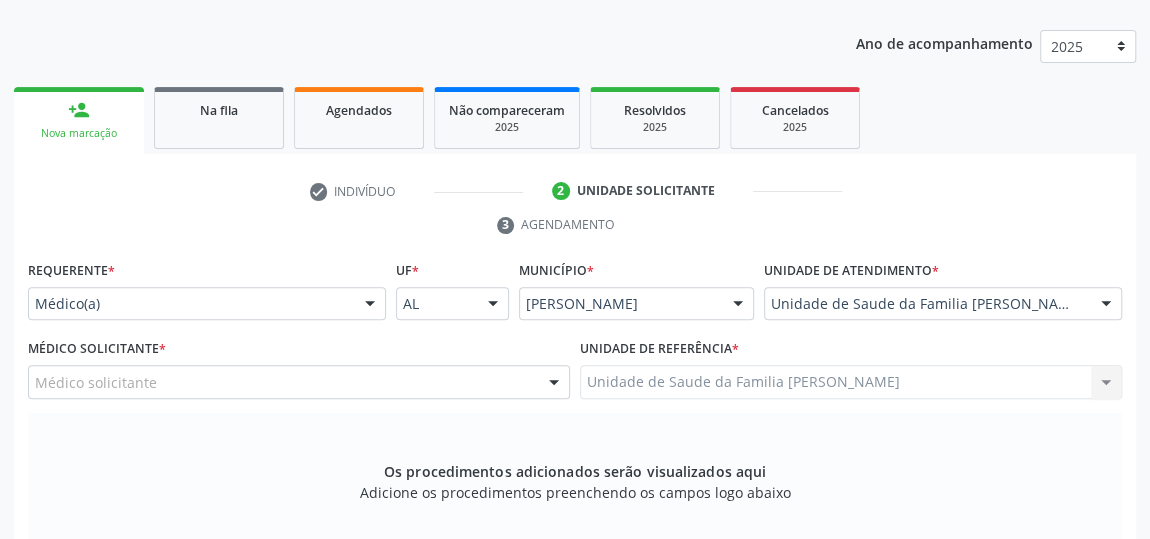 click at bounding box center [554, 383] 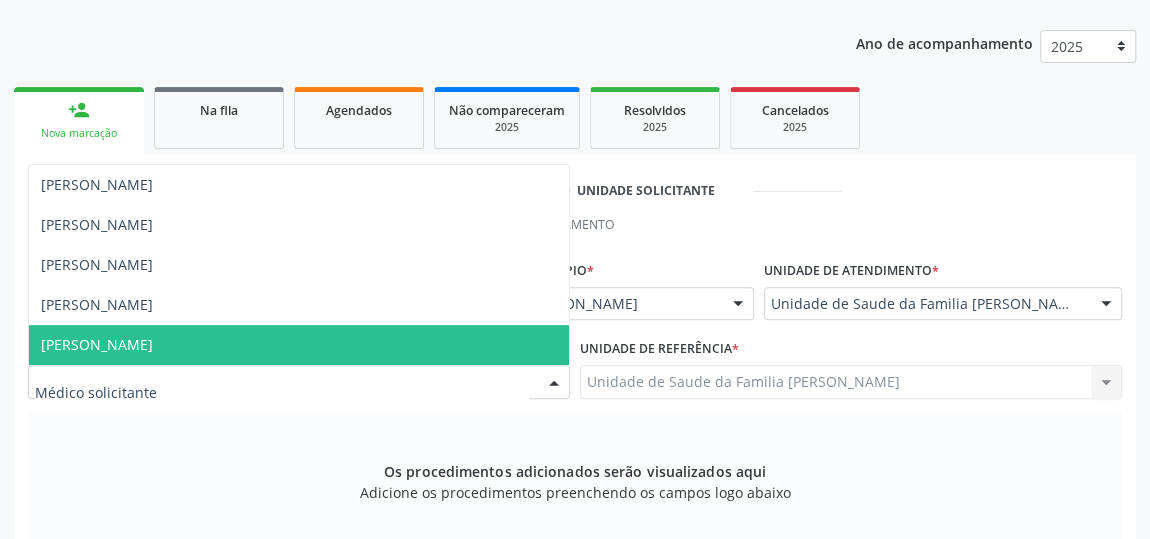 click on "Os procedimentos adicionados serão visualizados aqui
Adicione os procedimentos preenchendo os campos logo abaixo" at bounding box center (575, 490) 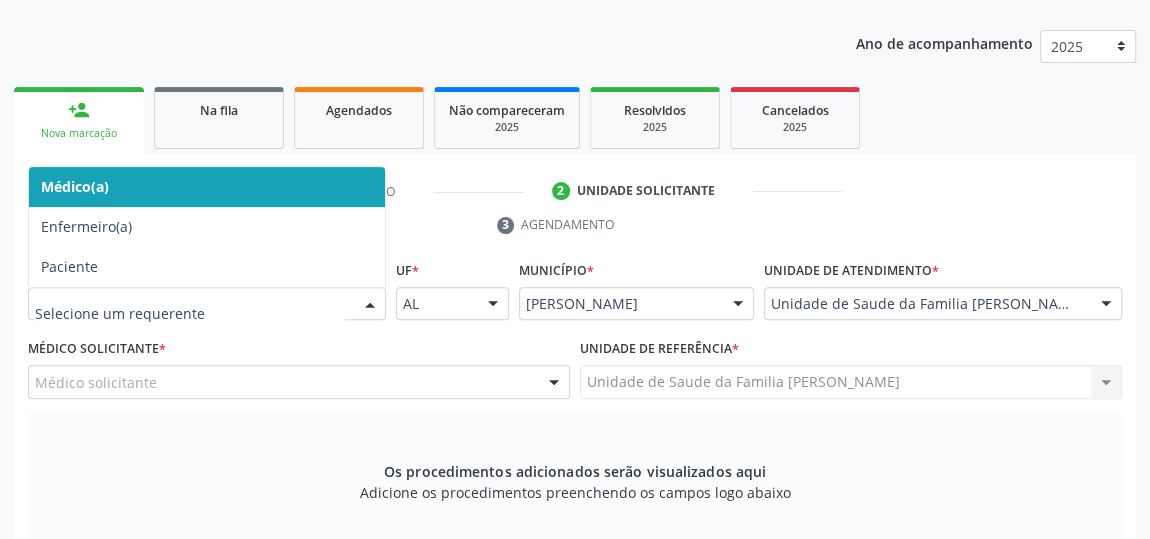 click at bounding box center (370, 305) 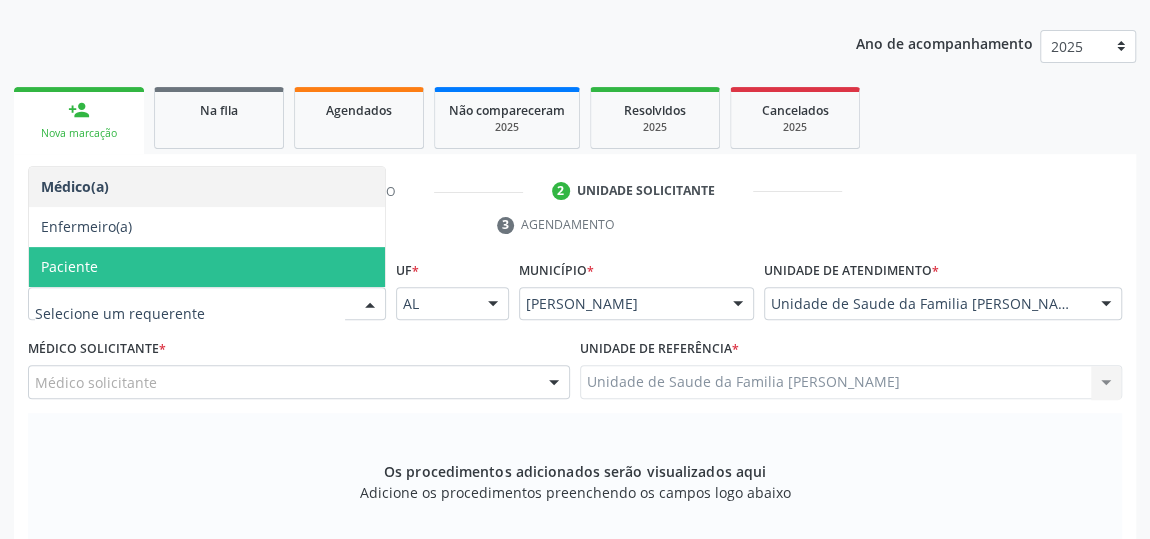 click on "Paciente" at bounding box center (207, 267) 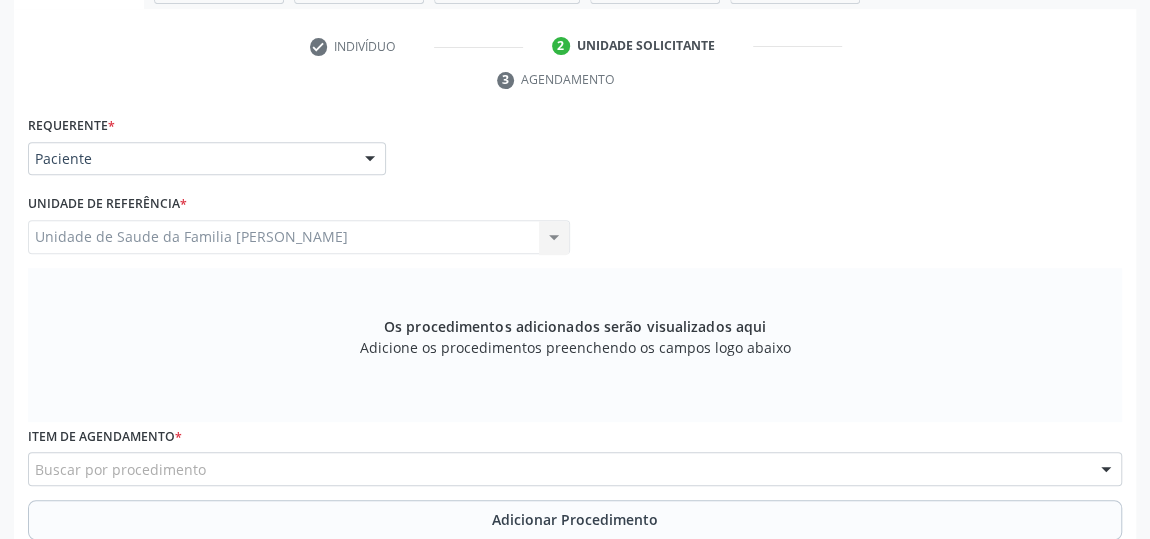 scroll, scrollTop: 422, scrollLeft: 0, axis: vertical 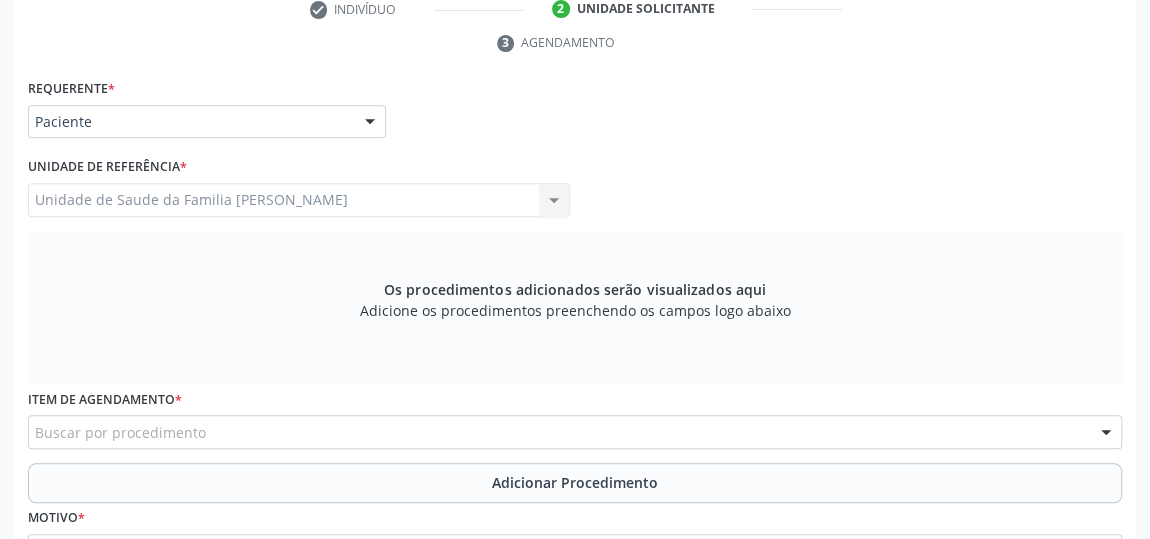 click on "Buscar por procedimento" at bounding box center [575, 432] 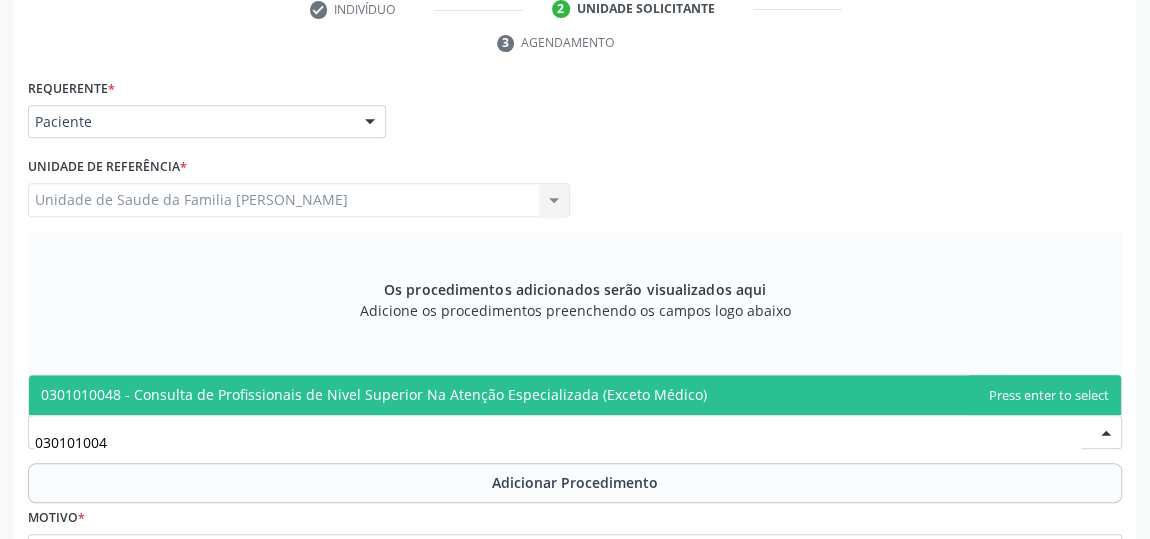 type on "0301010048" 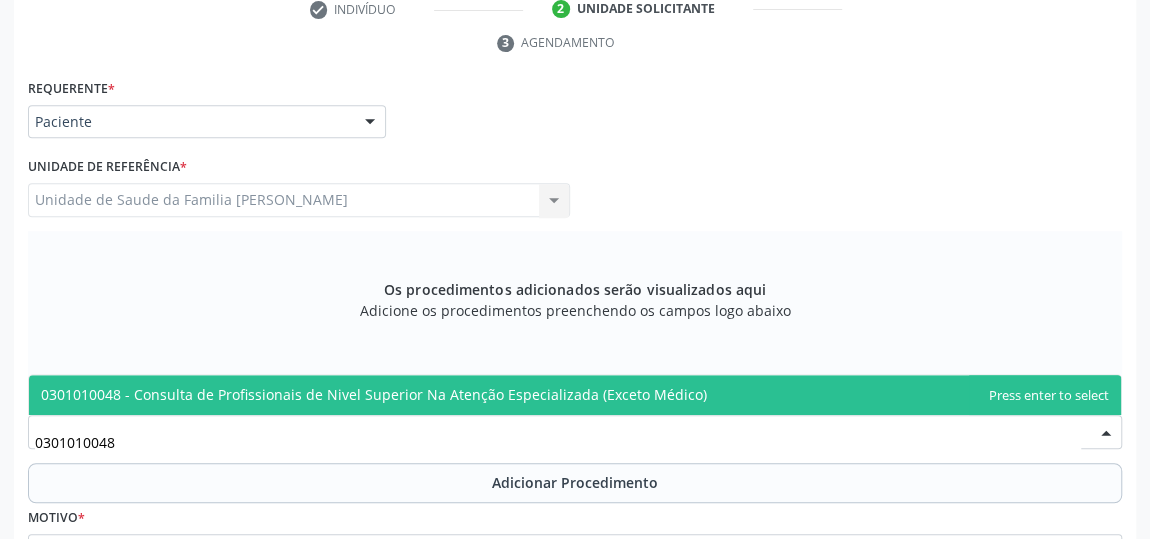 click on "0301010048 - Consulta de Profissionais de Nivel Superior Na Atenção Especializada (Exceto Médico)" at bounding box center [374, 394] 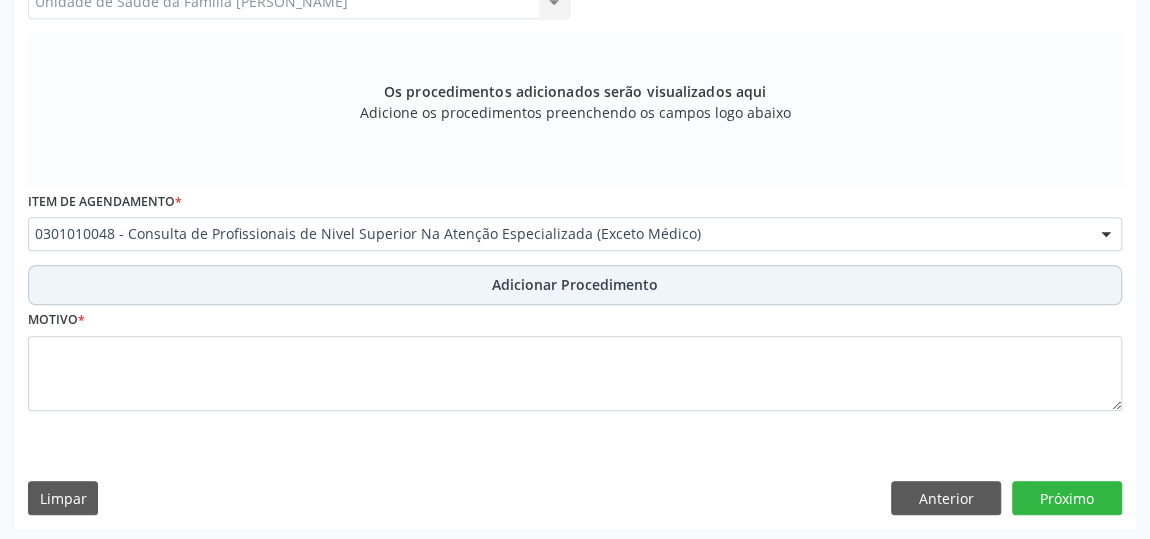 click on "Adicionar Procedimento" at bounding box center [575, 285] 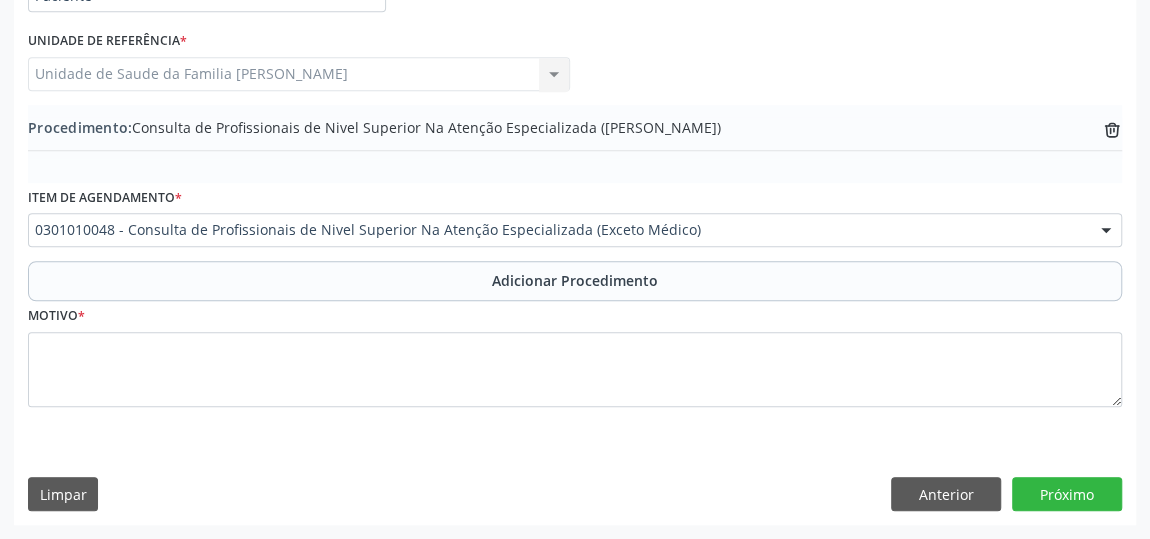 scroll, scrollTop: 544, scrollLeft: 0, axis: vertical 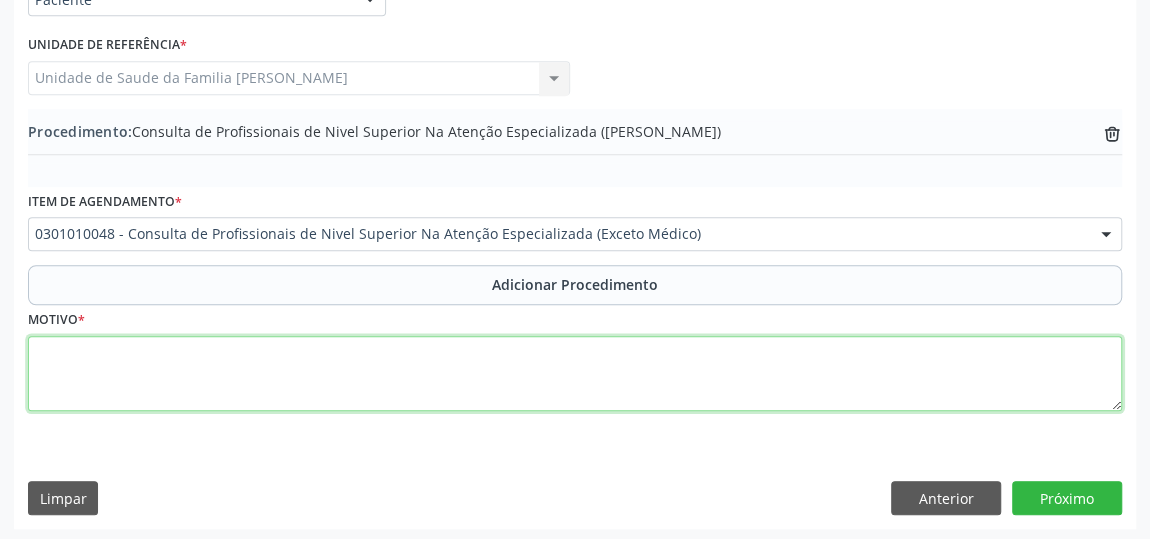 click at bounding box center [575, 374] 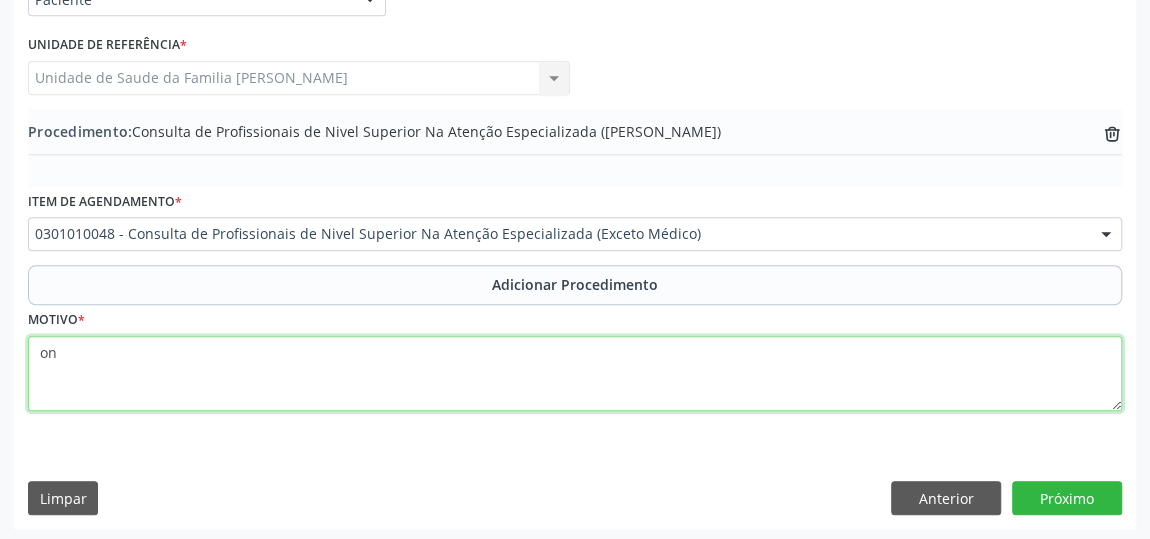type on "o" 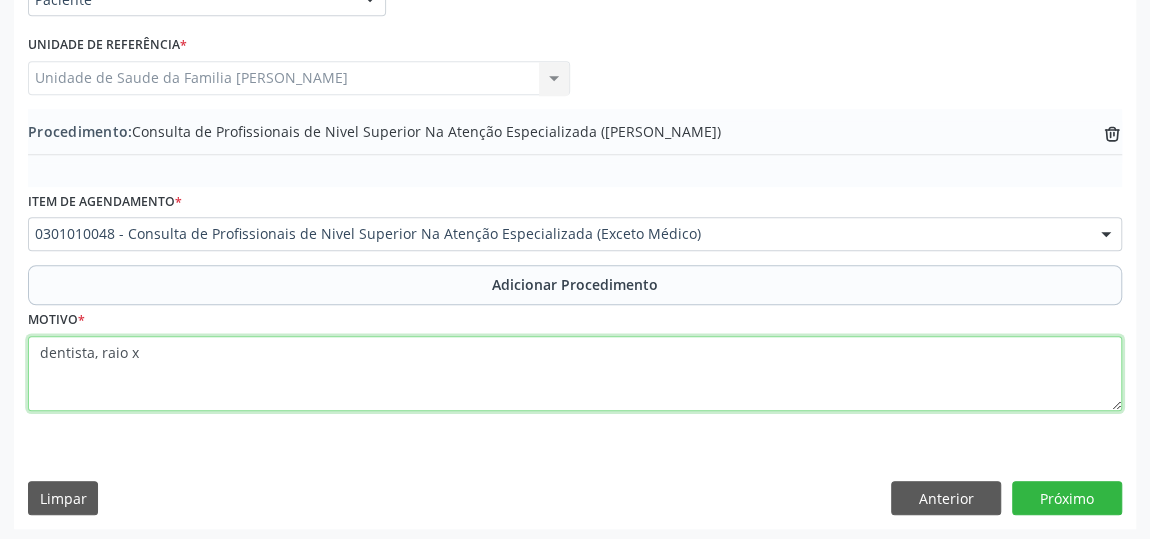 click on "dentista, raio x" at bounding box center [575, 374] 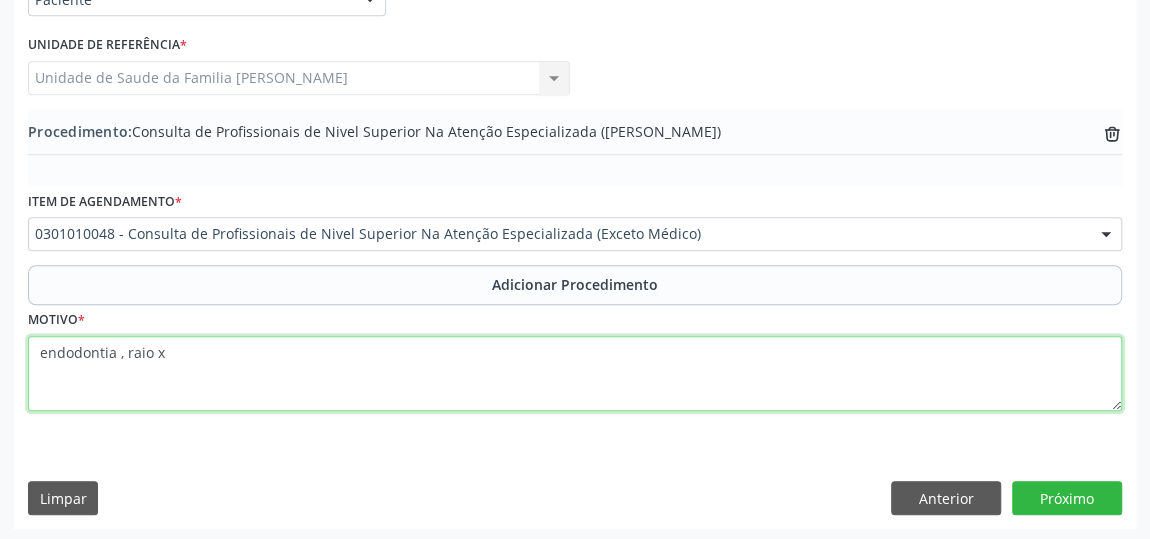 click on "endodontia , raio x" at bounding box center [575, 374] 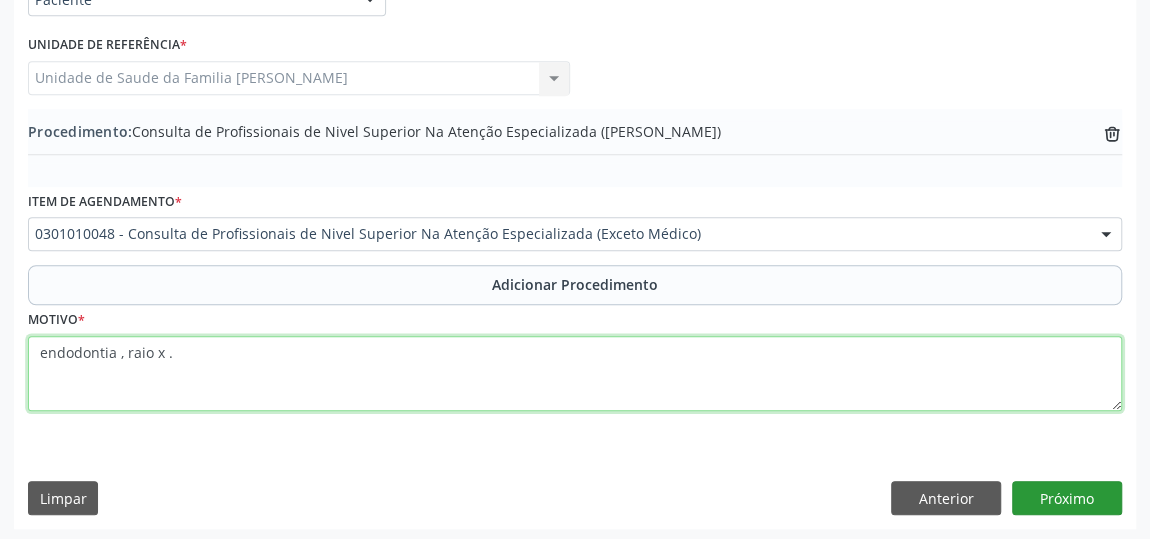 type on "endodontia , raio x ." 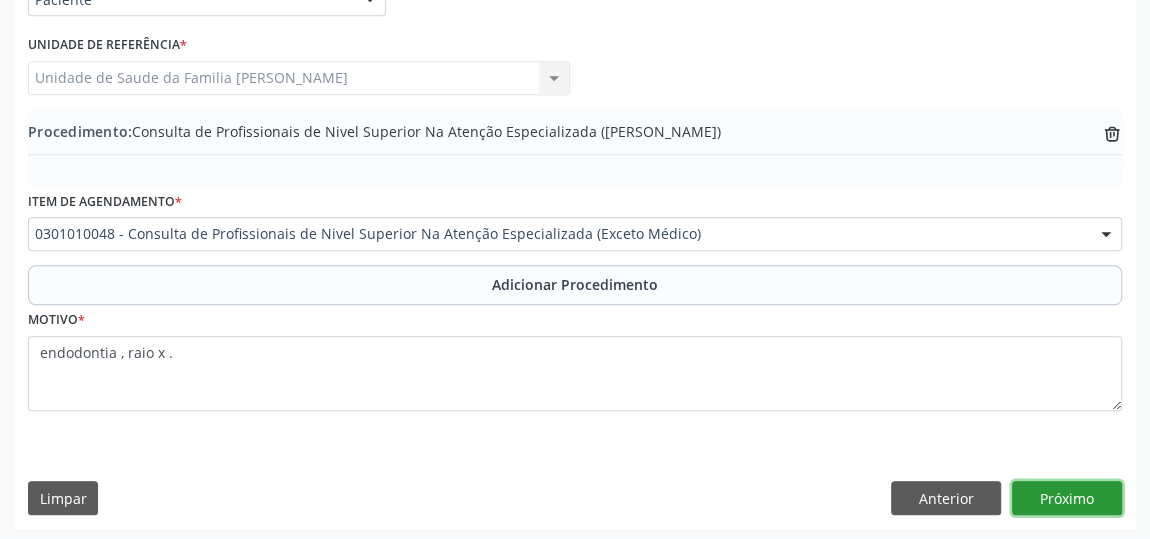click on "Próximo" at bounding box center (1067, 498) 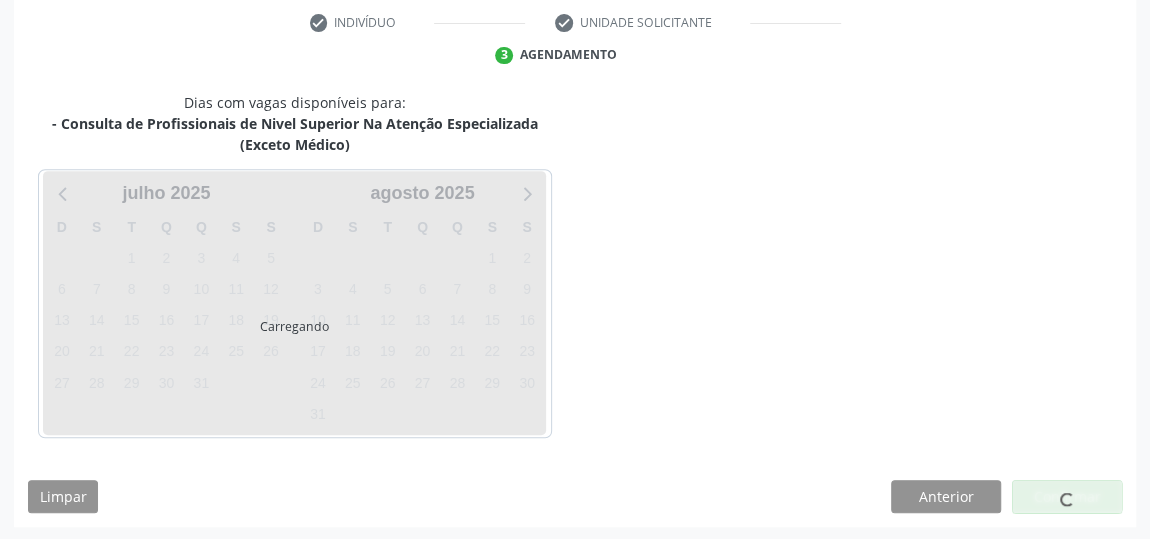 scroll, scrollTop: 467, scrollLeft: 0, axis: vertical 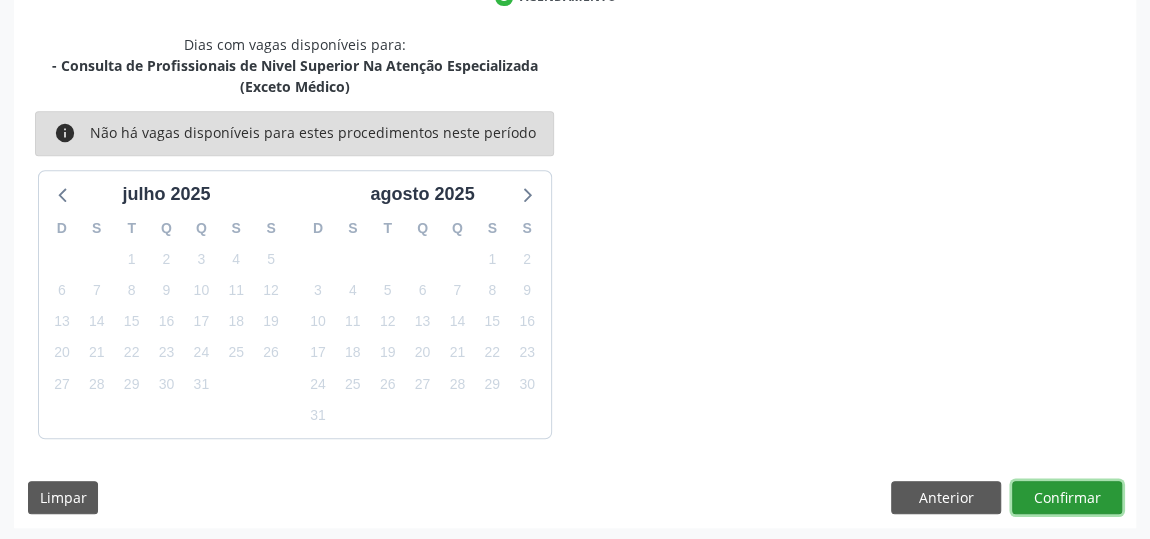 click on "Confirmar" at bounding box center [1067, 498] 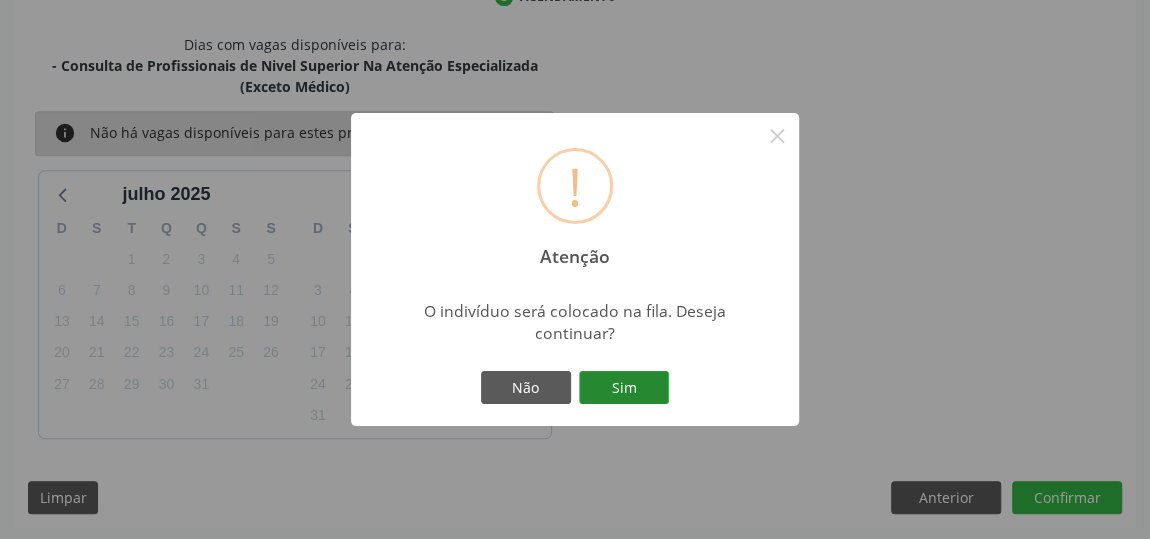 click on "Sim" at bounding box center (624, 388) 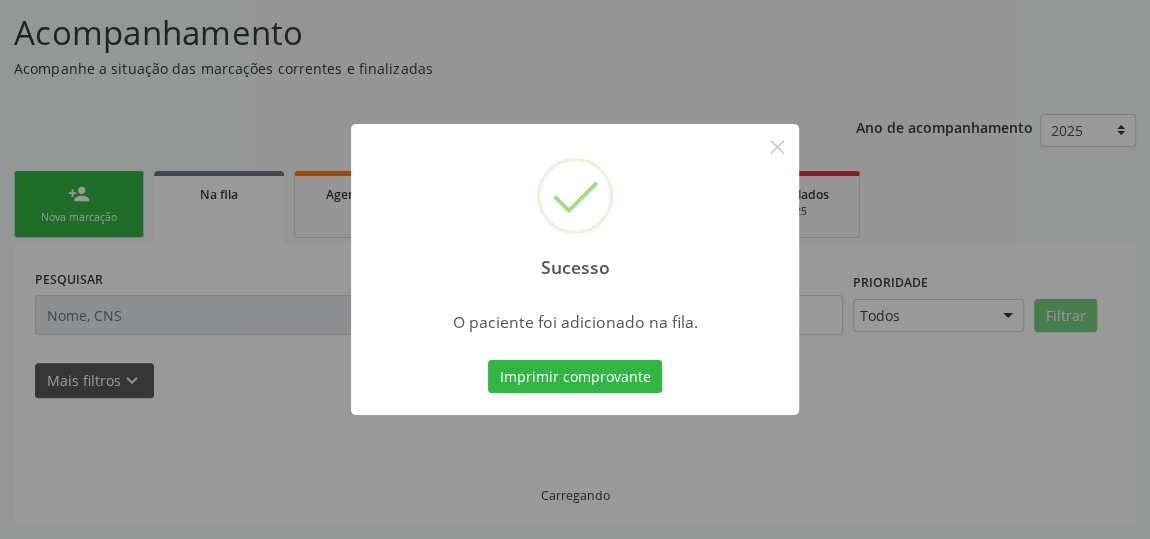 scroll, scrollTop: 153, scrollLeft: 0, axis: vertical 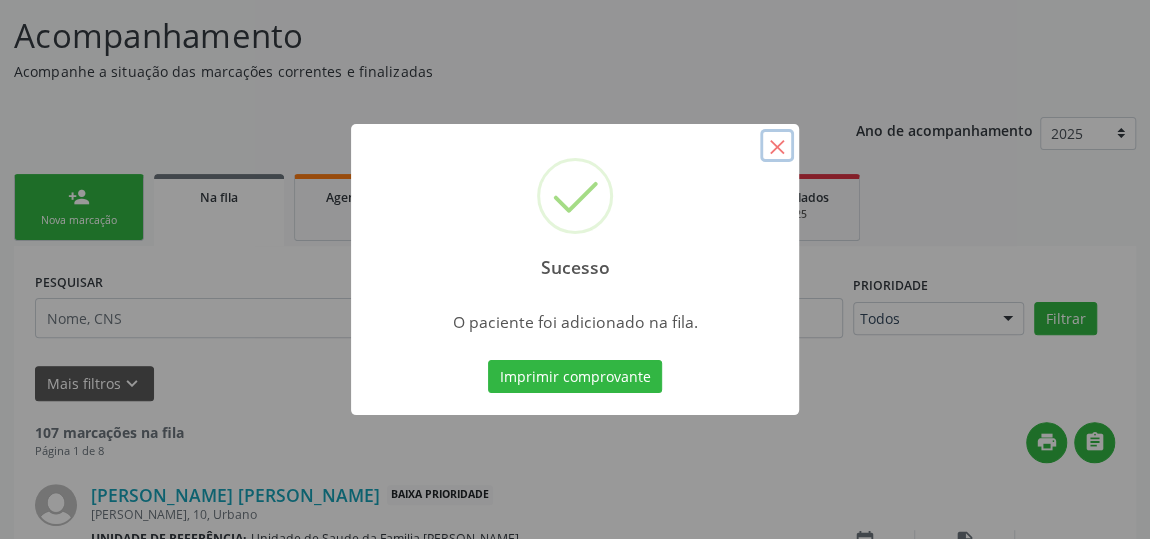 click on "×" at bounding box center [777, 146] 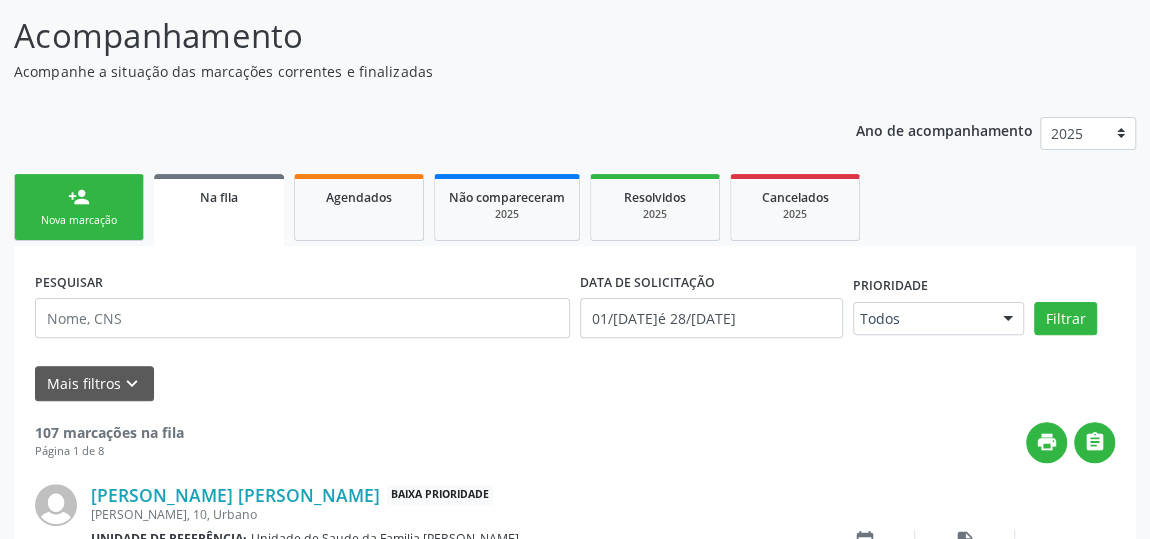 click on "Ano de acompanhamento
2025
person_add
Nova marcação
Na fila   Agendados   Não compareceram
2025
Resolvidos
2025
Cancelados
2025
PESQUISAR
DATA DE SOLICITAÇÃO
[DATE] até [DATE]
Prioridade
Todos         Todos   Baixa Prioridade   Média Prioridade   Alta Prioridade
Nenhum resultado encontrado para: "   "
Não há nenhuma opção para ser exibida.
Filtrar
Grupo/Subgrupo
Selecione um grupo ou subgrupo
Todos os grupos e subgrupos
01 - Ações de promoção e prevenção em saúde
01.01 - Ações coletivas/individuais em saúde
01.02 - Vigilância em saúde
01.03 - Medicamentos de âmbito hospitalar e urgência
02 - Procedimentos com finalidade diagnóstica" at bounding box center [575, 1674] 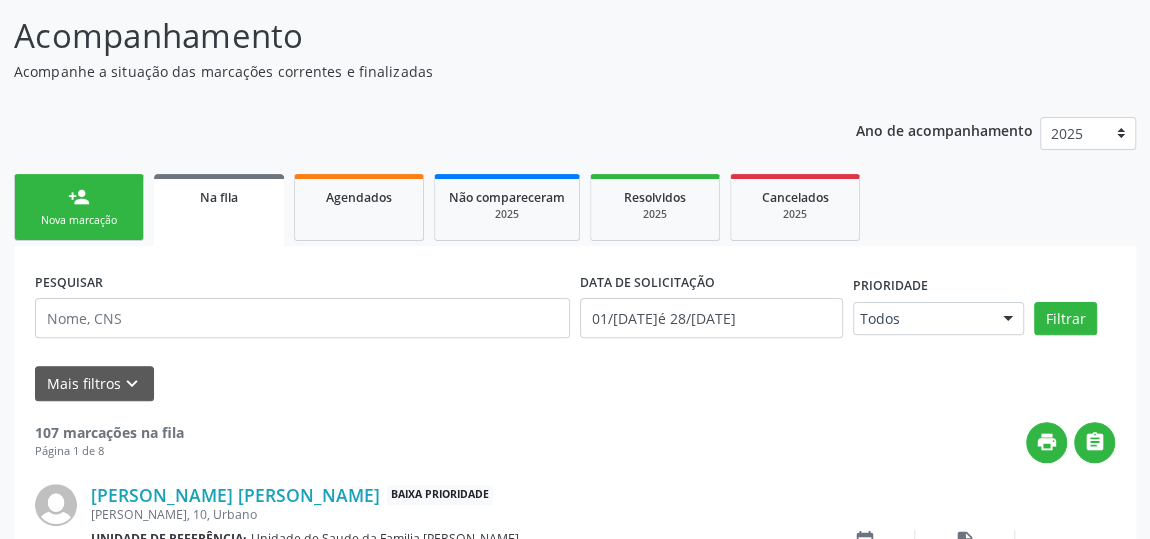 click on "person_add
Nova marcação" at bounding box center (79, 207) 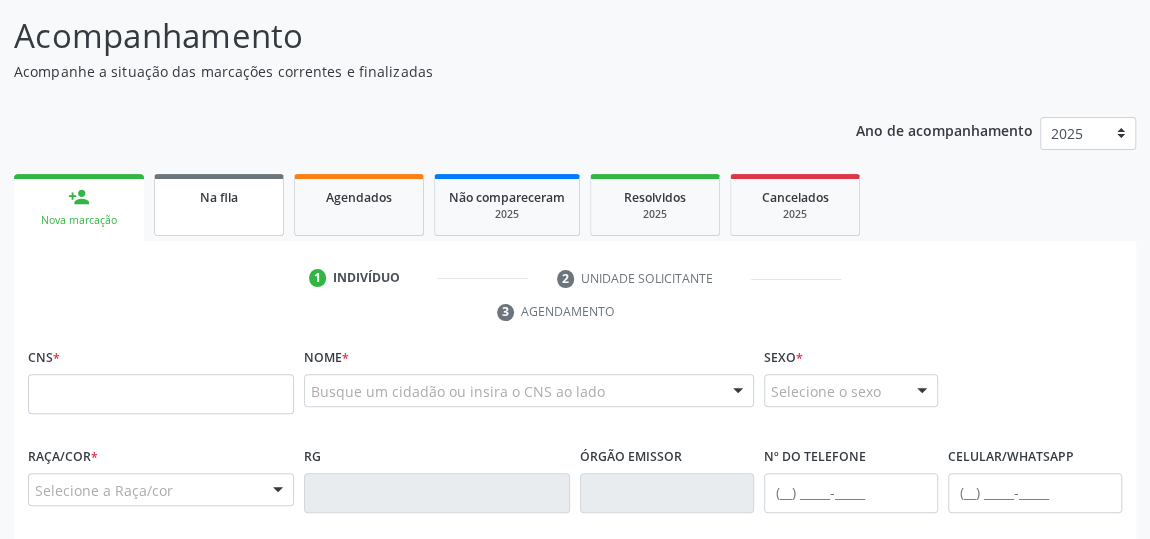 click on "Na fila" at bounding box center (219, 205) 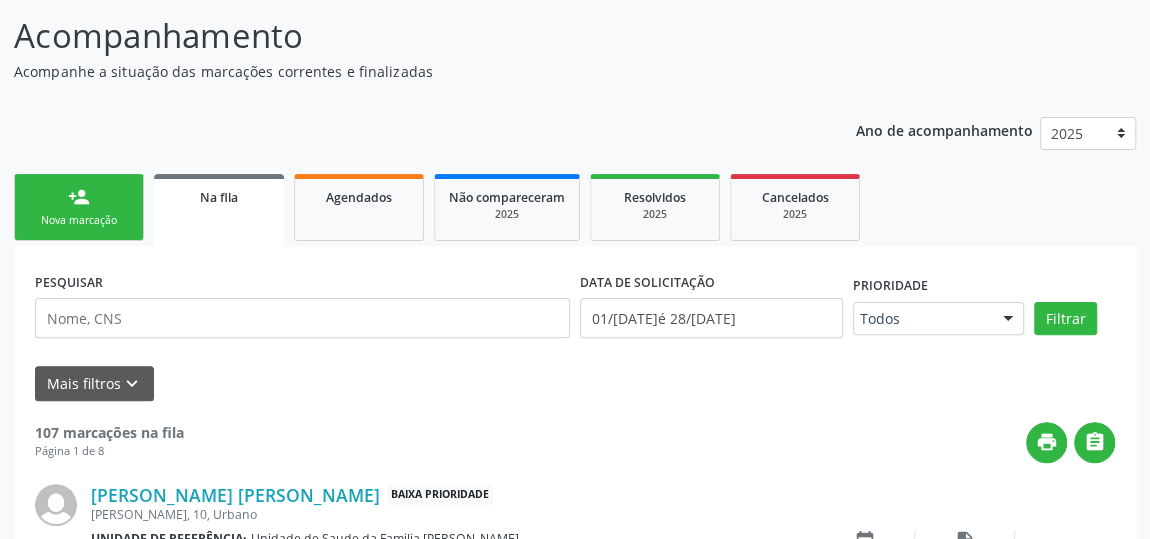 click on "Nova marcação" at bounding box center [79, 220] 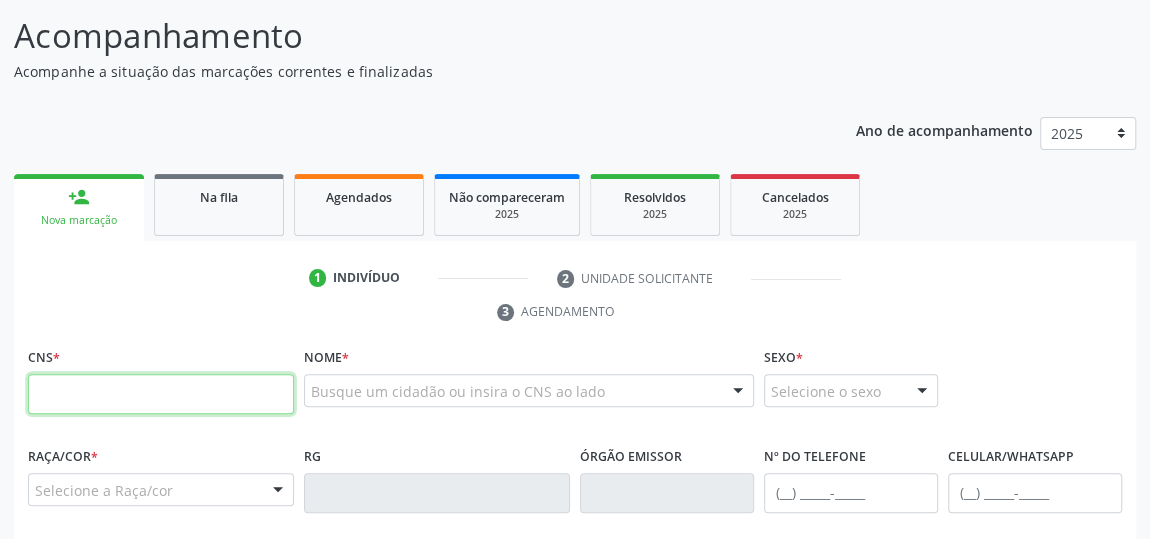 click at bounding box center (161, 394) 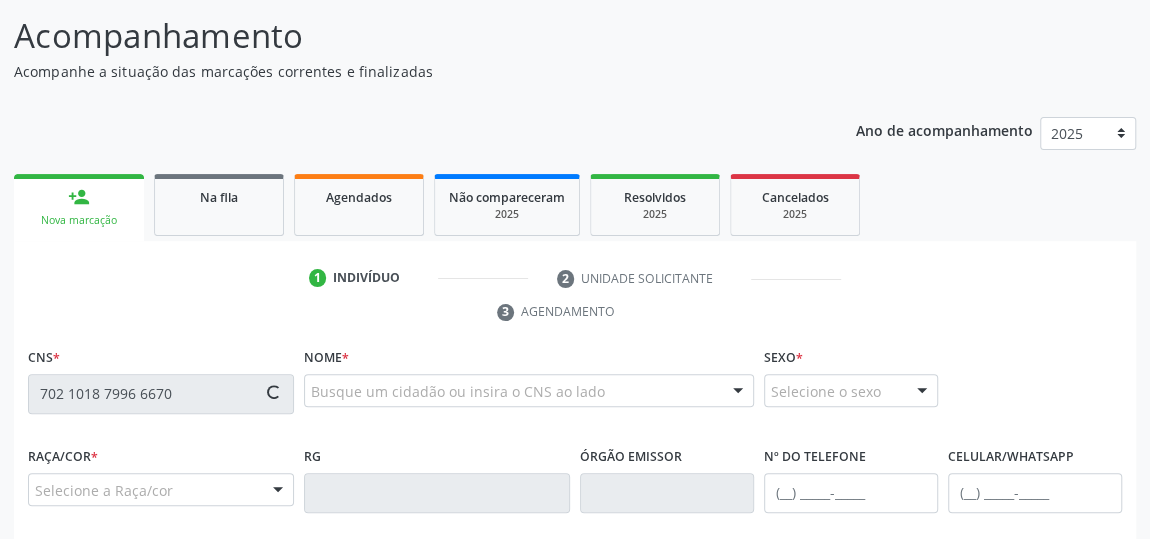 type on "702 1018 7996 6670" 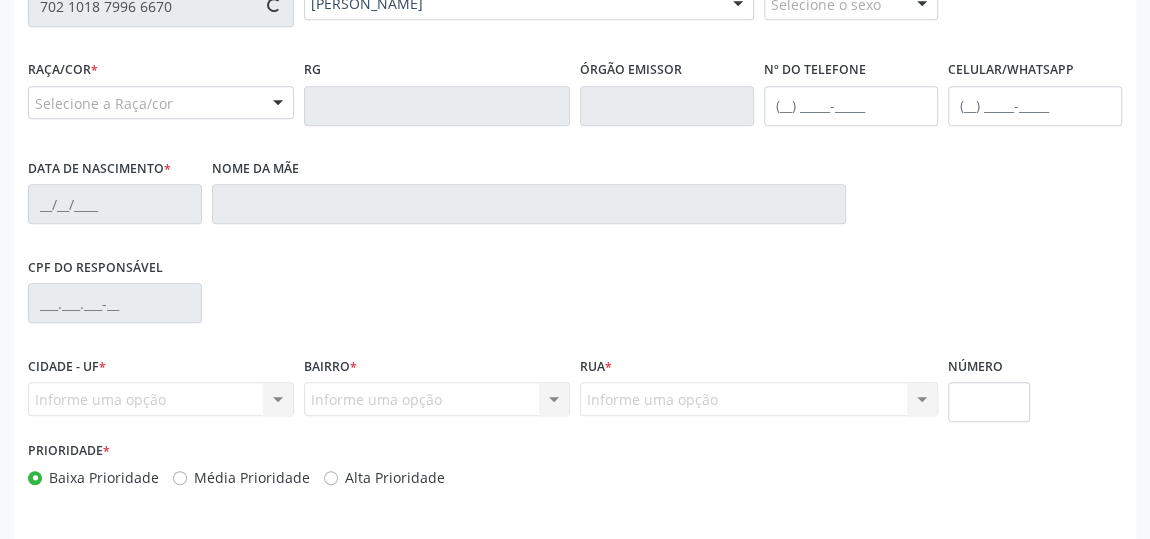 scroll, scrollTop: 604, scrollLeft: 0, axis: vertical 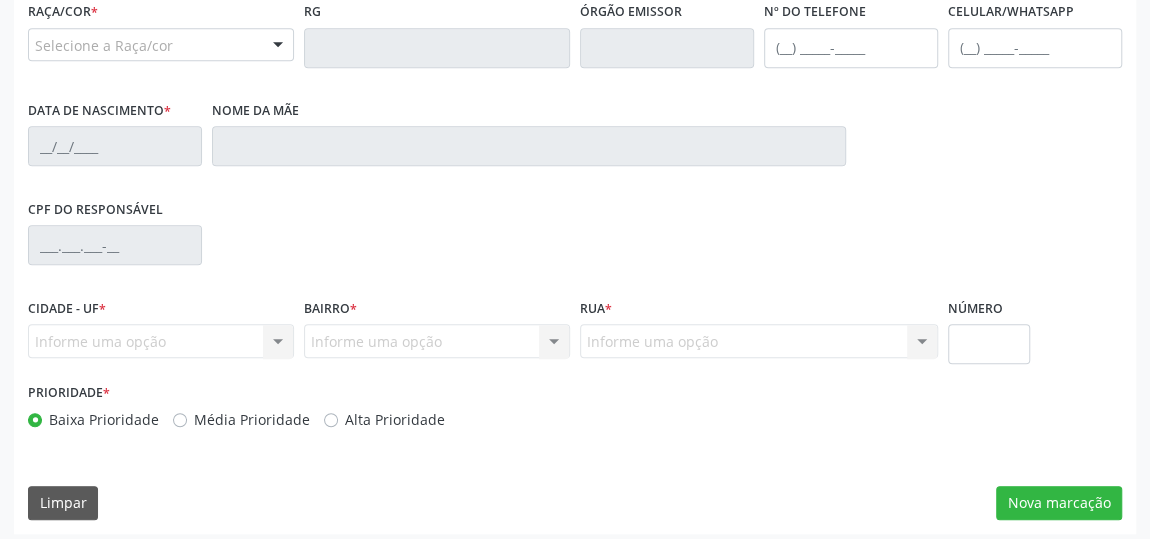 type on "[PHONE_NUMBER]" 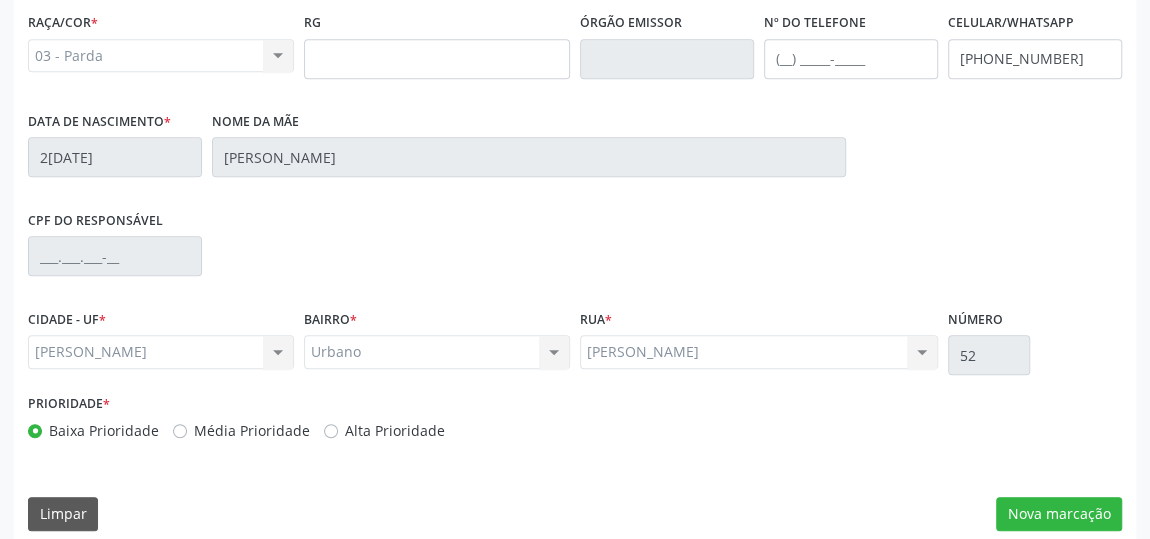 scroll, scrollTop: 604, scrollLeft: 0, axis: vertical 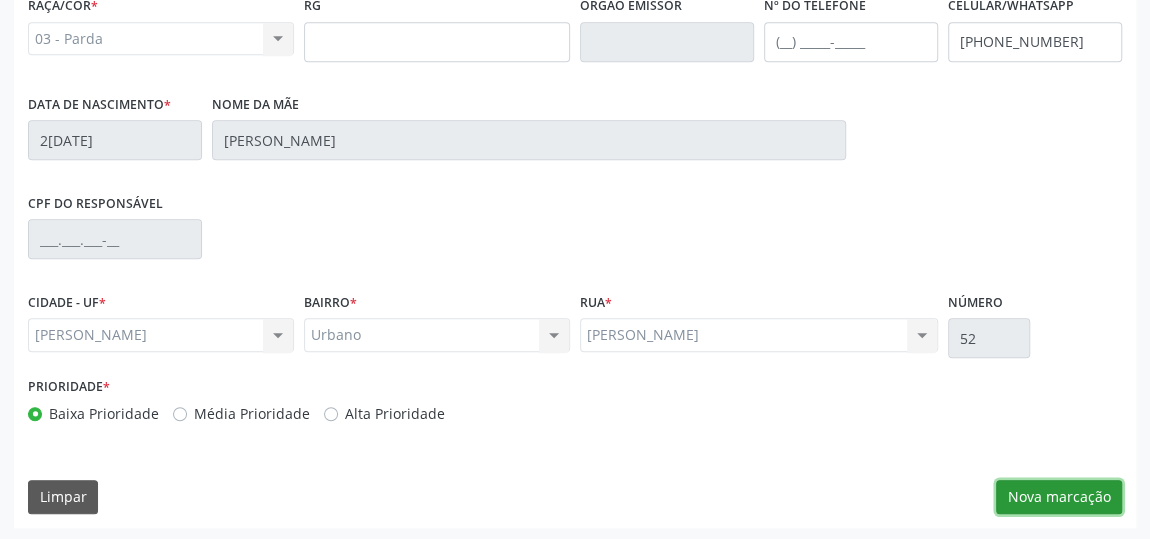click on "Nova marcação" at bounding box center [1059, 497] 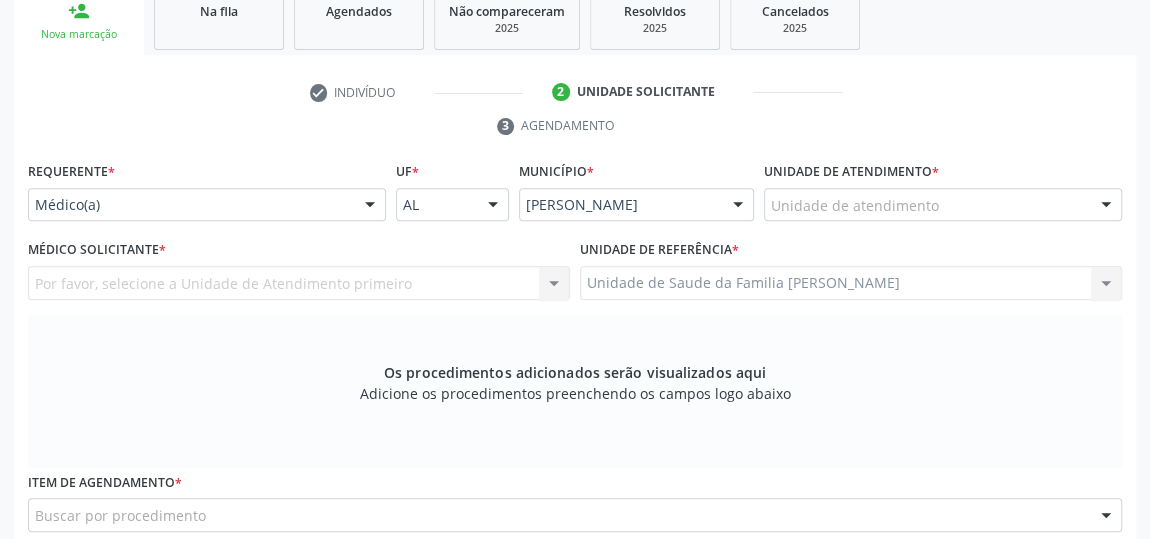 scroll, scrollTop: 331, scrollLeft: 0, axis: vertical 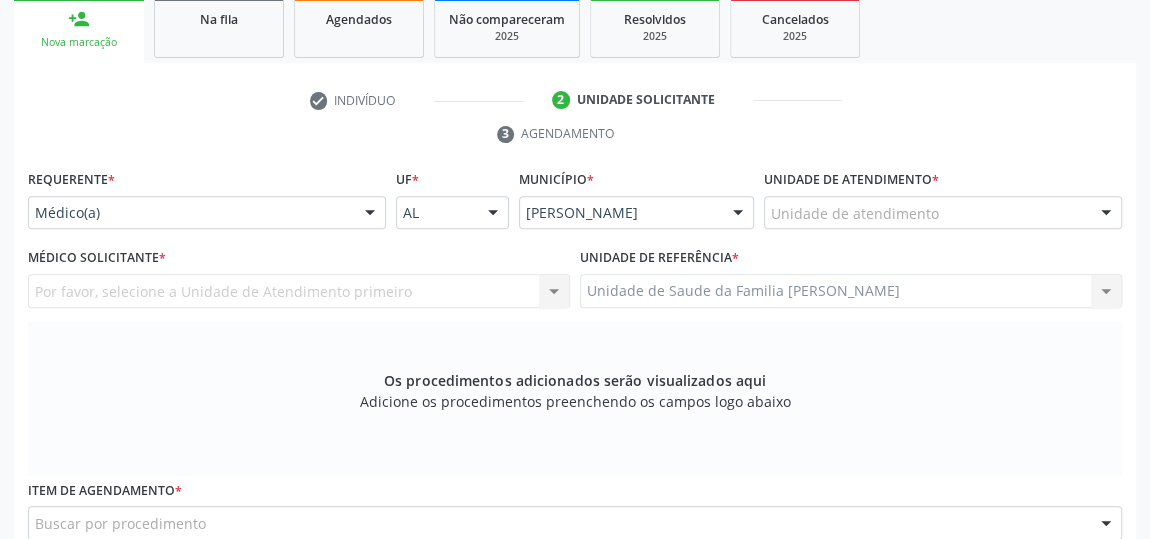 click on "Unidade de atendimento" at bounding box center [943, 213] 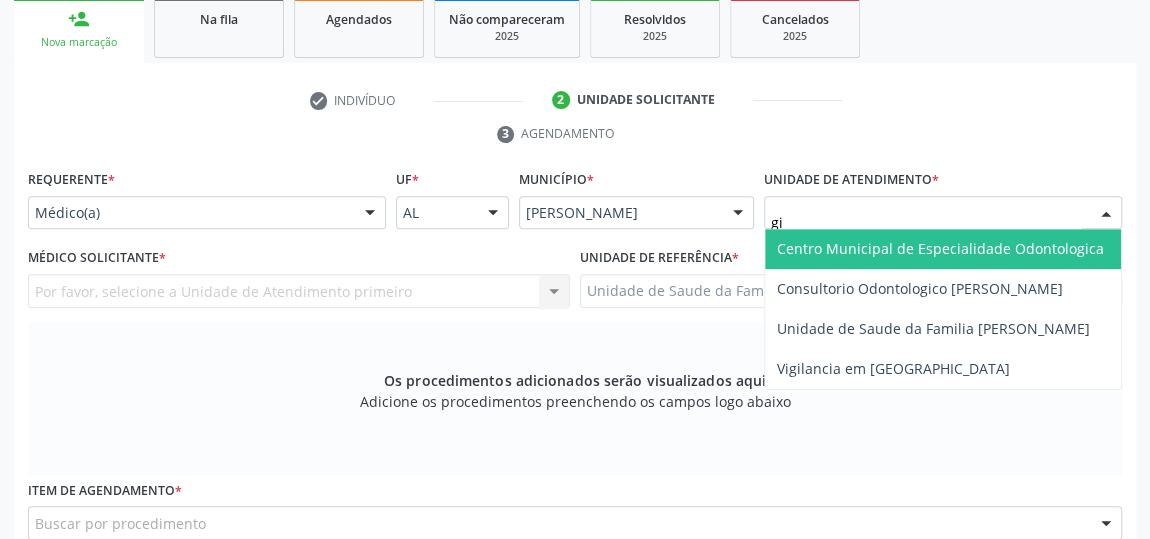 type on "gis" 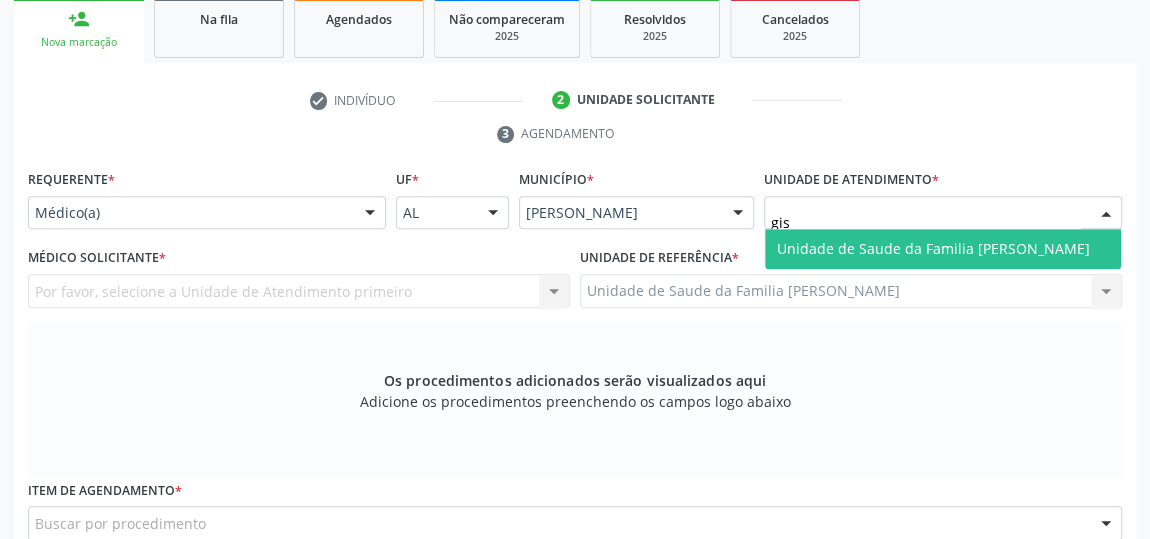 click on "Unidade de Saude da Familia [PERSON_NAME]" at bounding box center [933, 248] 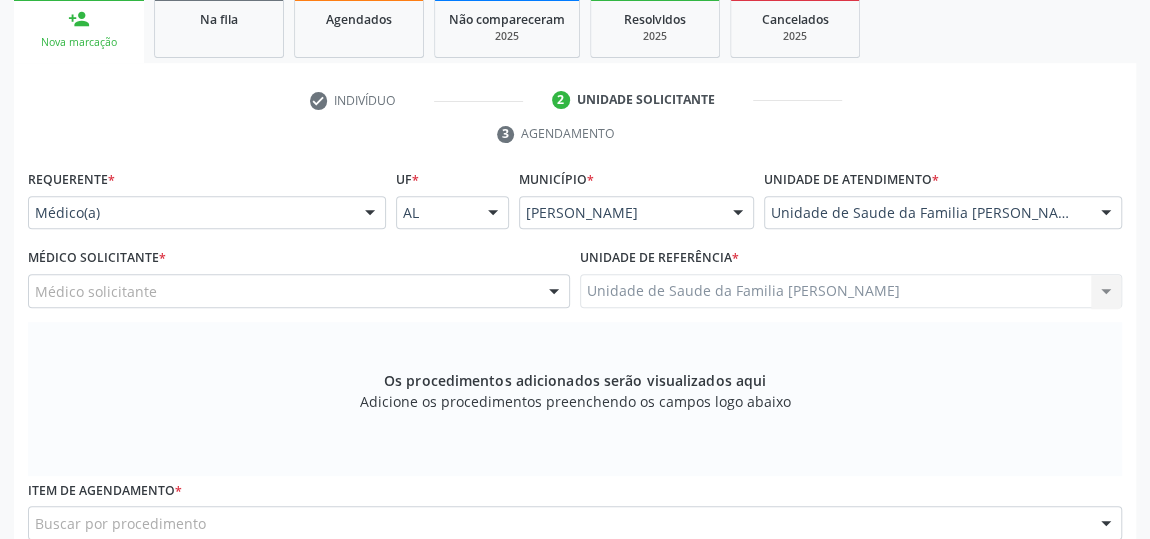 click at bounding box center (554, 292) 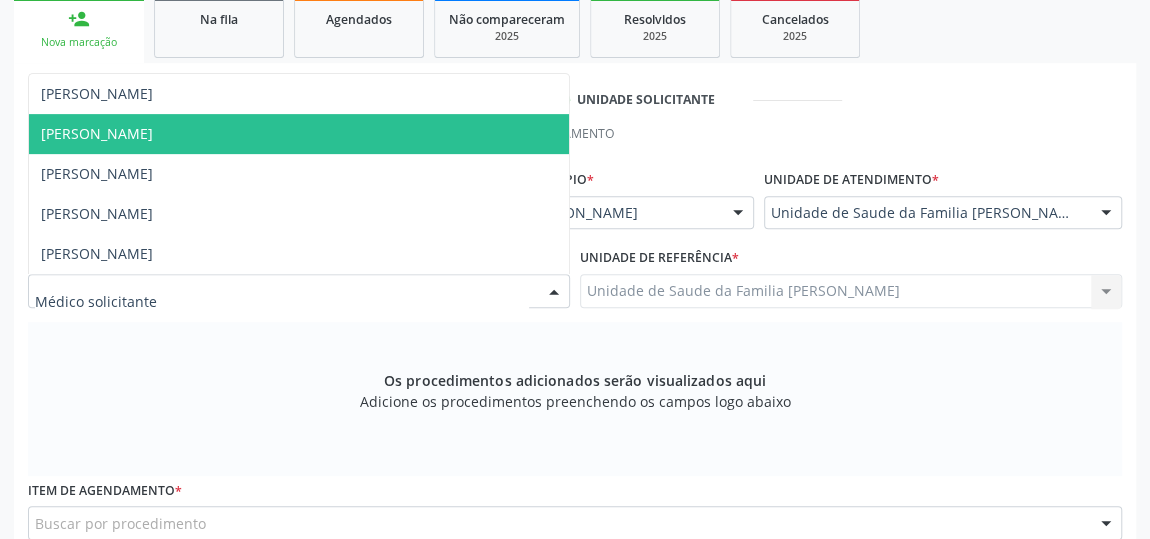 click on "[PERSON_NAME]" at bounding box center [97, 133] 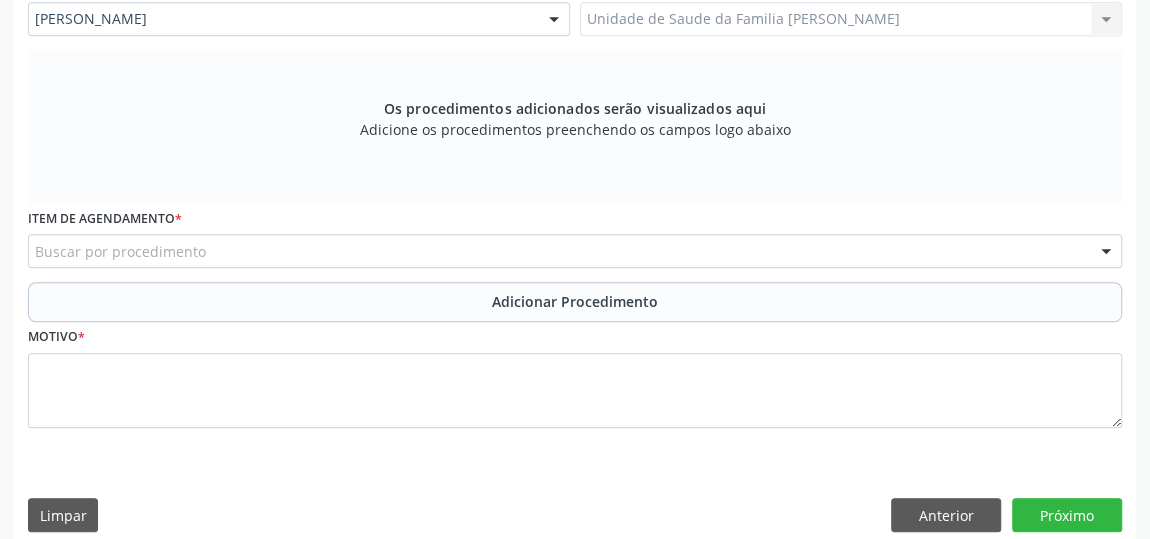 scroll, scrollTop: 604, scrollLeft: 0, axis: vertical 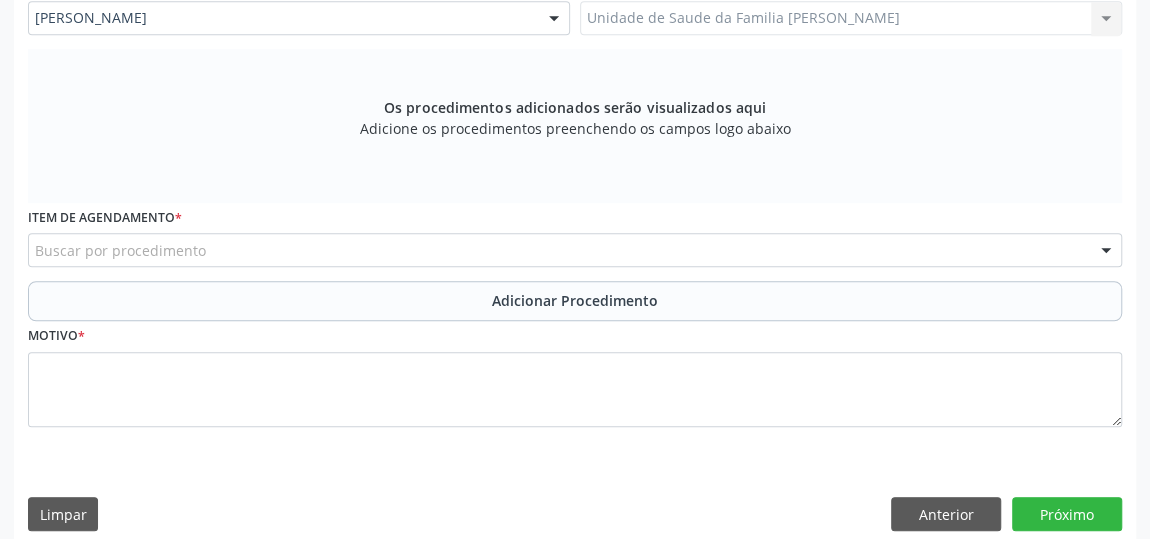 click on "Buscar por procedimento" at bounding box center (575, 250) 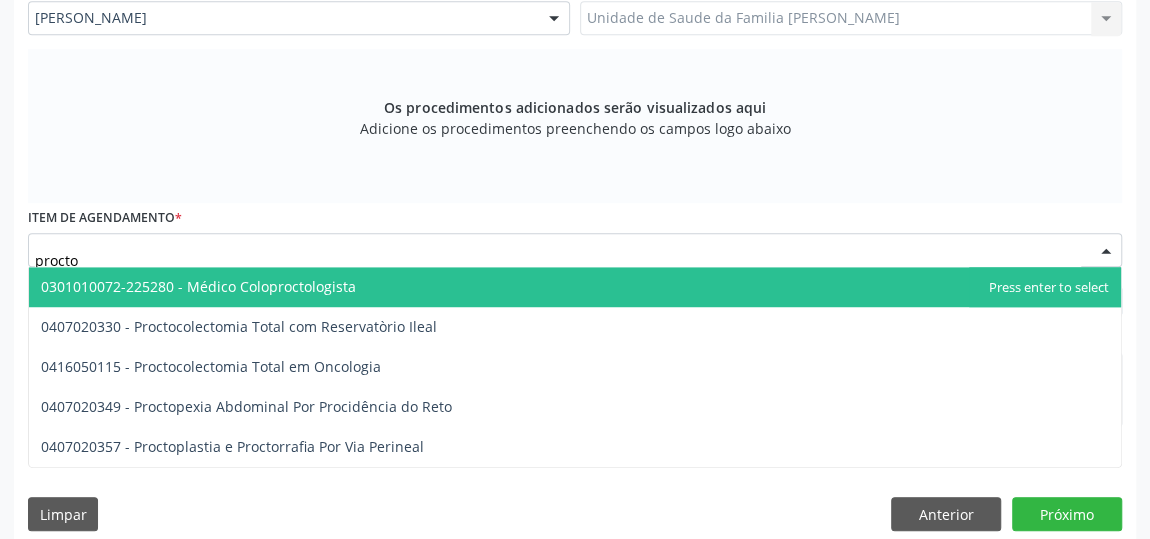 type on "proctol" 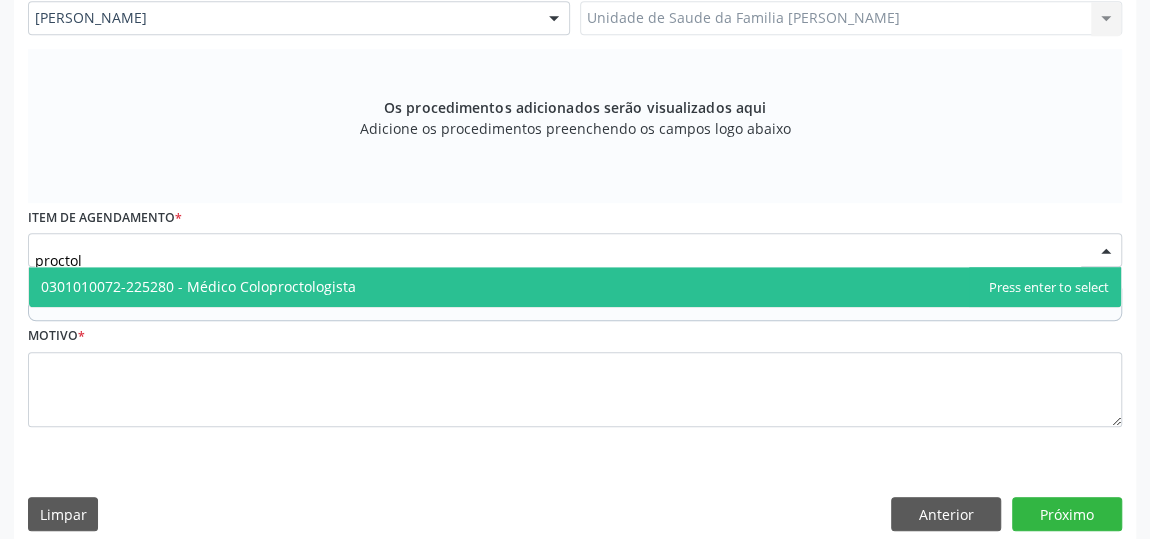 click on "0301010072-225280 - Médico Coloproctologista" at bounding box center [198, 286] 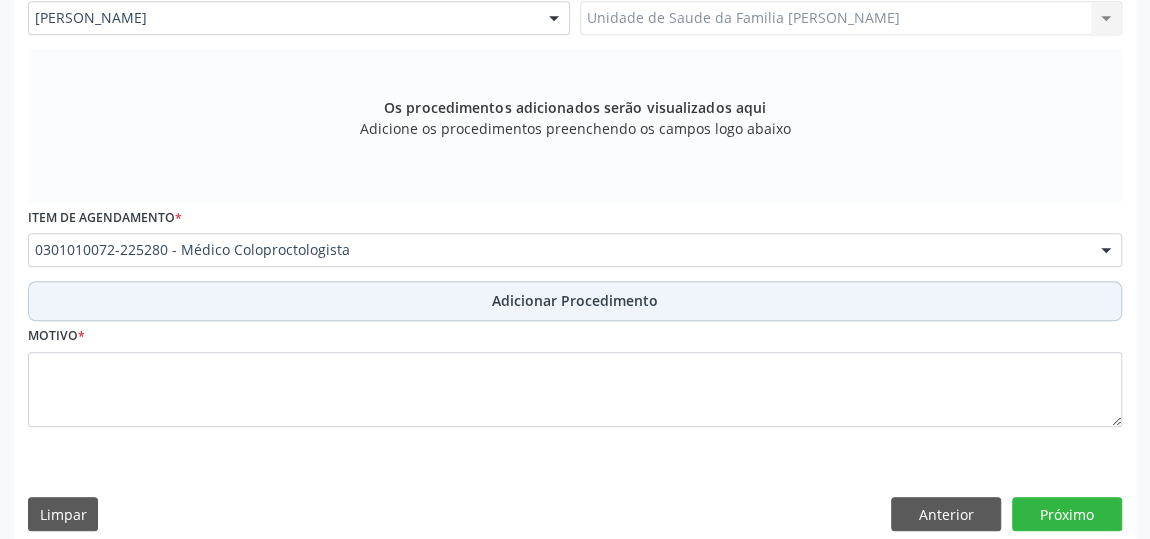 click on "Adicionar Procedimento" at bounding box center [575, 300] 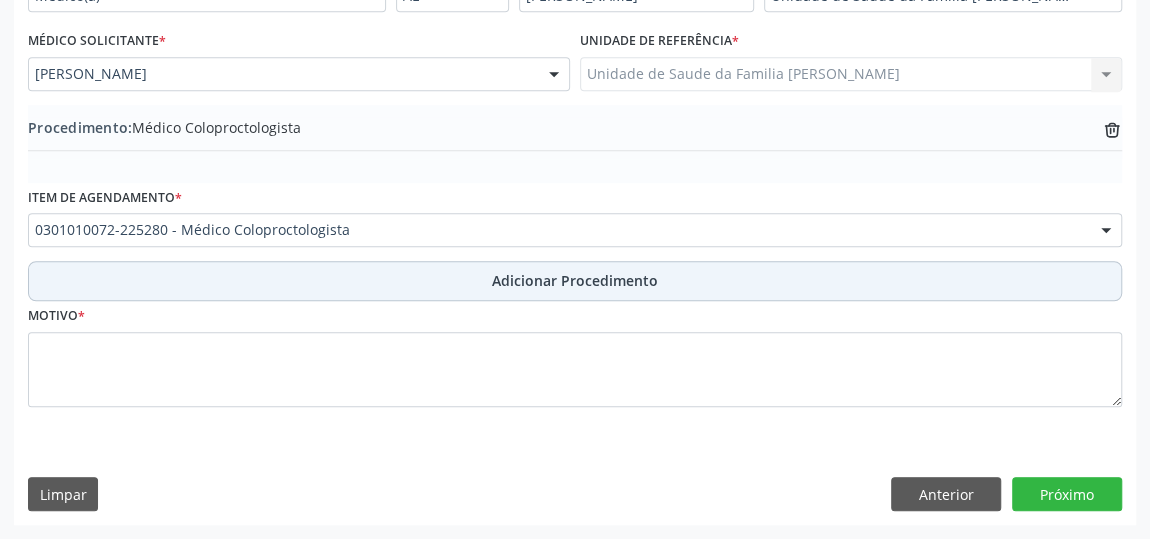 scroll, scrollTop: 544, scrollLeft: 0, axis: vertical 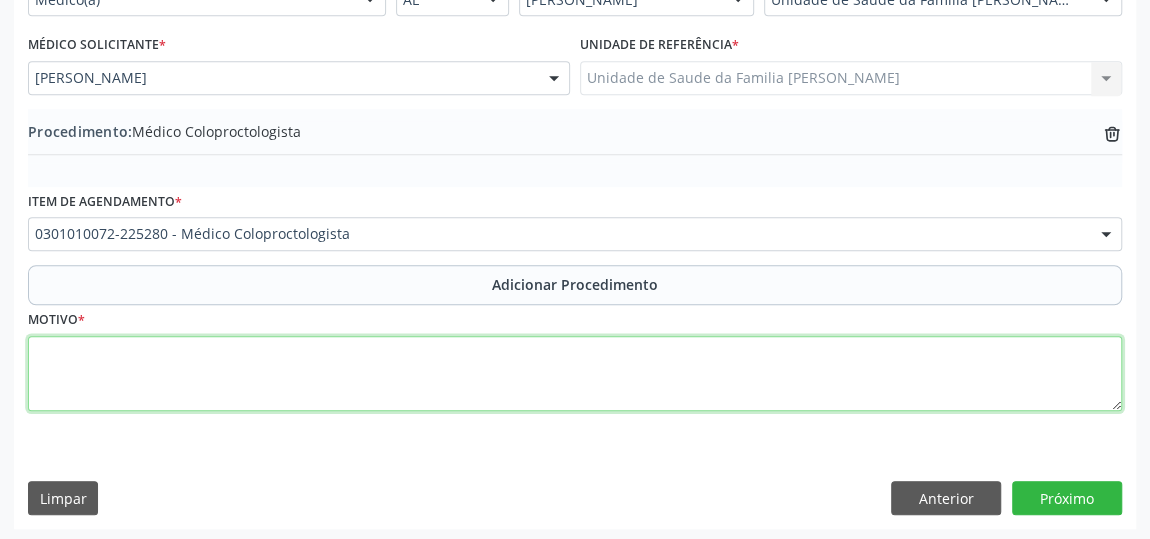 click at bounding box center (575, 374) 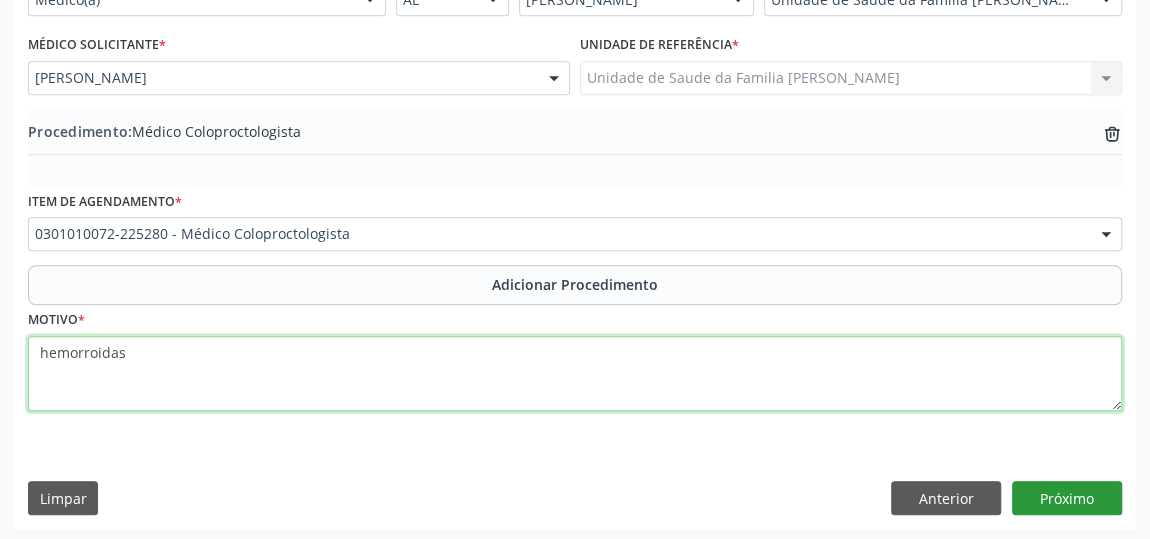 type on "hemorroidas" 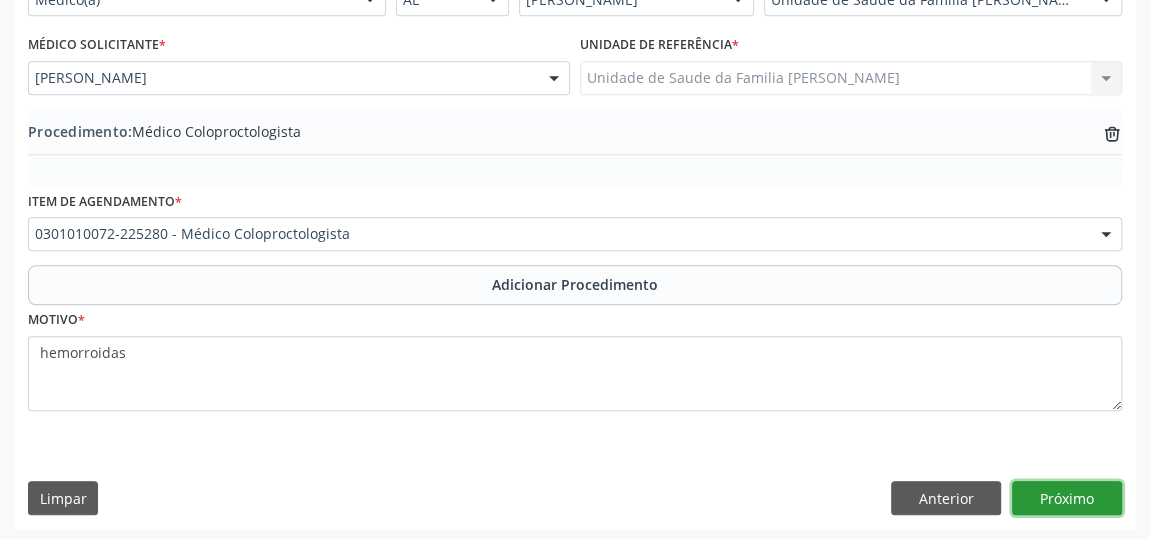 click on "Próximo" at bounding box center (1067, 498) 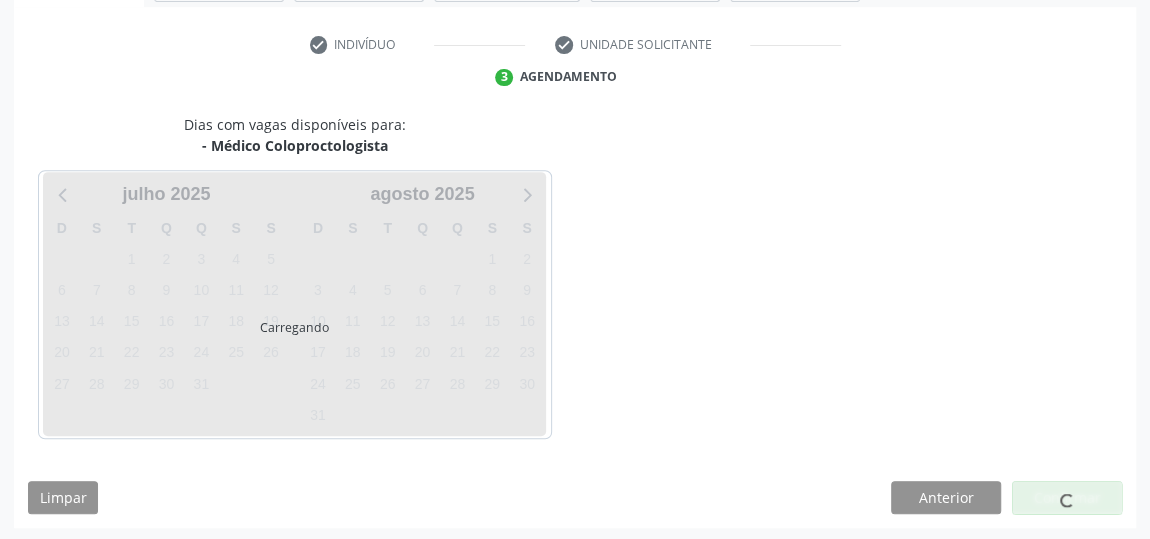 scroll, scrollTop: 446, scrollLeft: 0, axis: vertical 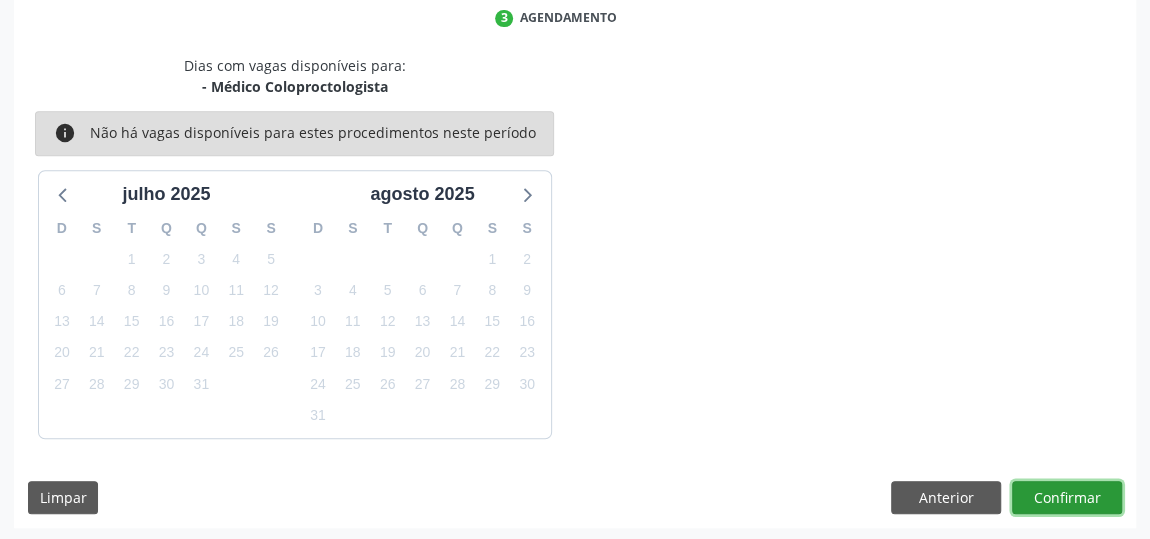 click on "Confirmar" at bounding box center [1067, 498] 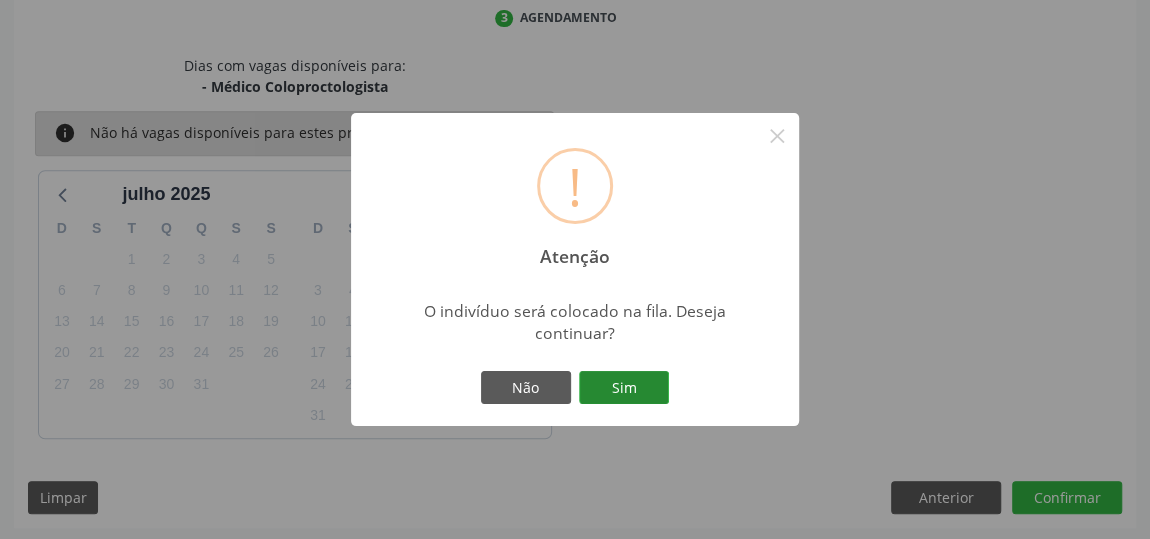 click on "Sim" at bounding box center [624, 388] 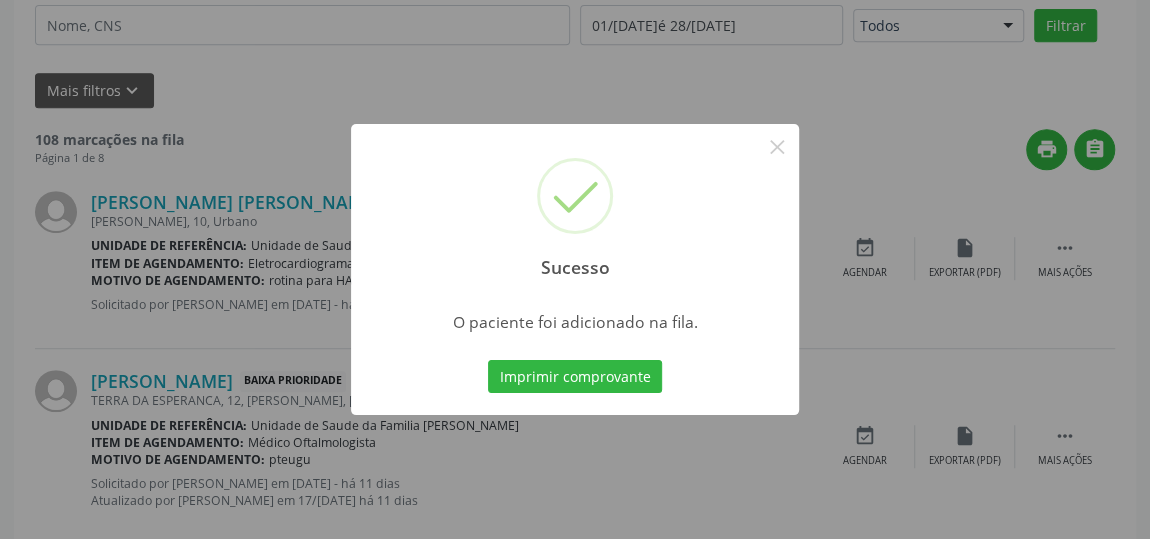 scroll, scrollTop: 153, scrollLeft: 0, axis: vertical 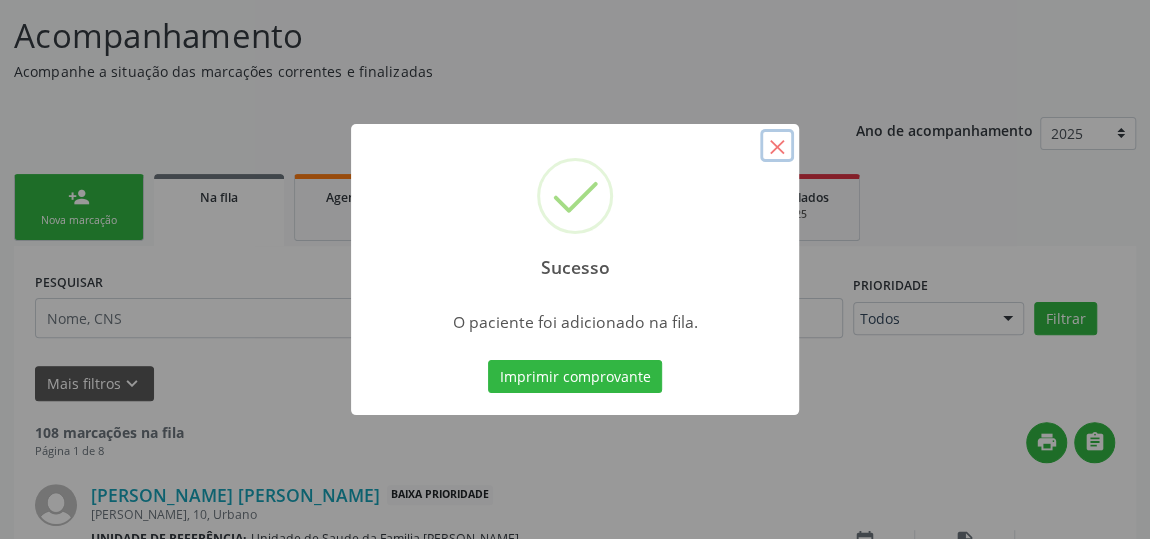 click on "×" at bounding box center (777, 146) 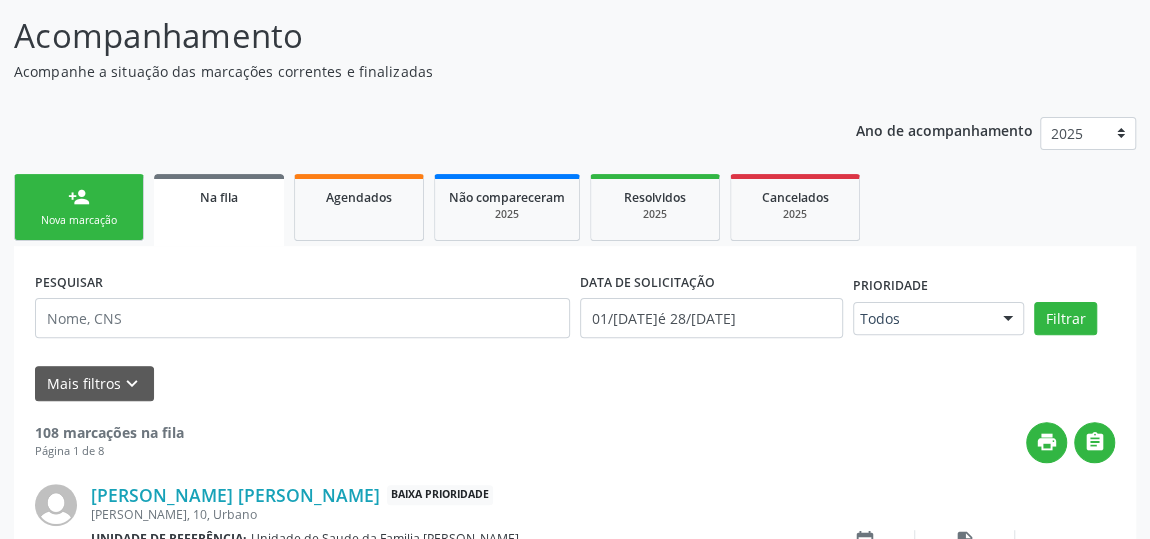 click on "person_add
Nova marcação" at bounding box center (79, 207) 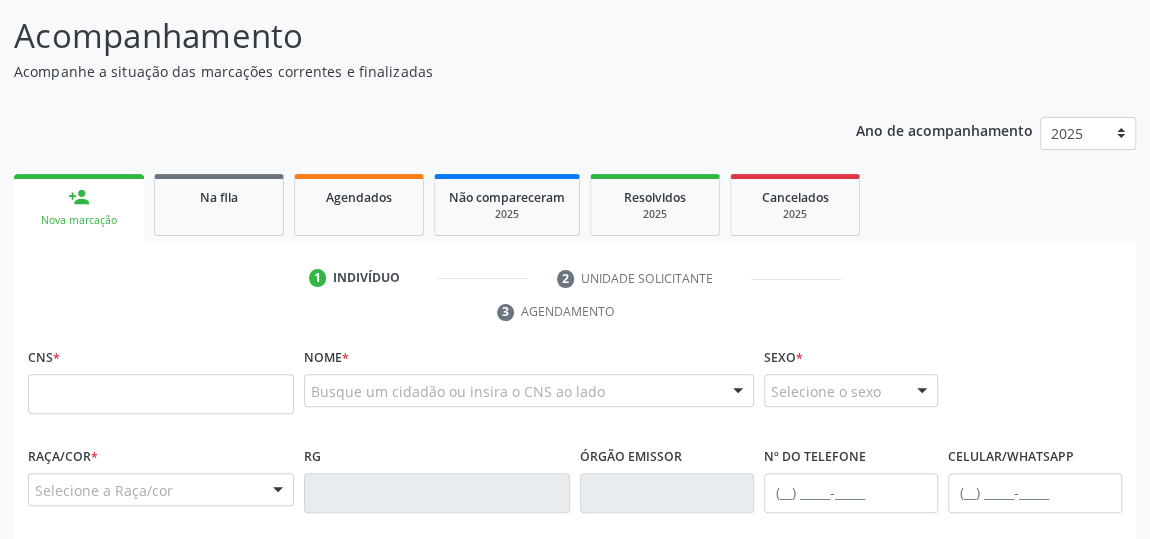 click on "person_add
Nova marcação" at bounding box center [79, 207] 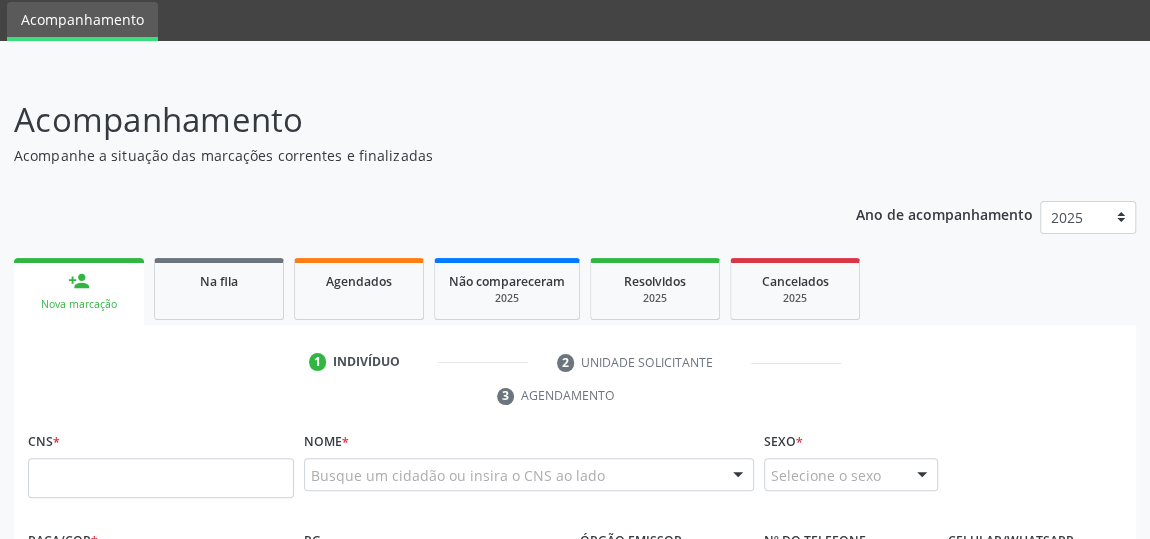 scroll, scrollTop: 63, scrollLeft: 0, axis: vertical 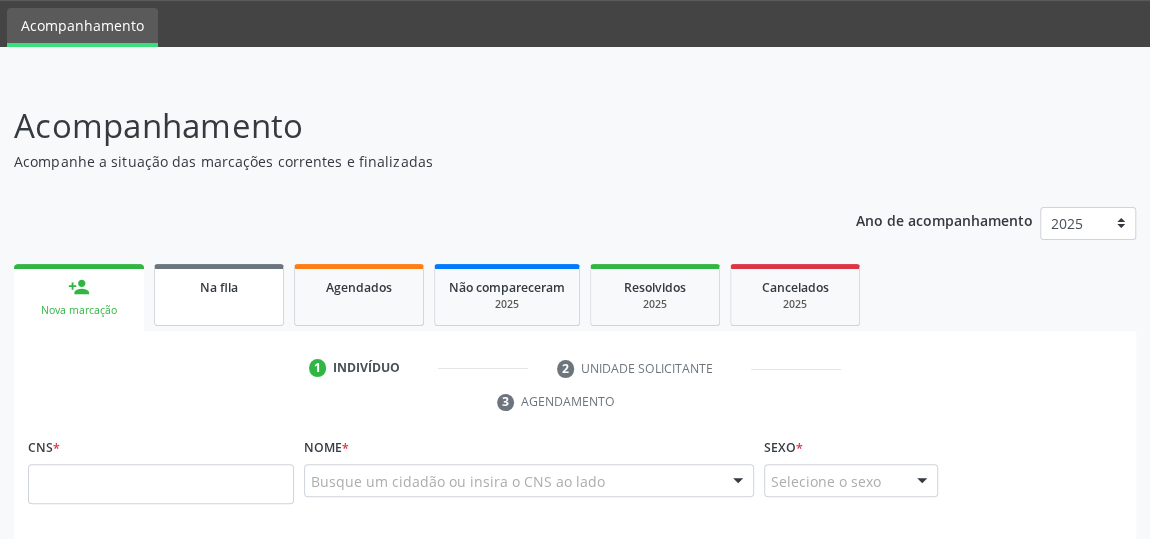 click on "Na fila" at bounding box center [219, 295] 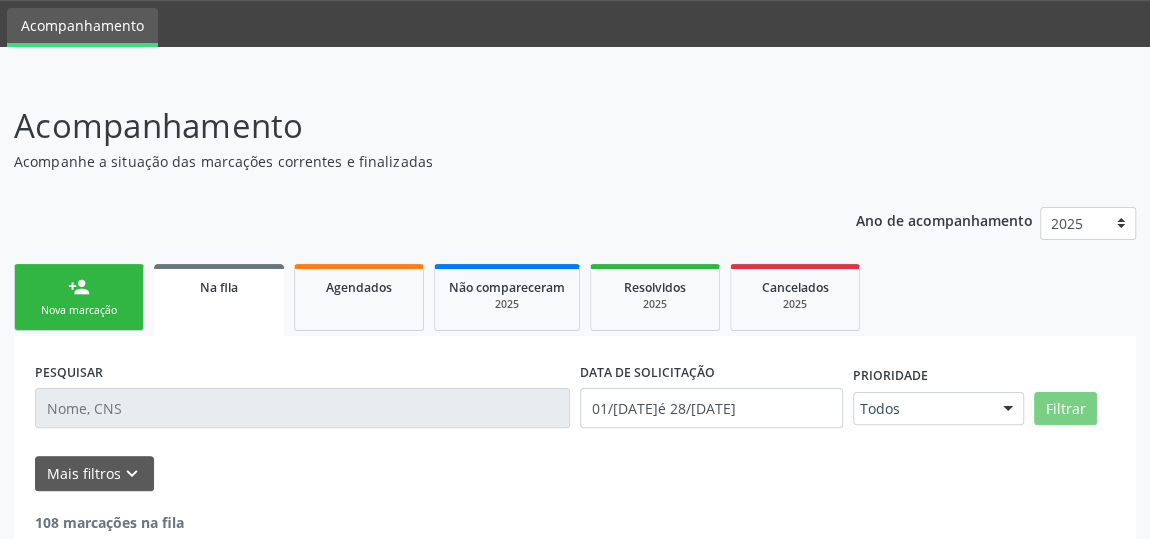 click on "Nova marcação" at bounding box center [79, 310] 